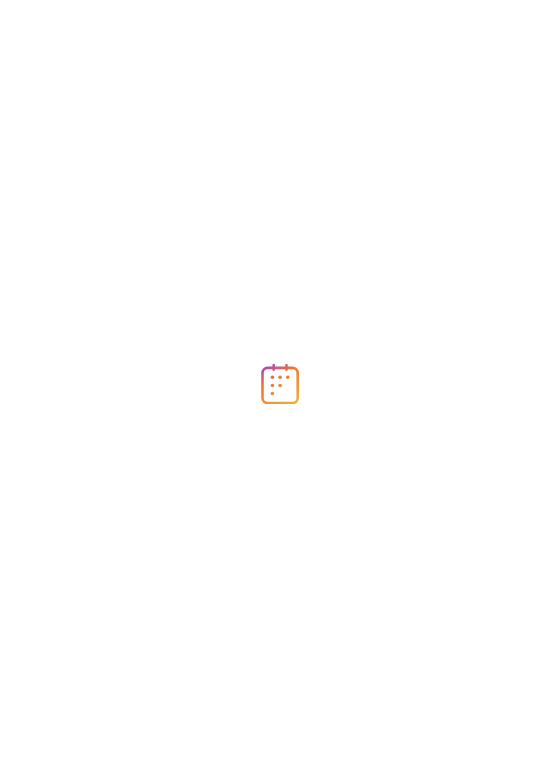 scroll, scrollTop: 0, scrollLeft: 0, axis: both 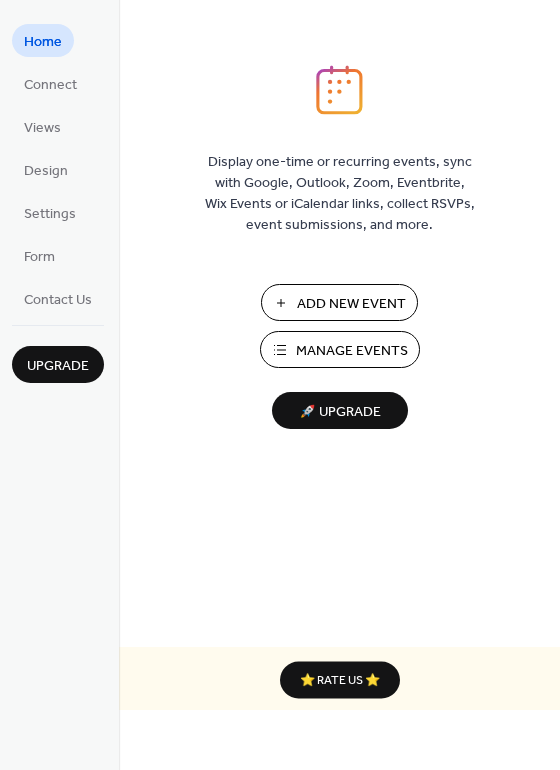 click on "Add New Event" at bounding box center [351, 304] 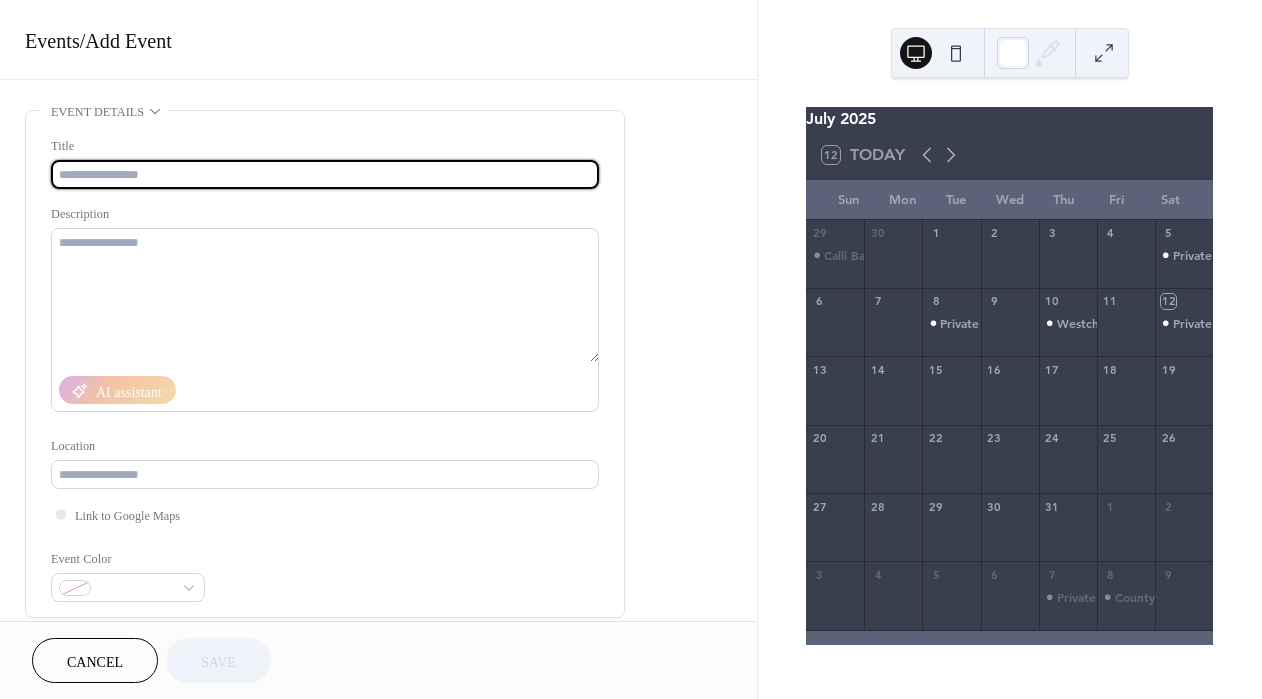 scroll, scrollTop: 0, scrollLeft: 0, axis: both 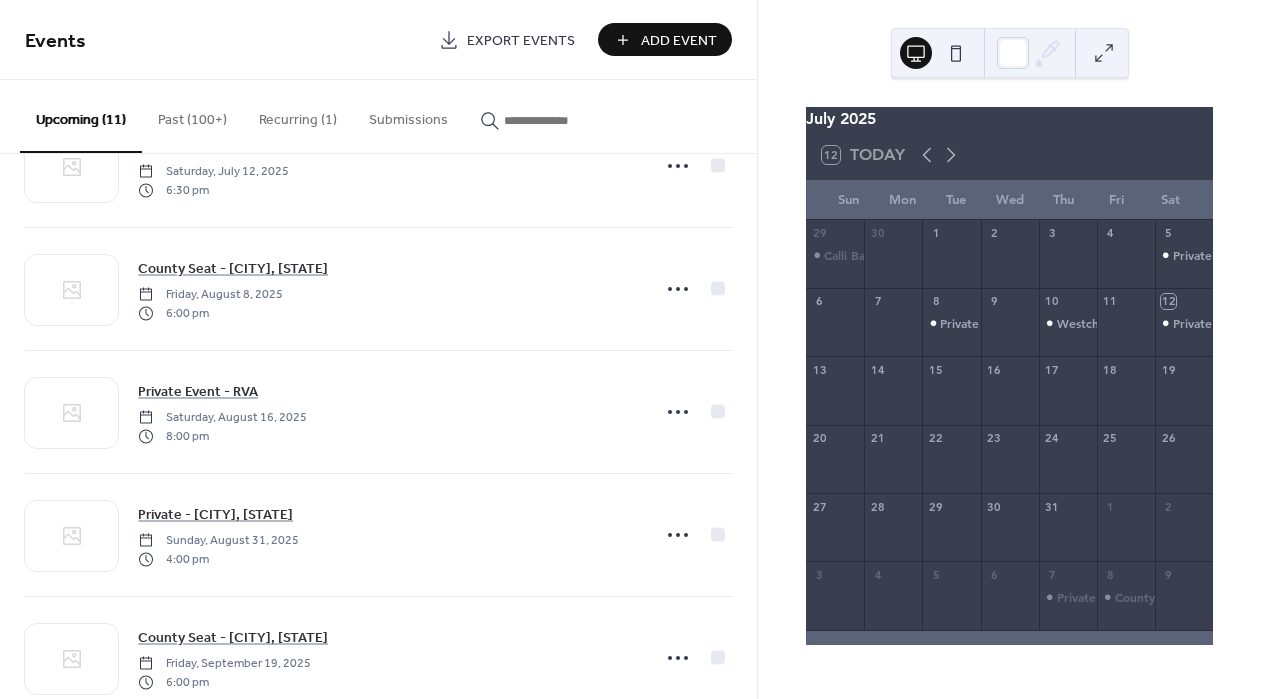 click on "Add Event" at bounding box center (679, 41) 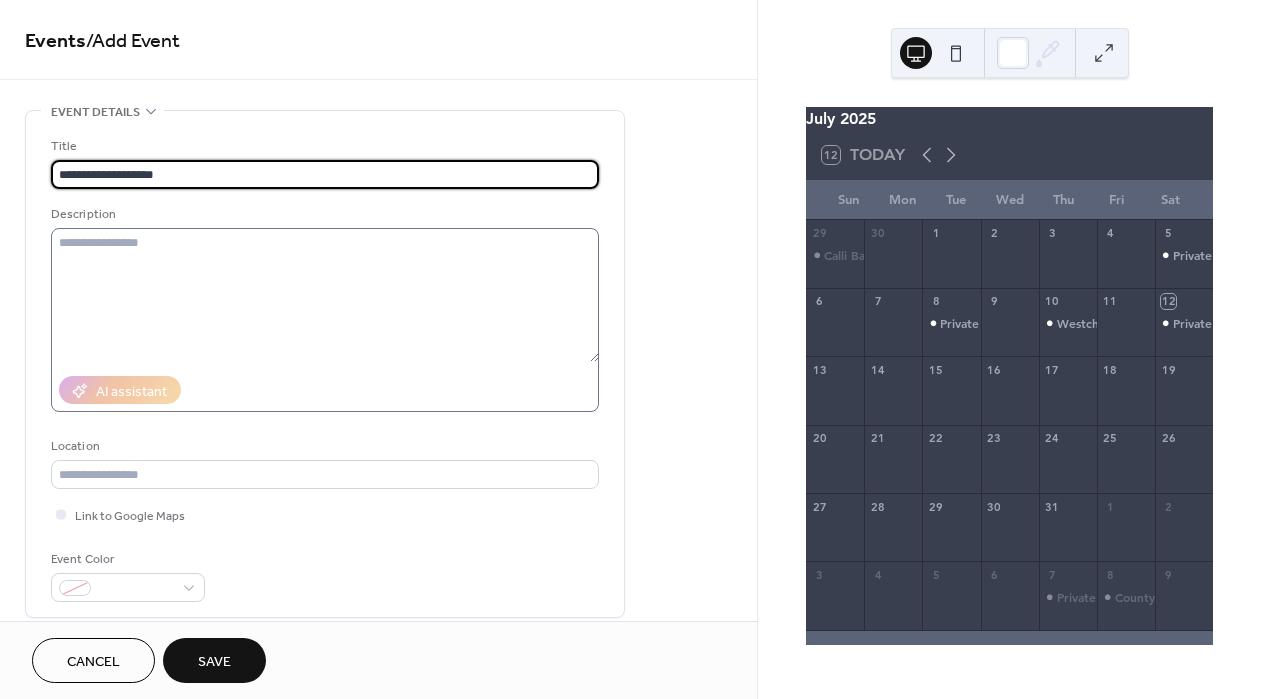 type on "**********" 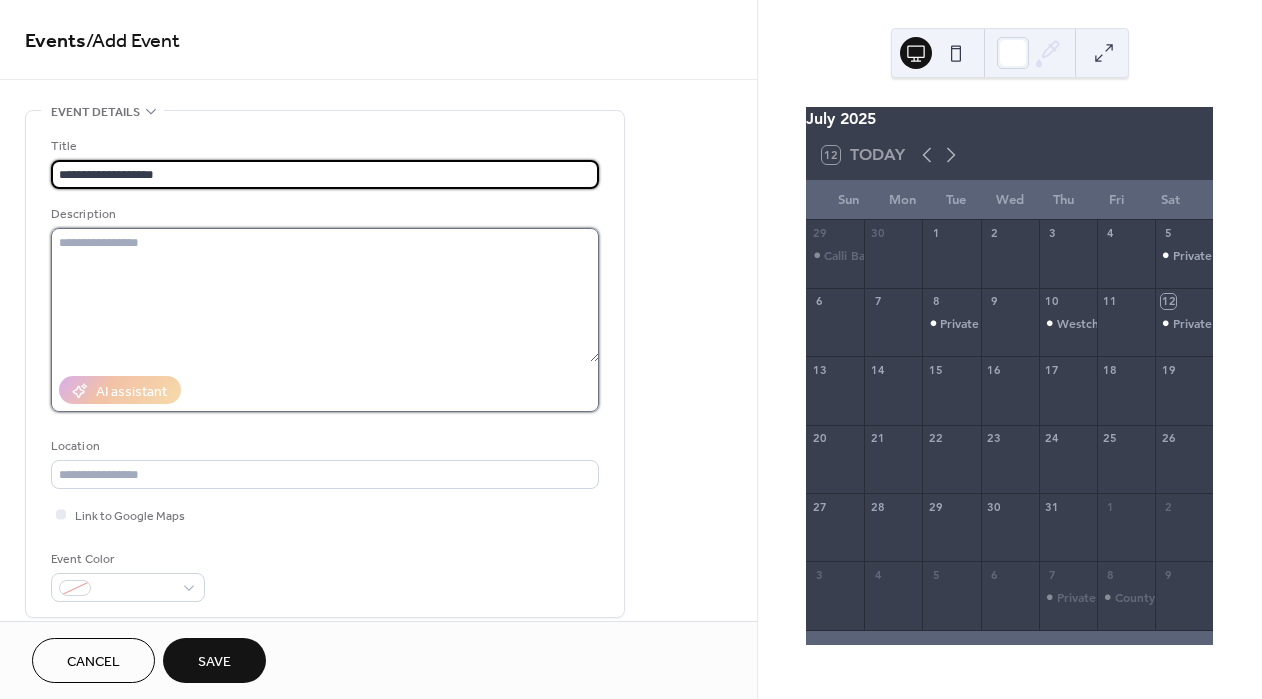 click at bounding box center [325, 295] 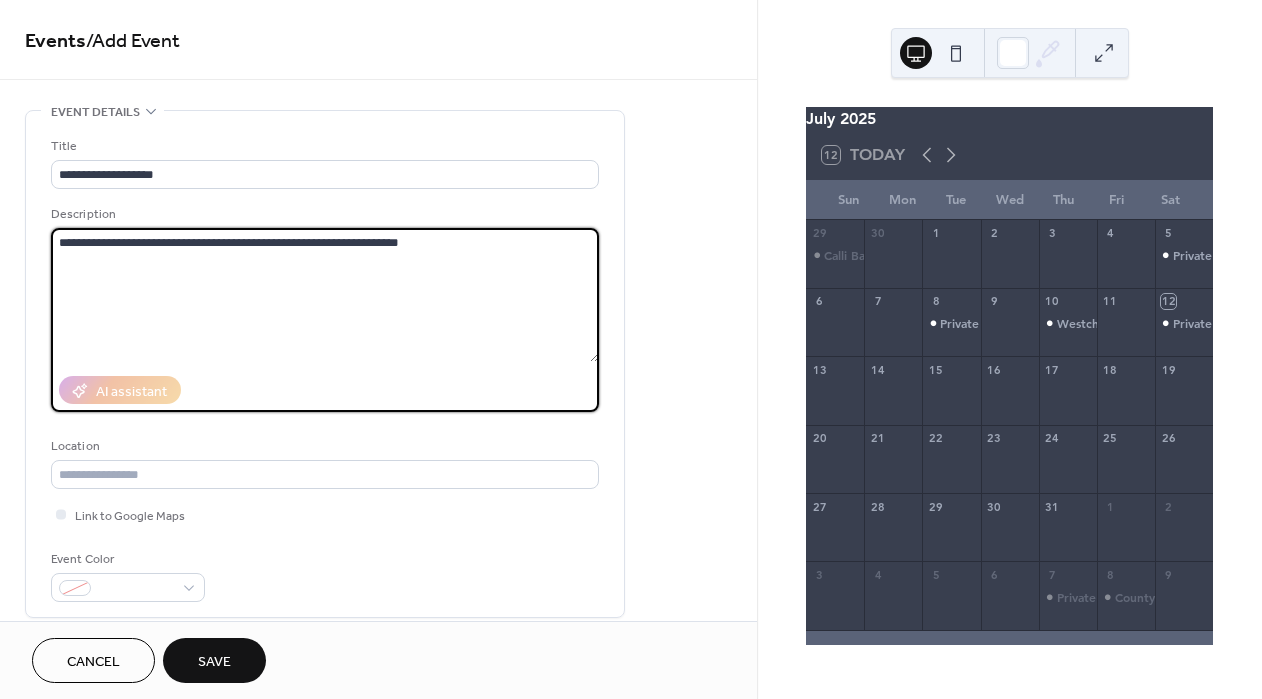 click on "**********" at bounding box center (325, 295) 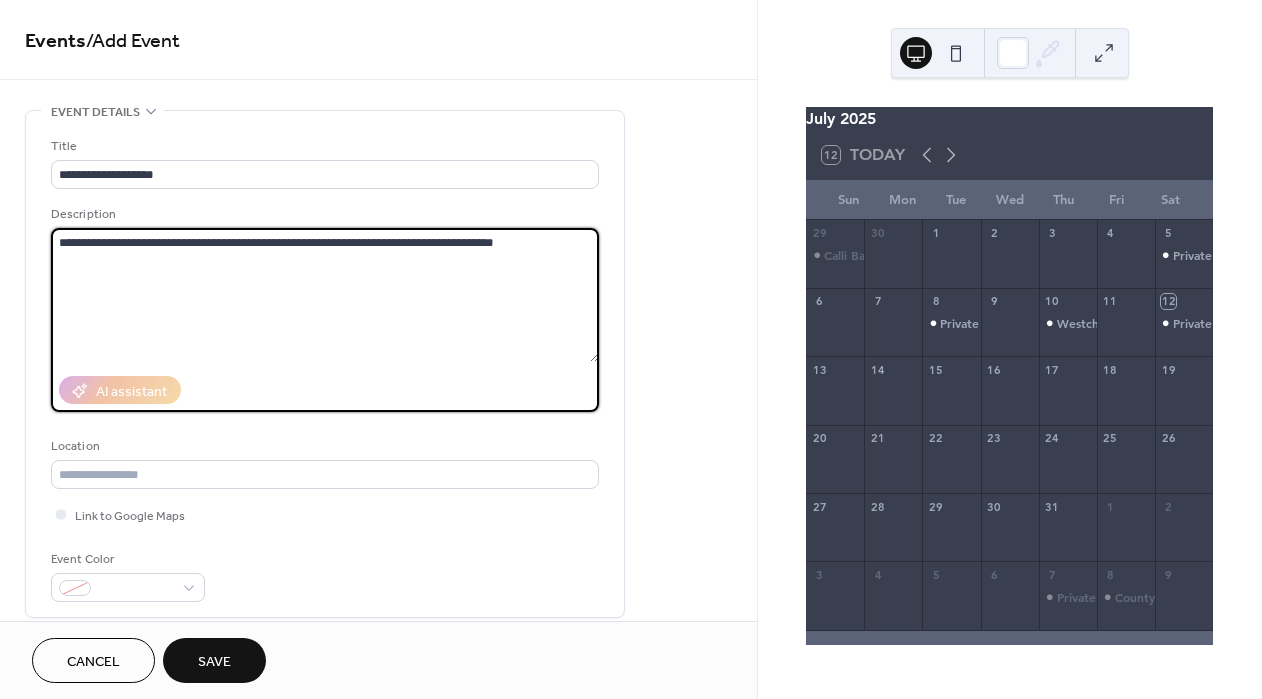 drag, startPoint x: 450, startPoint y: 241, endPoint x: 432, endPoint y: 242, distance: 18.027756 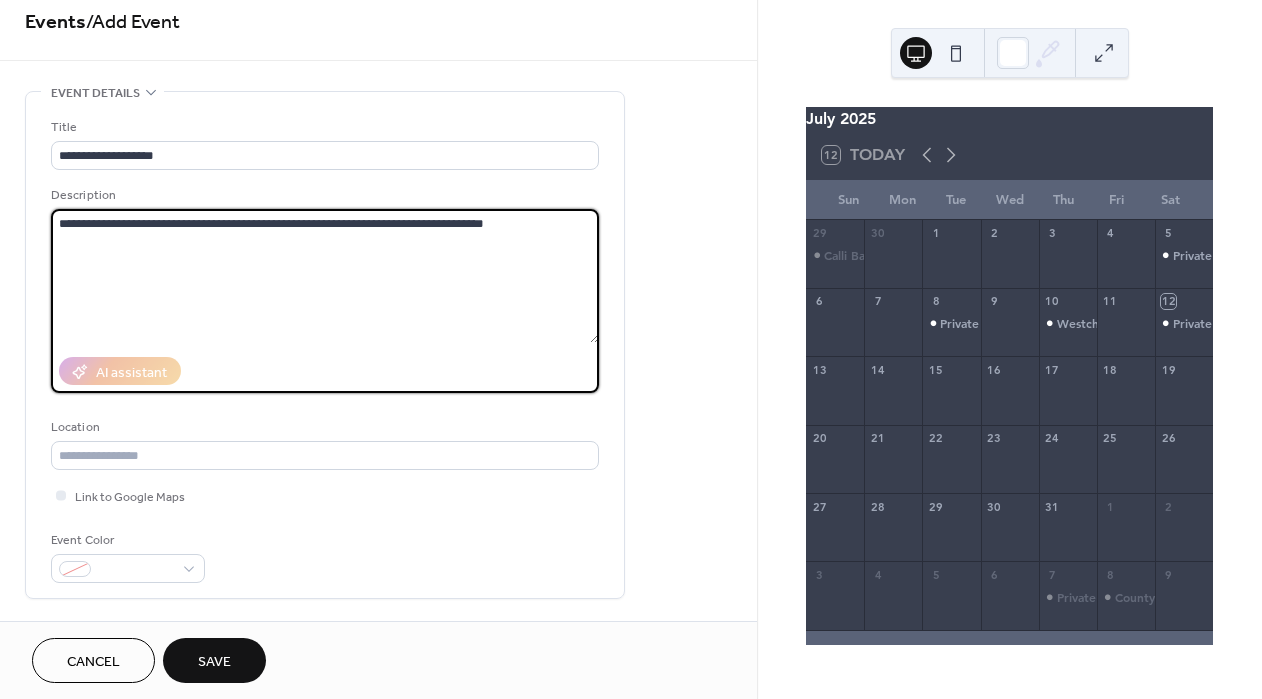 scroll, scrollTop: 23, scrollLeft: 0, axis: vertical 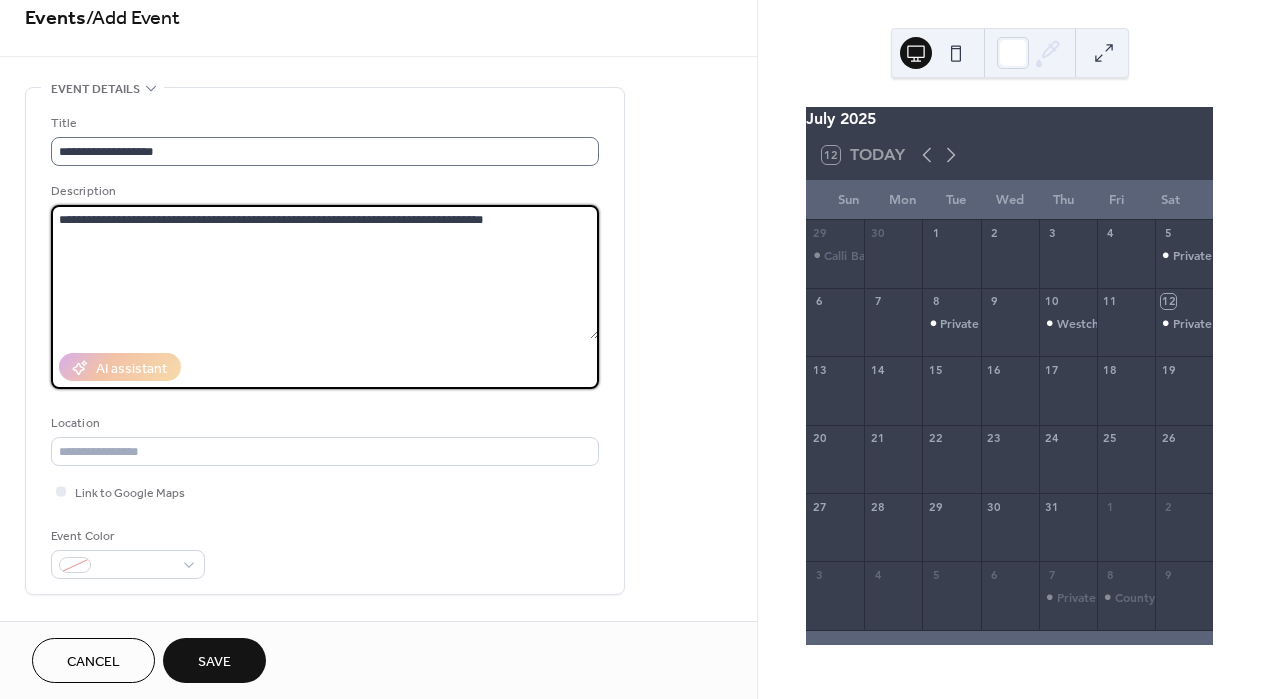type on "**********" 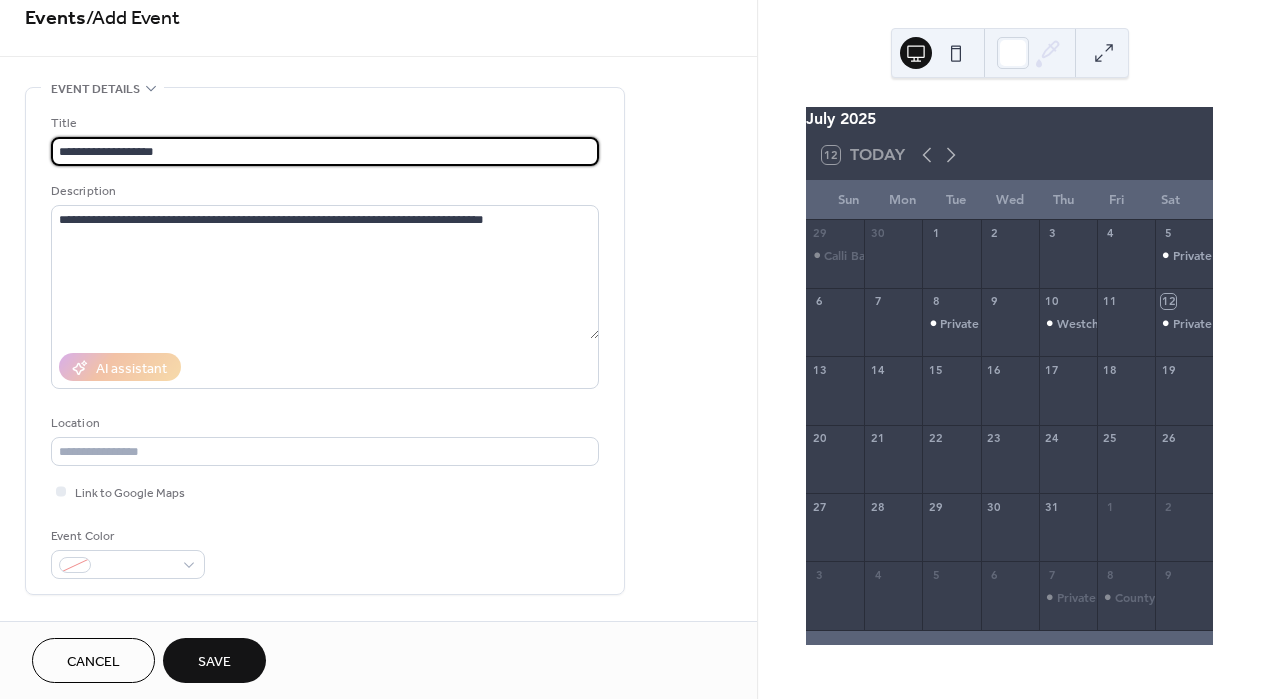 click on "**********" at bounding box center (325, 151) 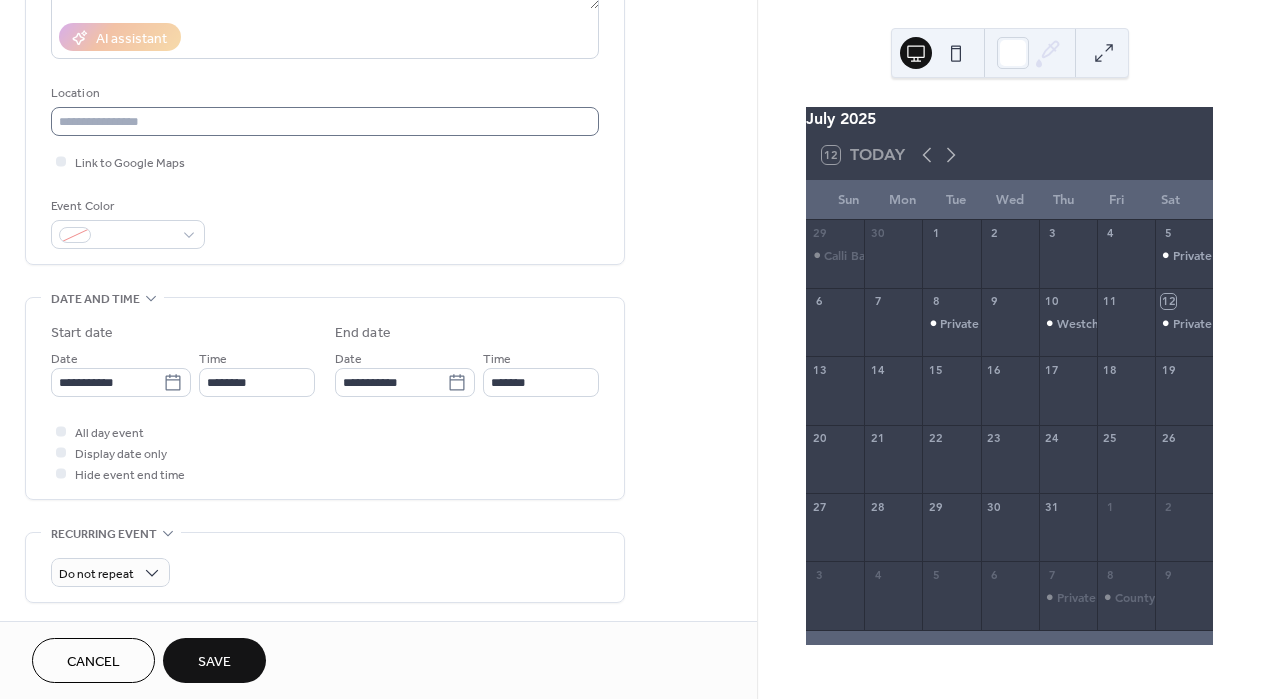 scroll, scrollTop: 412, scrollLeft: 0, axis: vertical 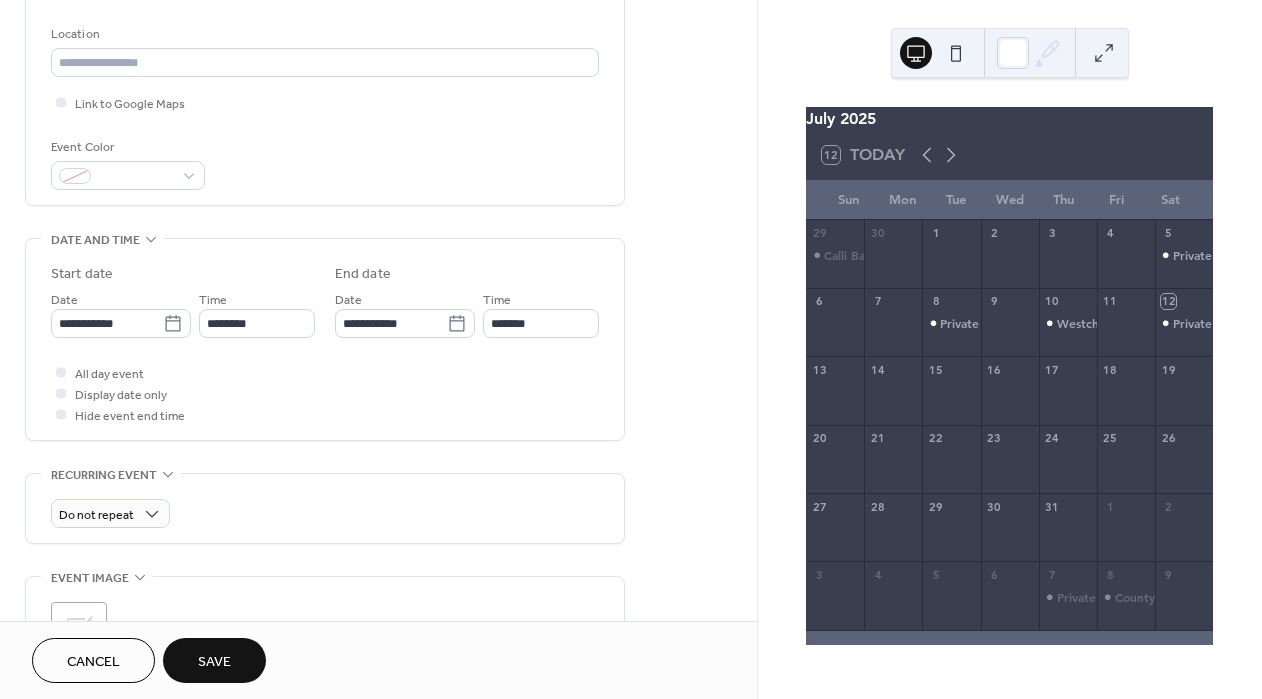type on "**********" 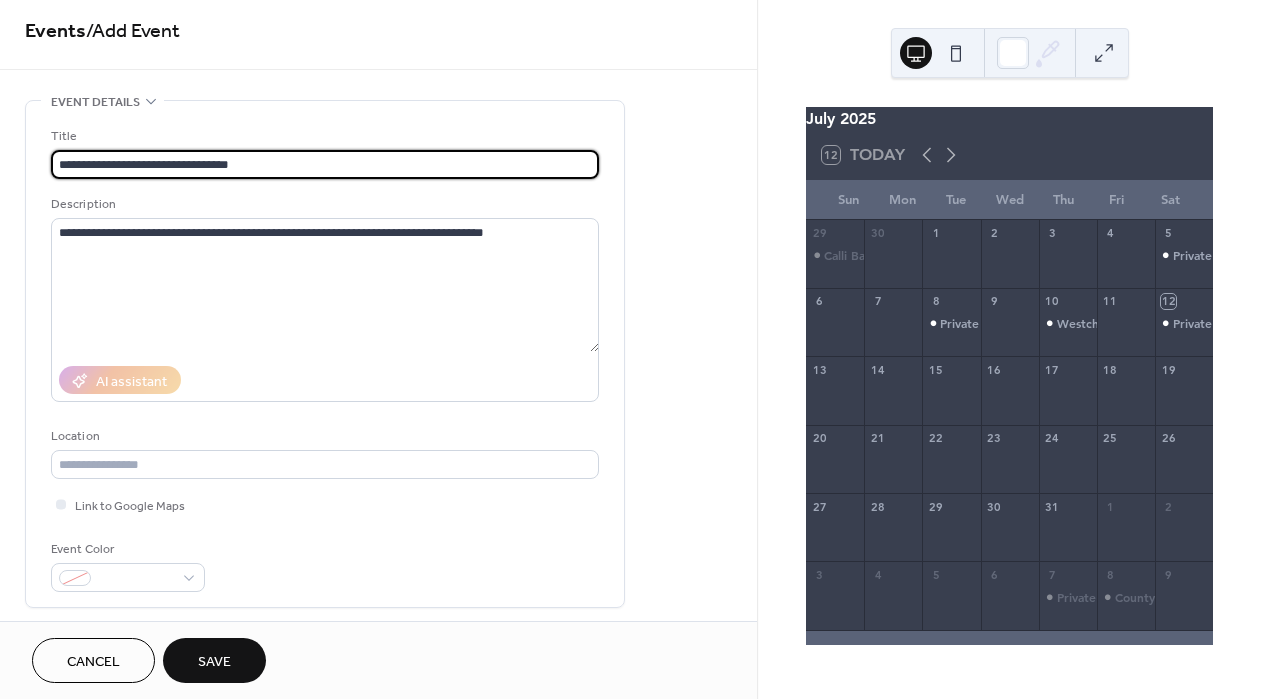 scroll, scrollTop: 0, scrollLeft: 0, axis: both 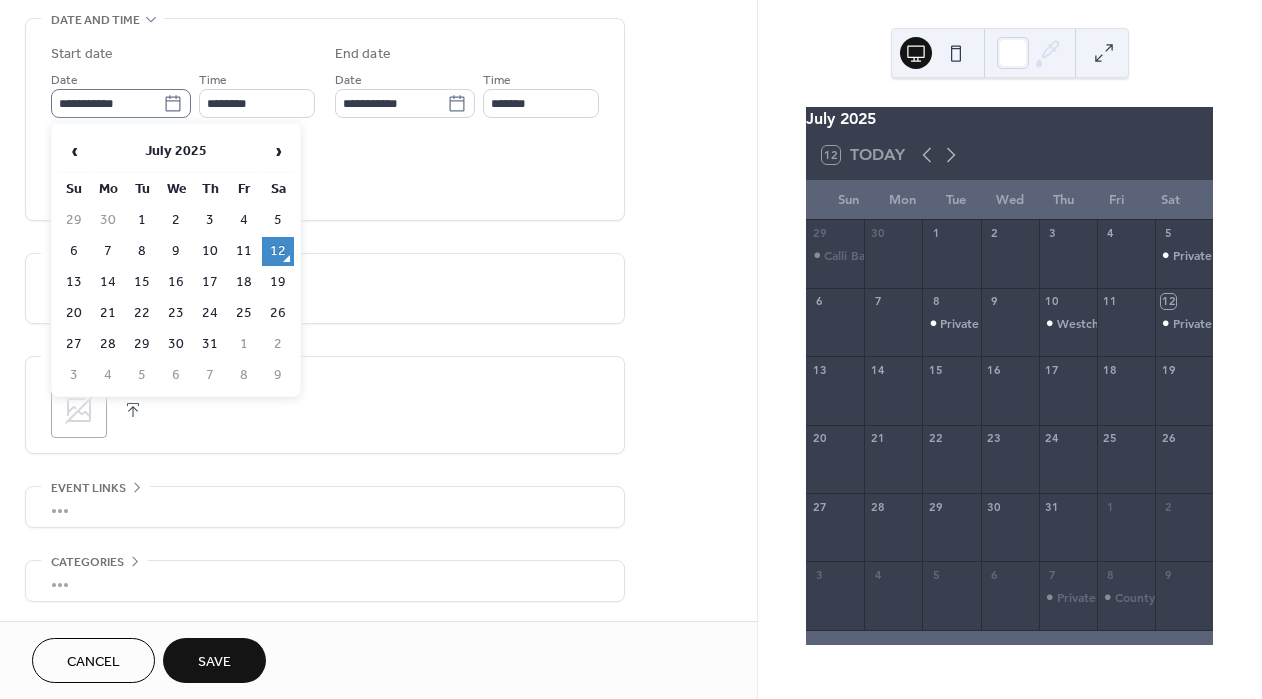 click 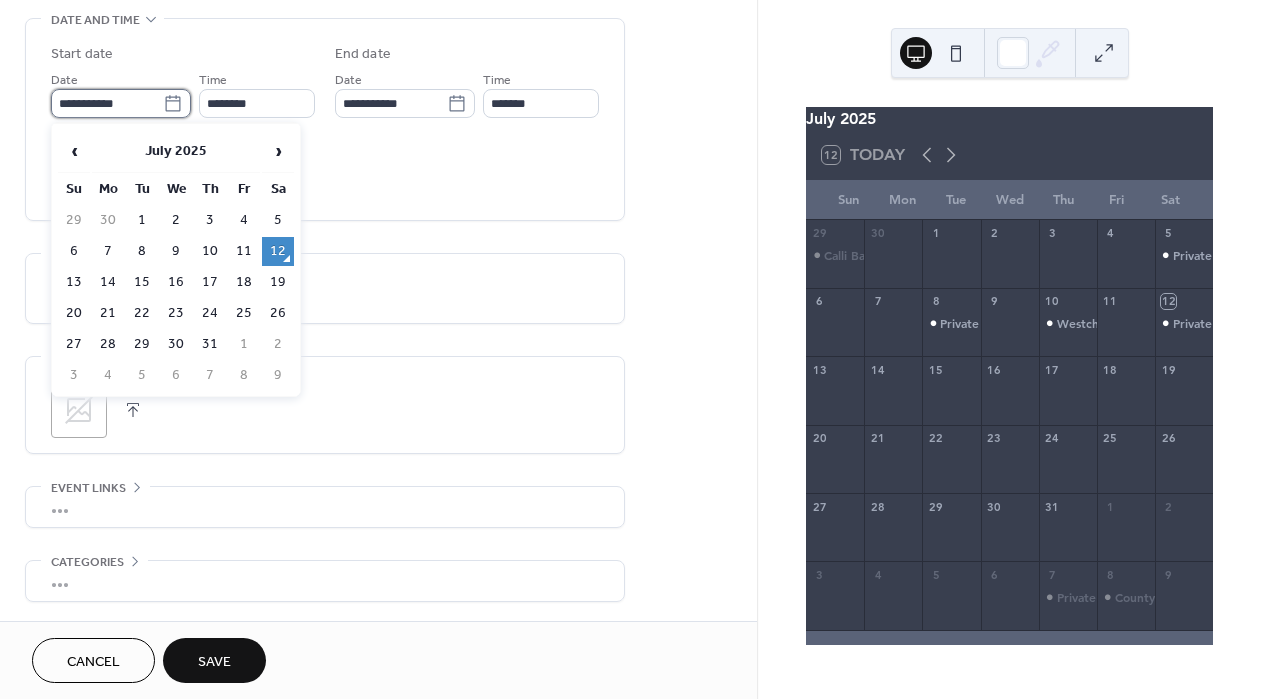 click on "**********" at bounding box center (107, 103) 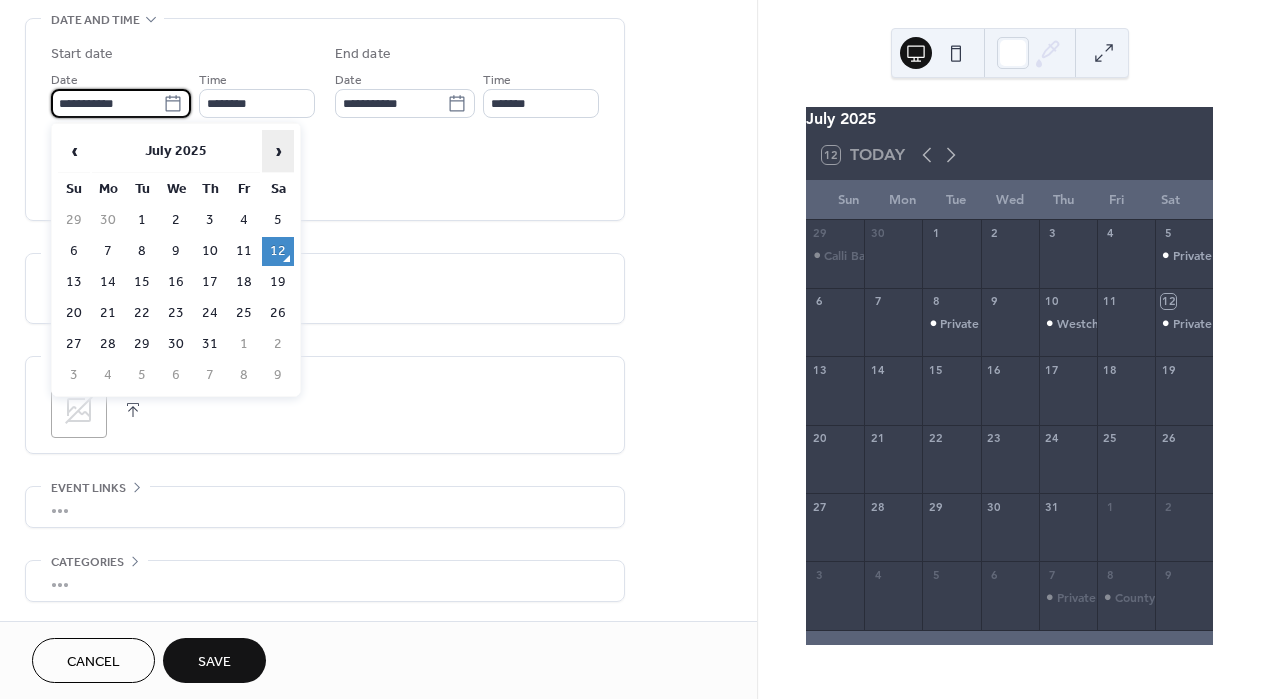 click on "›" at bounding box center (278, 151) 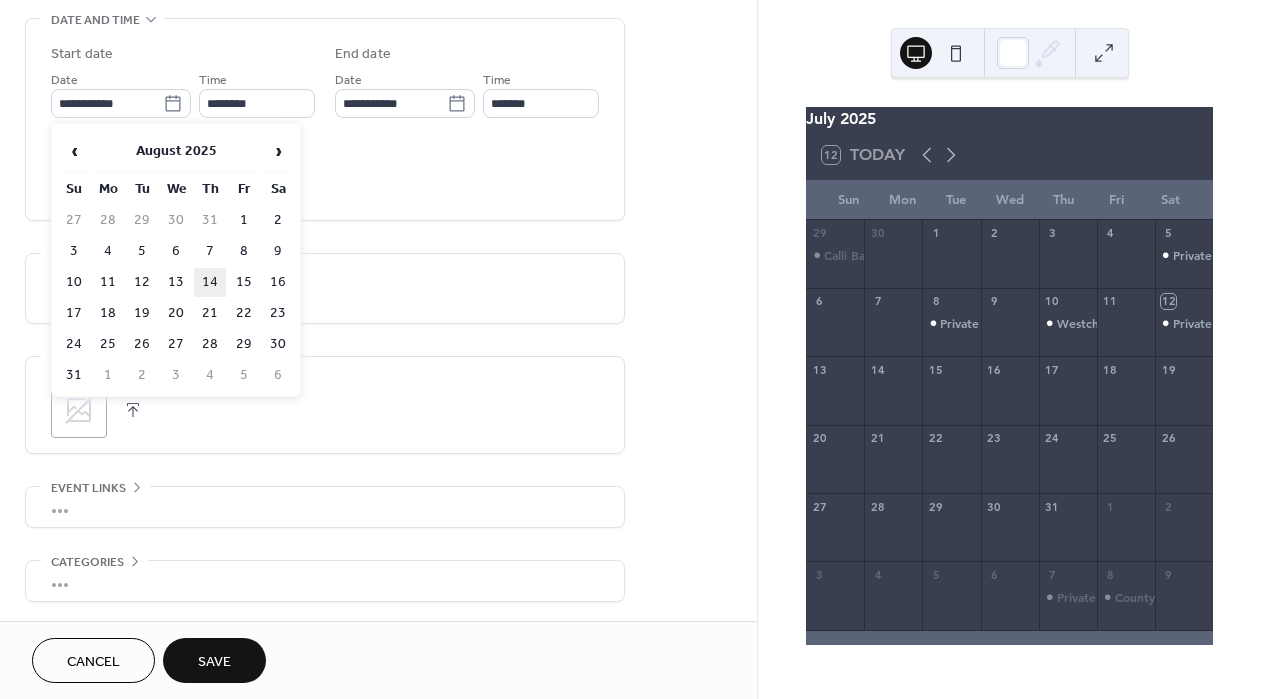click on "14" at bounding box center [210, 282] 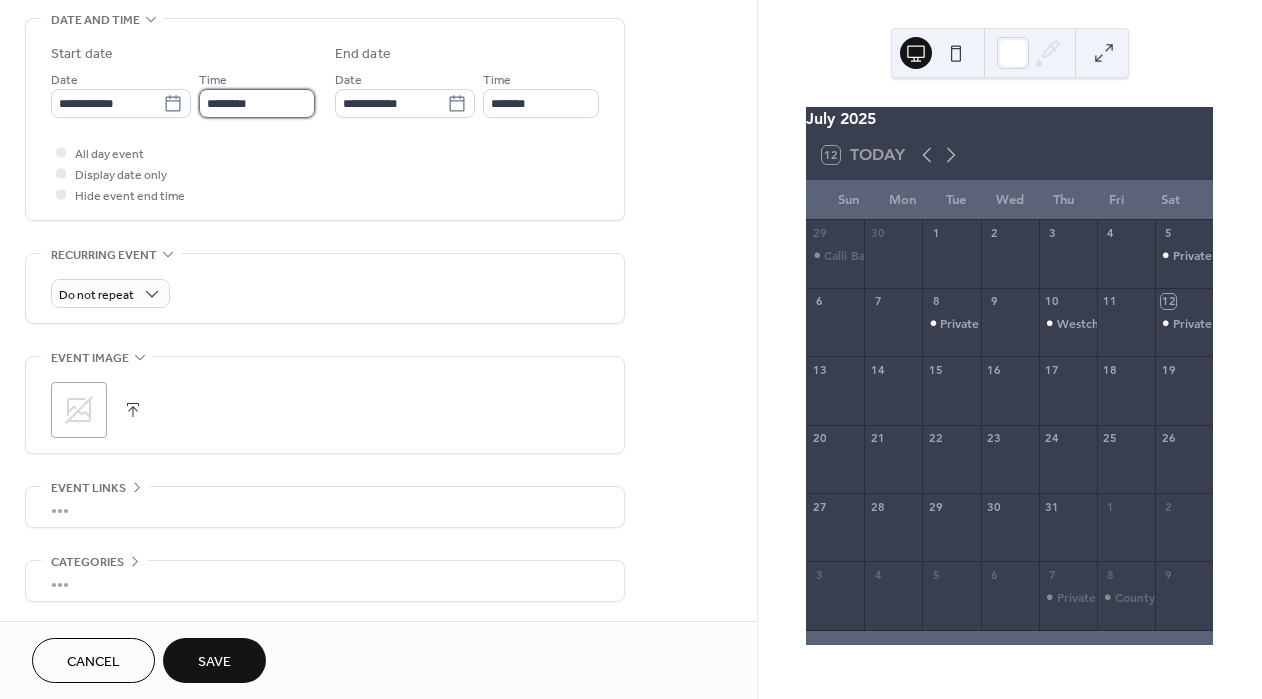 click on "********" at bounding box center [257, 103] 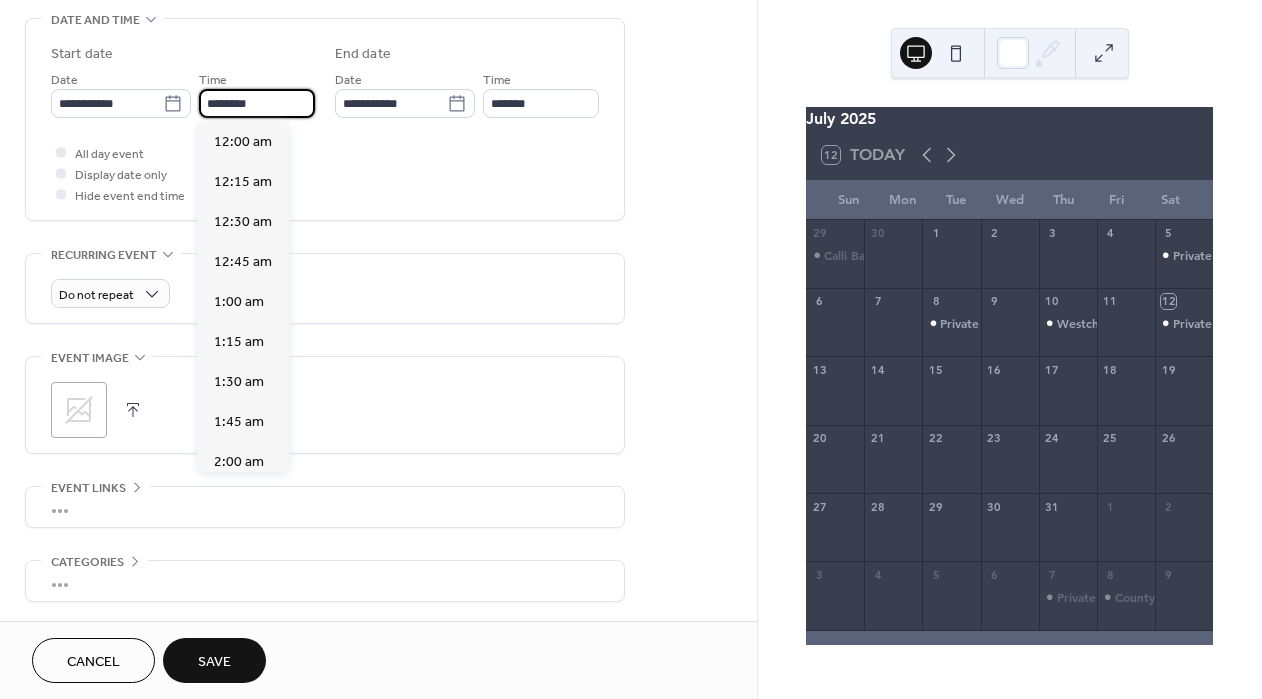 scroll, scrollTop: 1944, scrollLeft: 0, axis: vertical 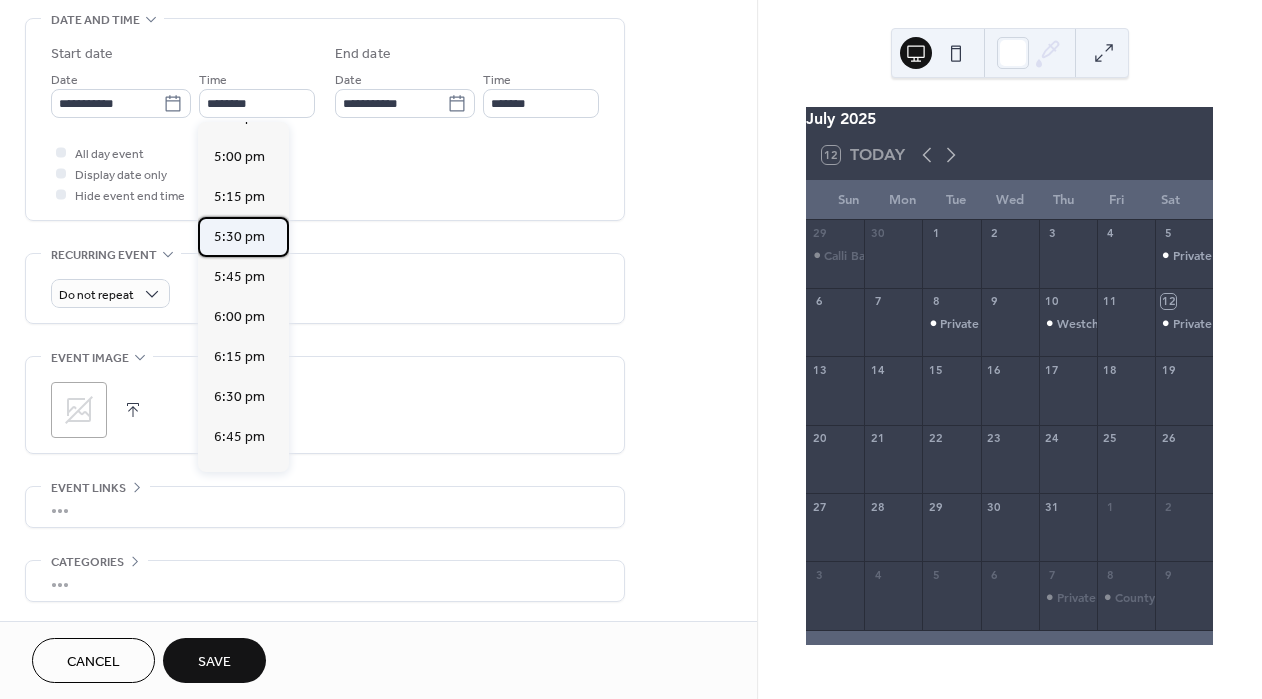 click on "5:30 pm" at bounding box center (239, 237) 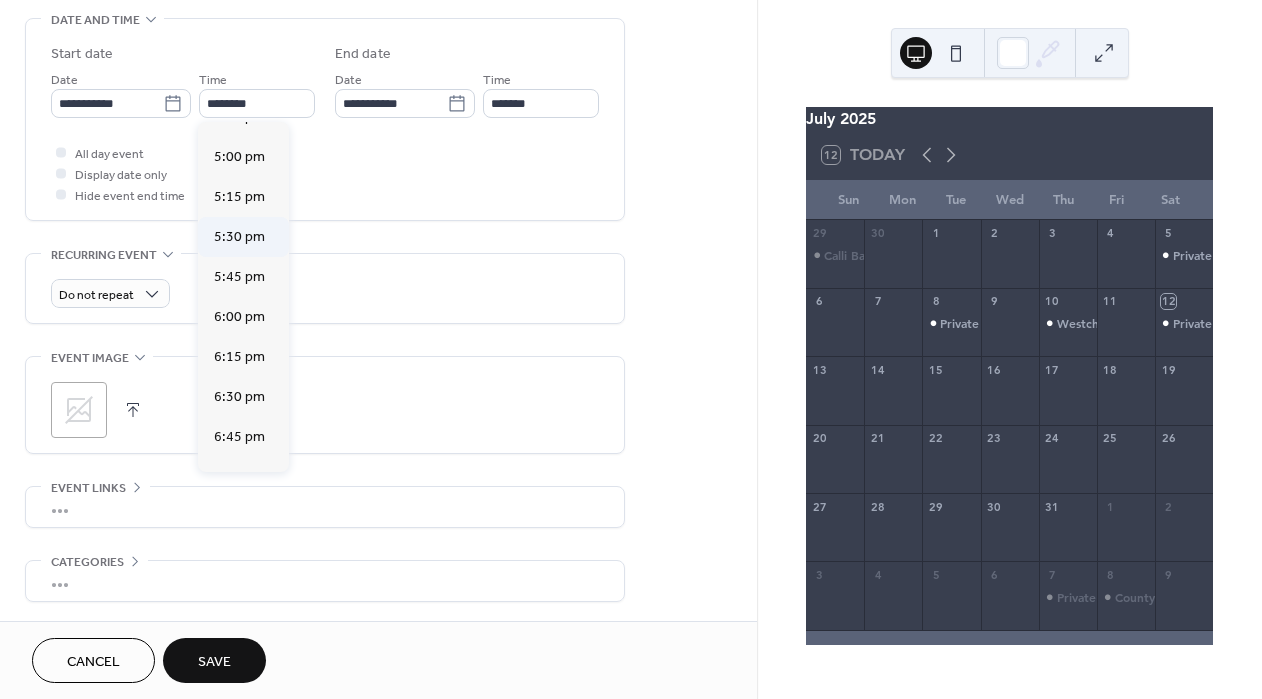 type on "*******" 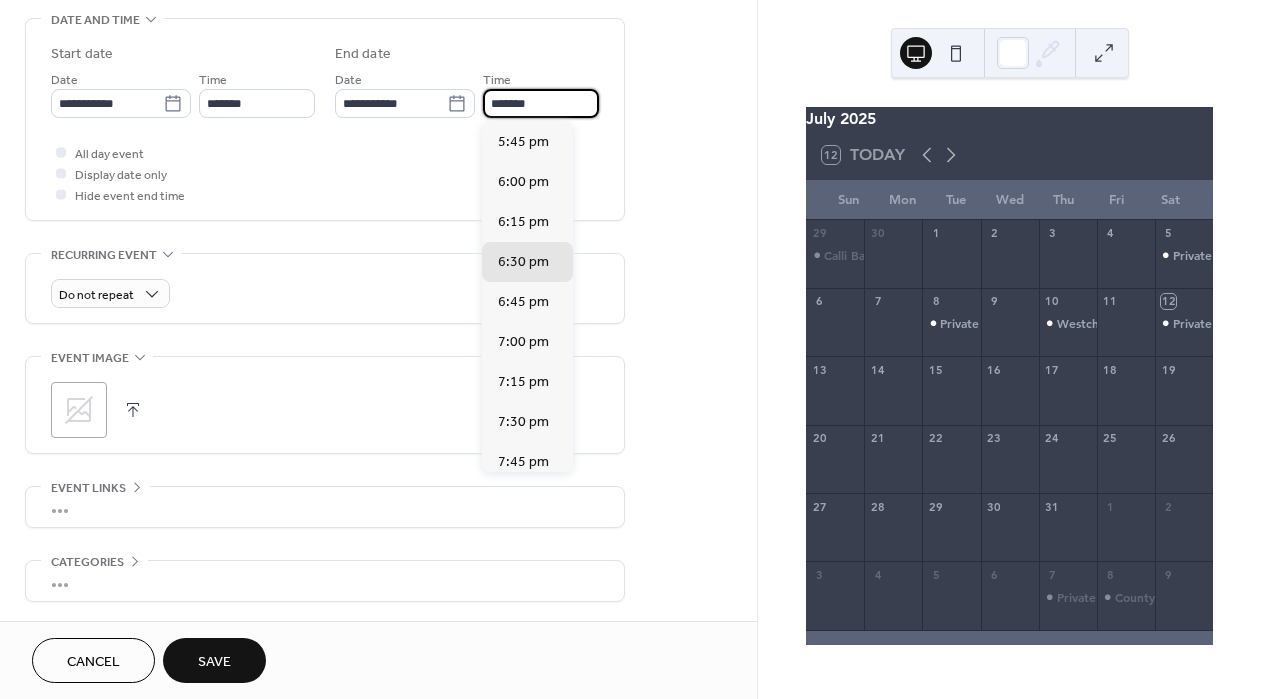 click on "*******" at bounding box center (541, 103) 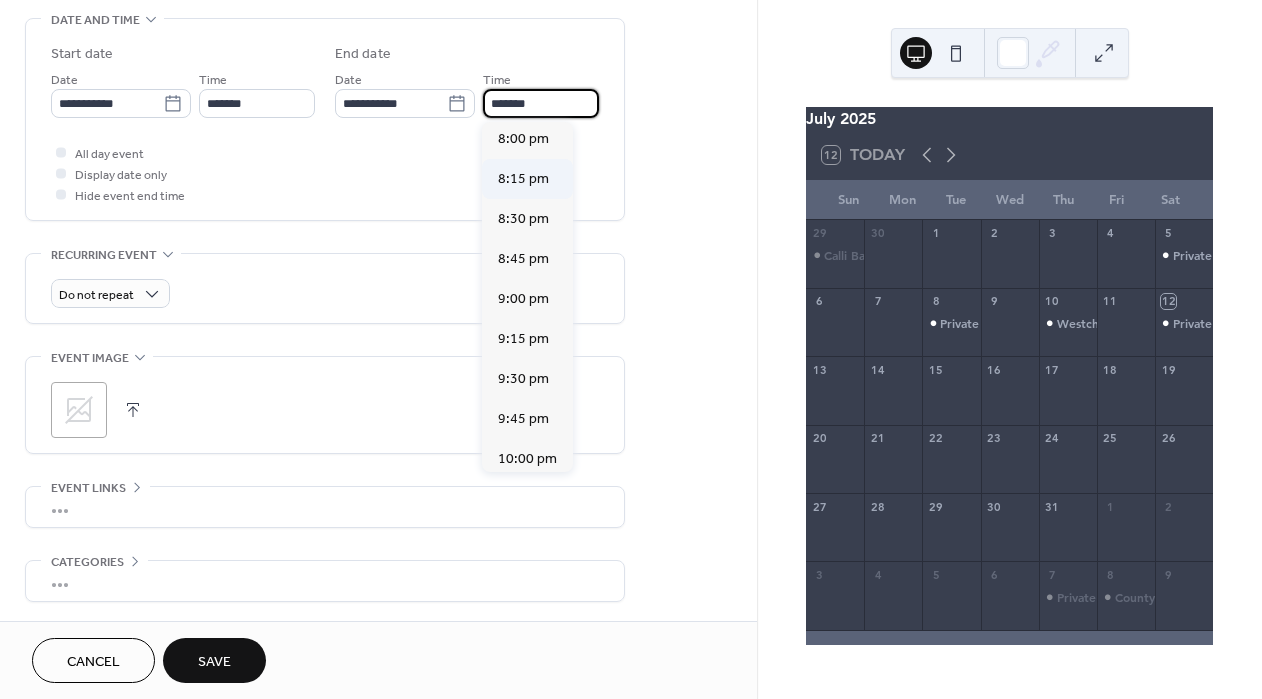 scroll, scrollTop: 405, scrollLeft: 0, axis: vertical 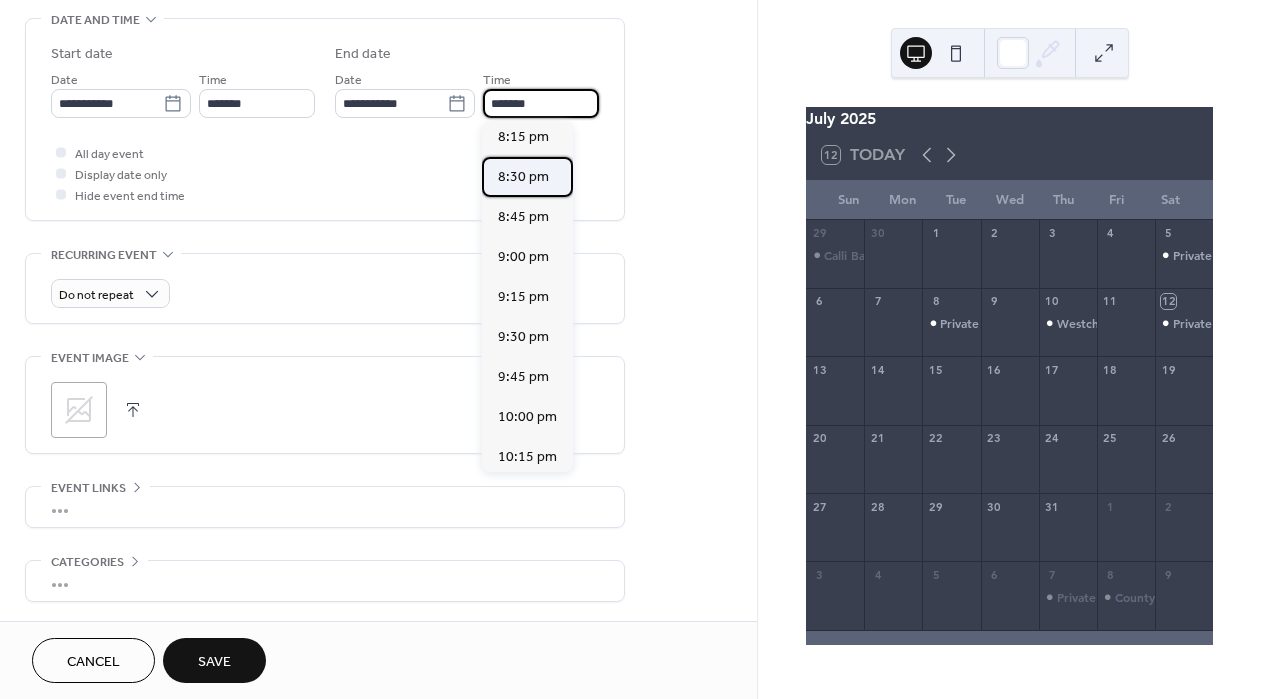 click on "8:30 pm" at bounding box center (523, 177) 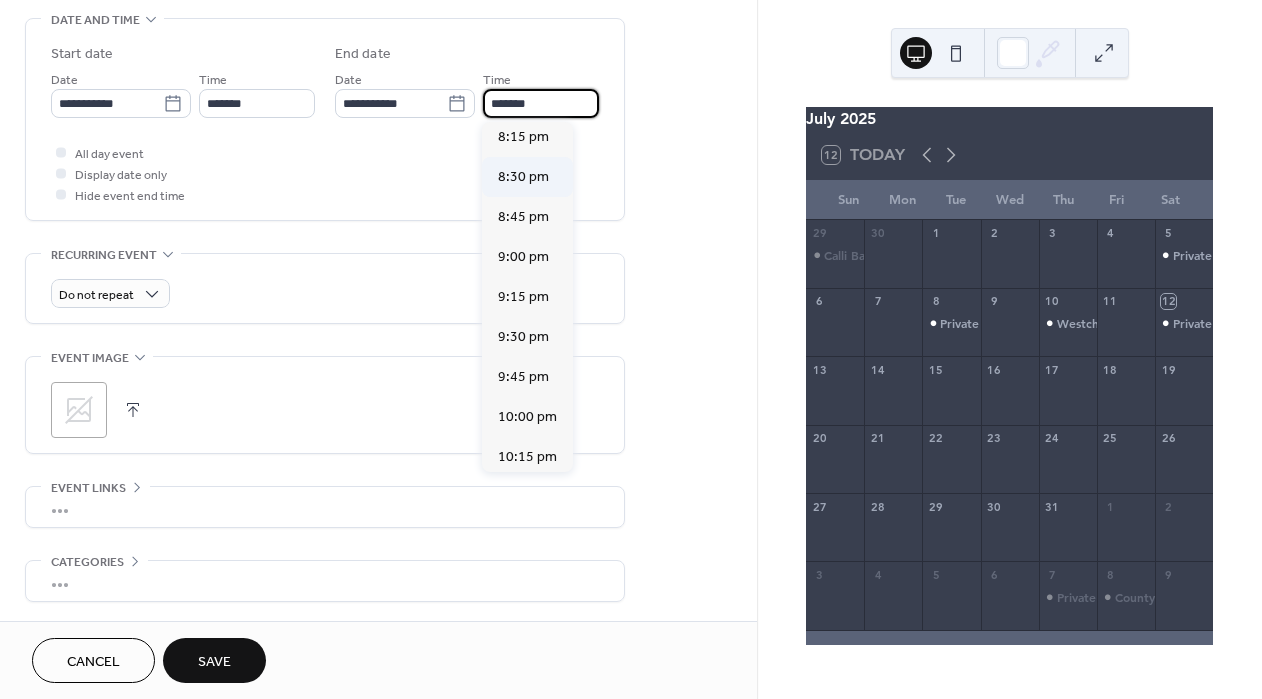 type on "*******" 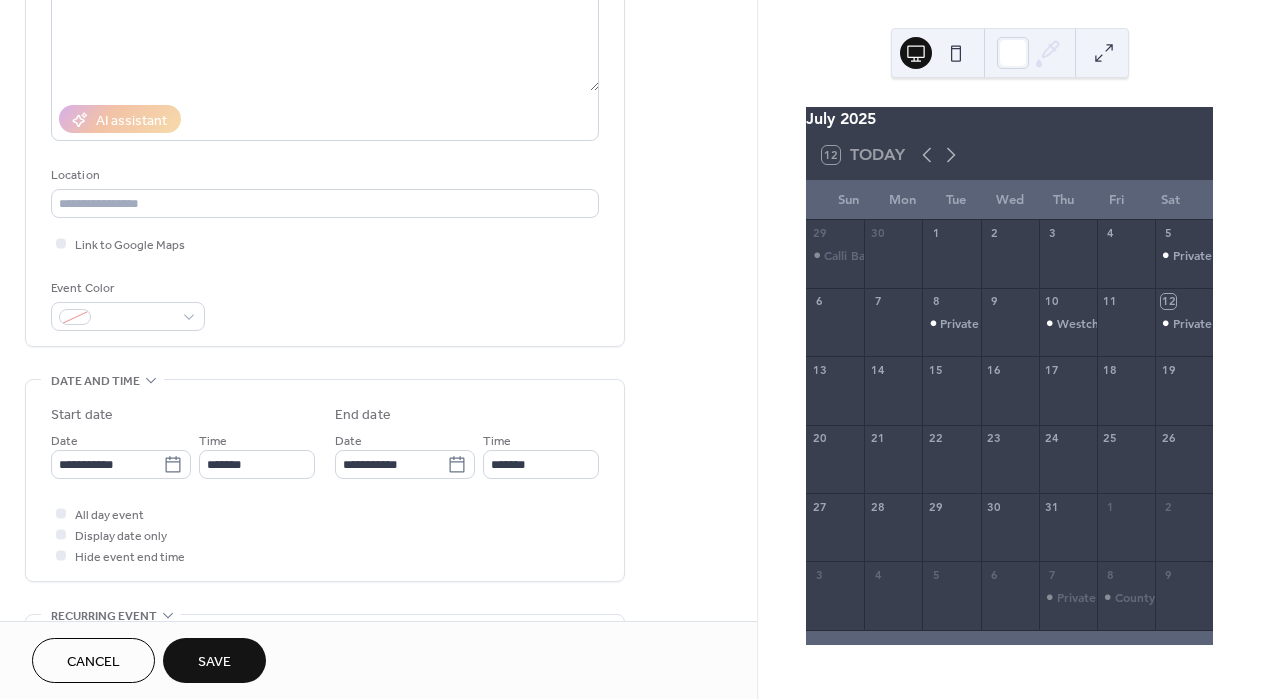 scroll, scrollTop: 0, scrollLeft: 0, axis: both 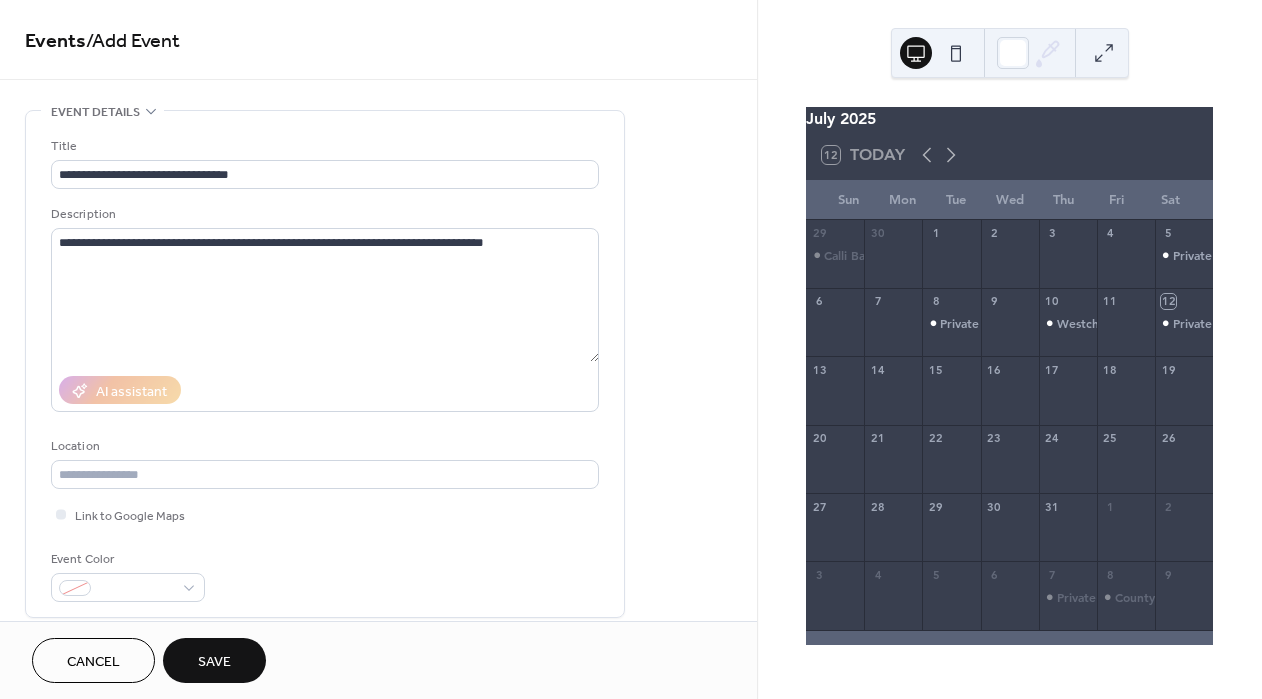 click on "Save" at bounding box center [214, 662] 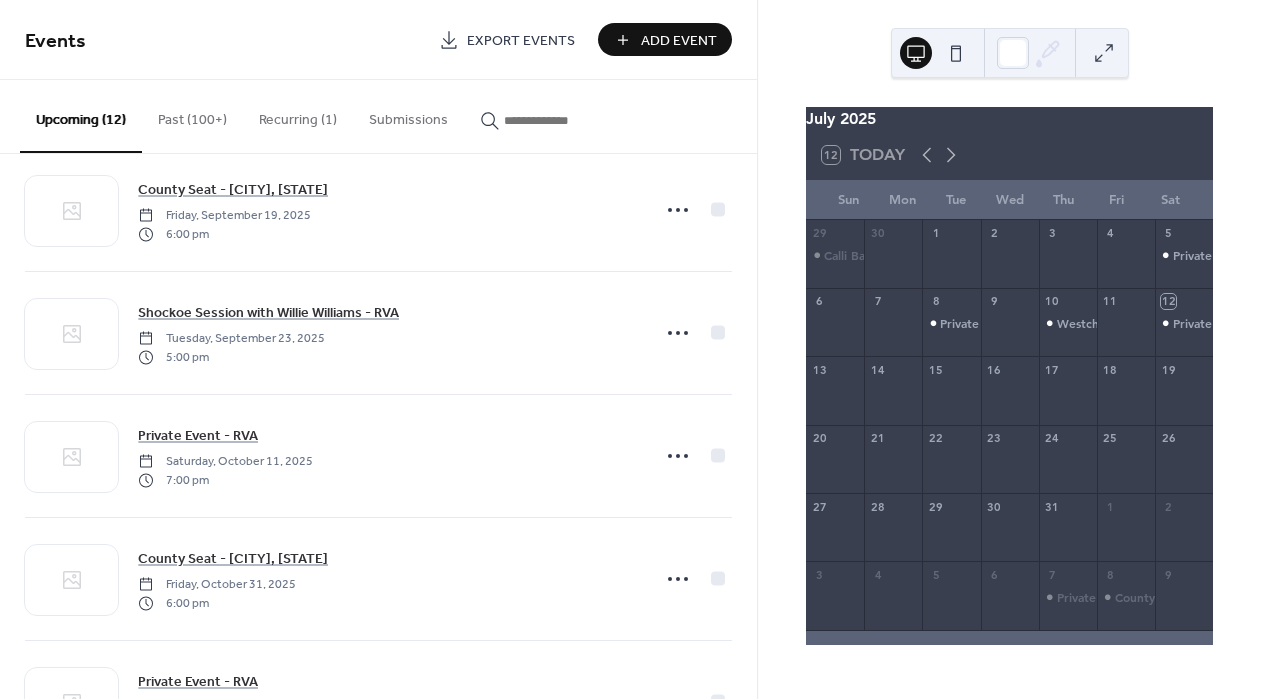 scroll, scrollTop: 651, scrollLeft: 0, axis: vertical 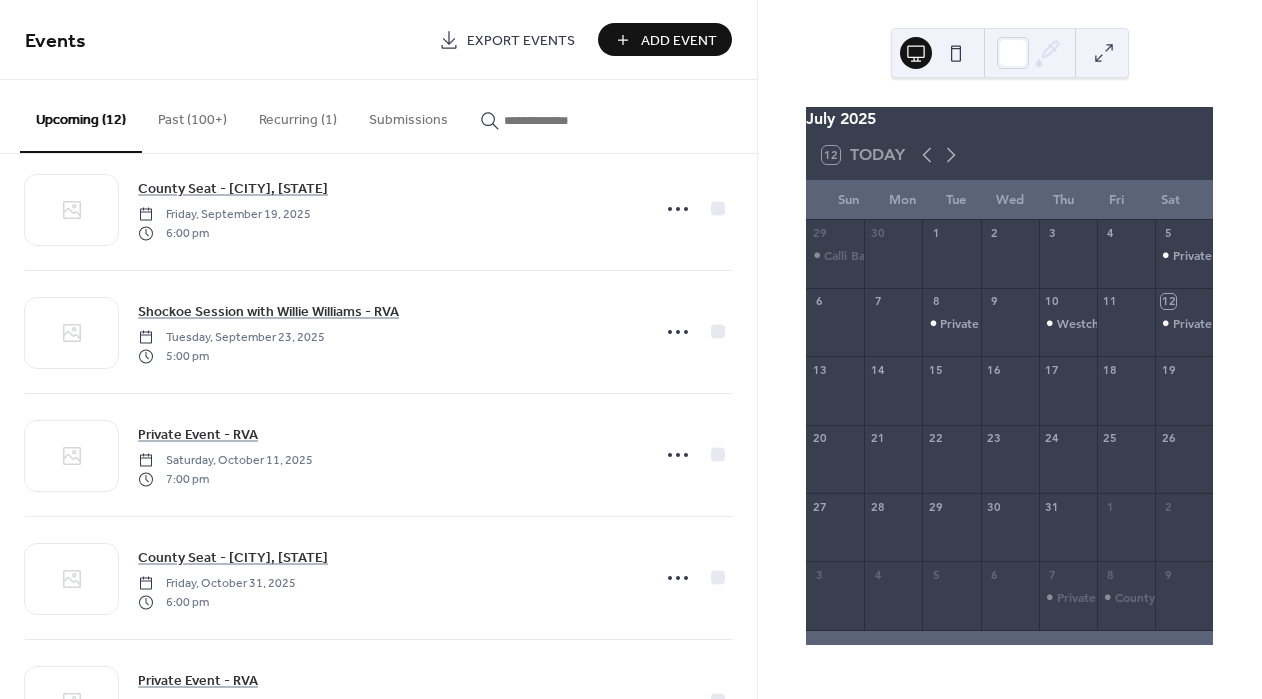 click on "Add Event" at bounding box center [665, 39] 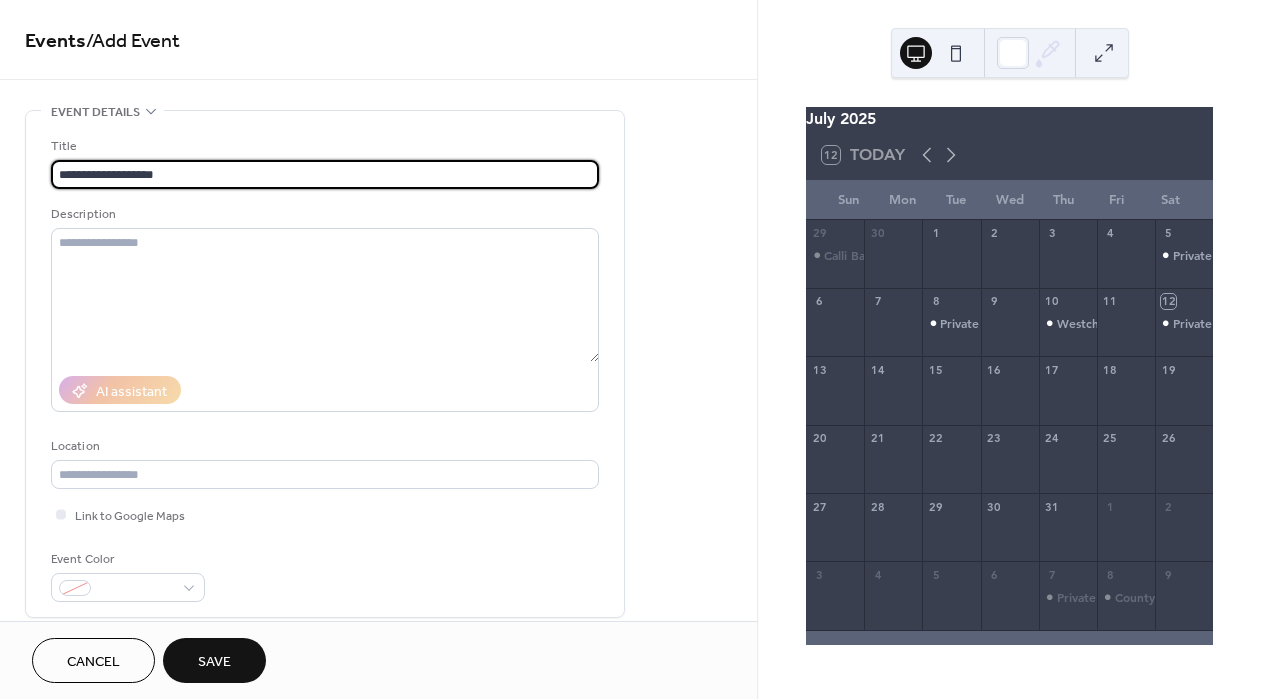 click on "**********" at bounding box center [325, 174] 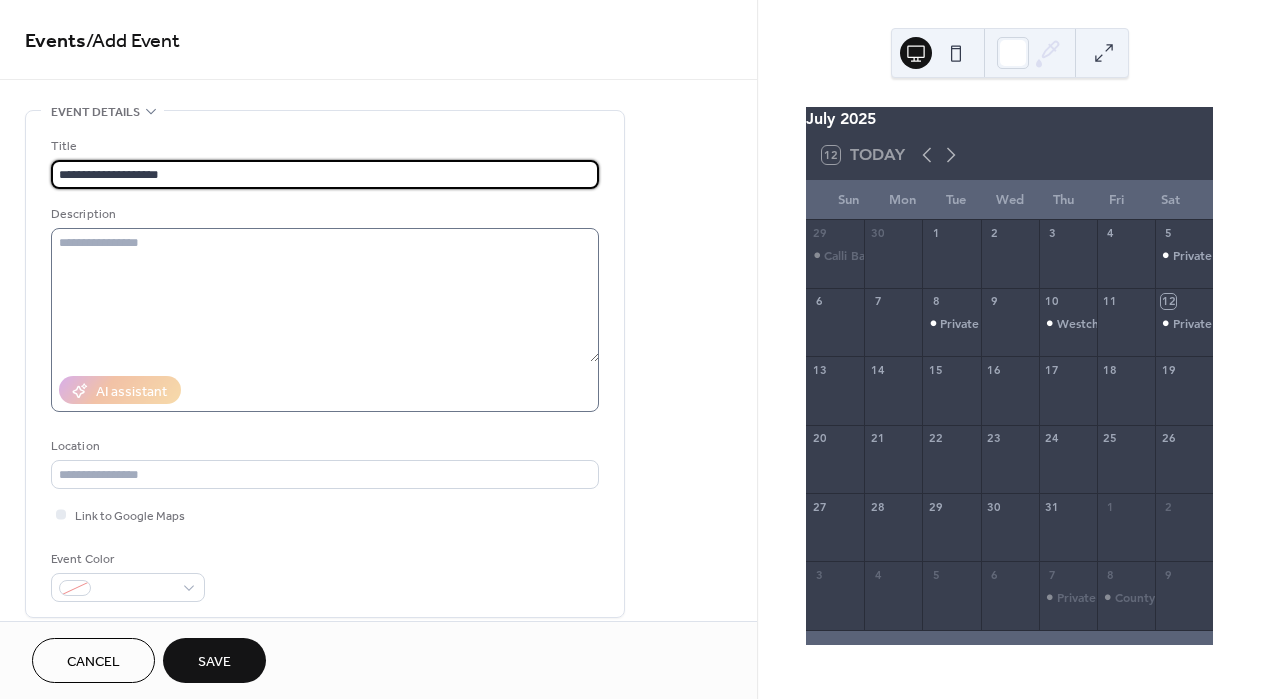 type on "**********" 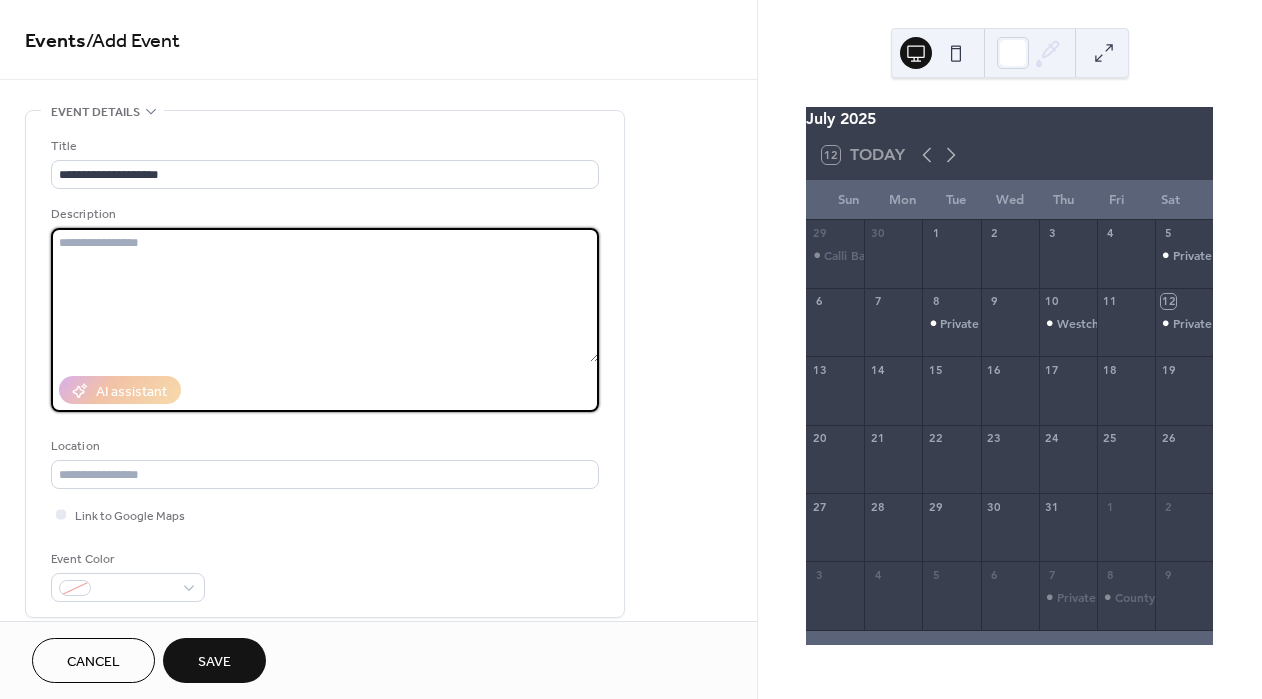 click at bounding box center [325, 295] 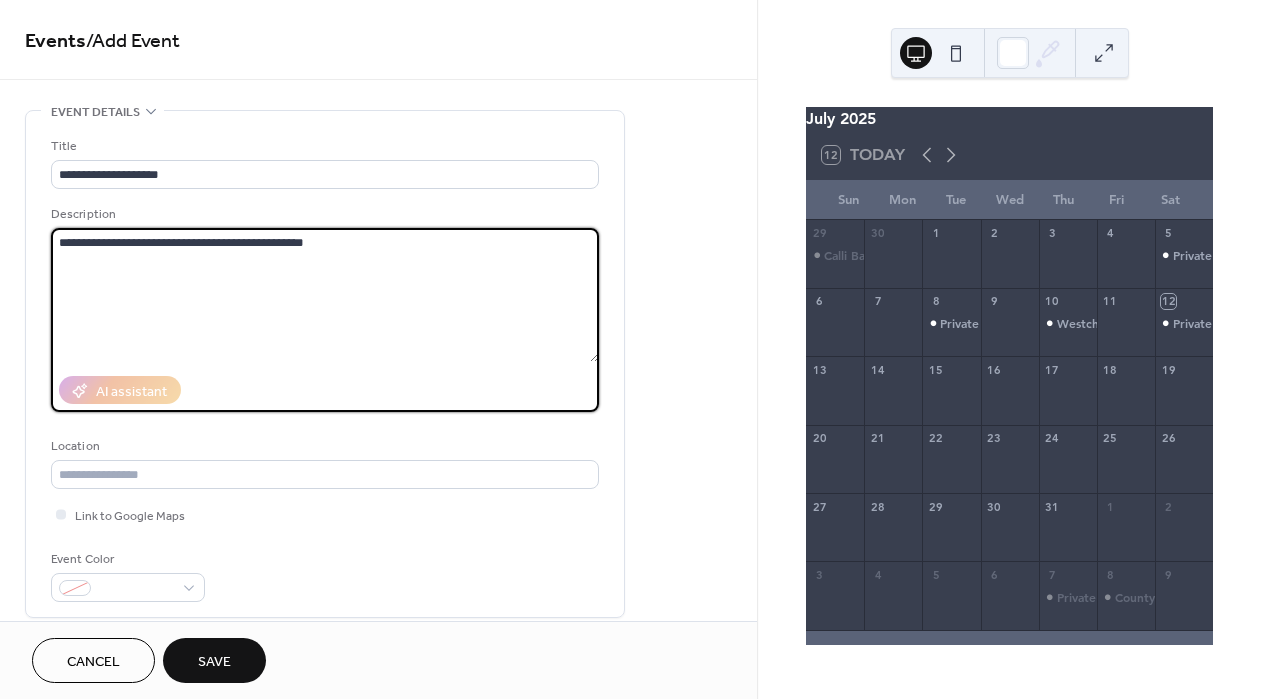 type on "**********" 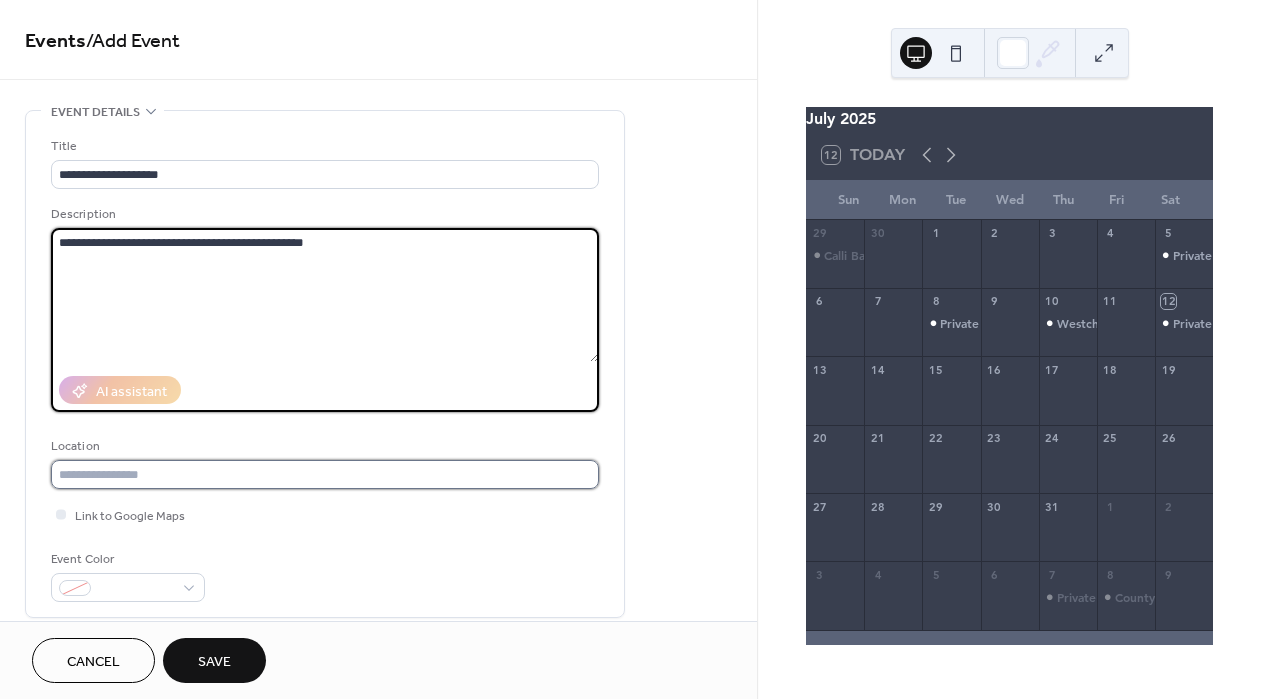 click at bounding box center (325, 474) 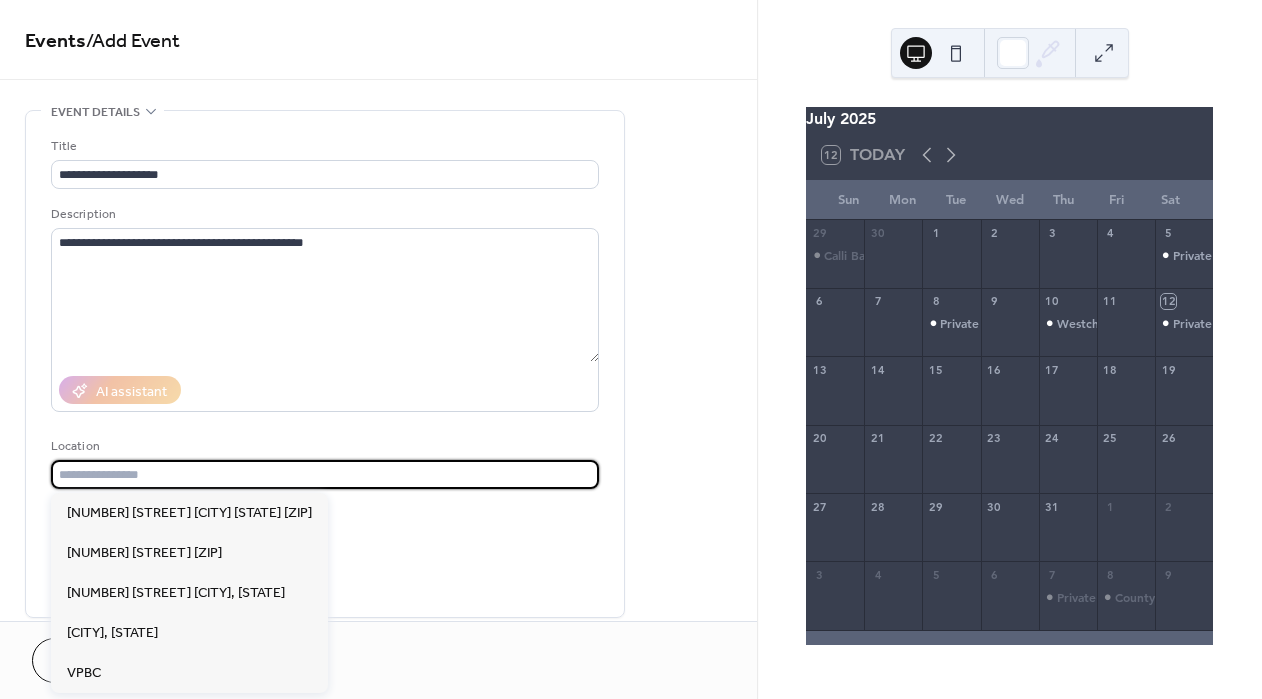 paste on "**********" 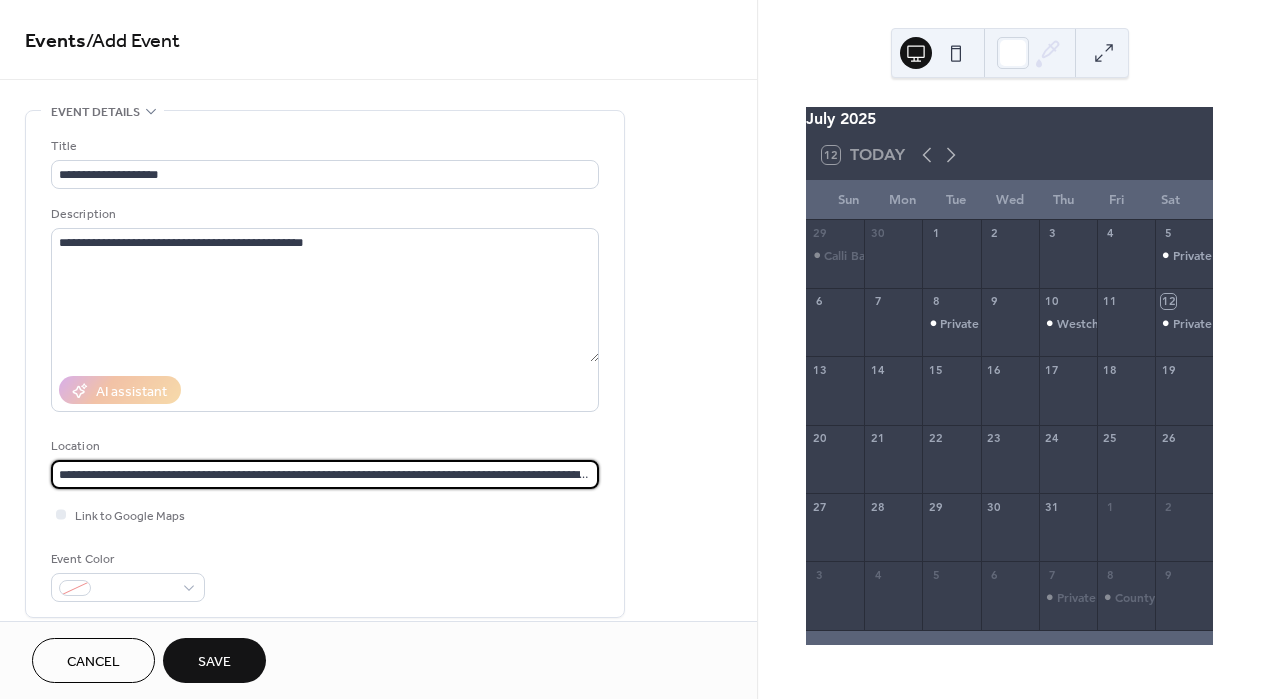 scroll, scrollTop: 0, scrollLeft: 91, axis: horizontal 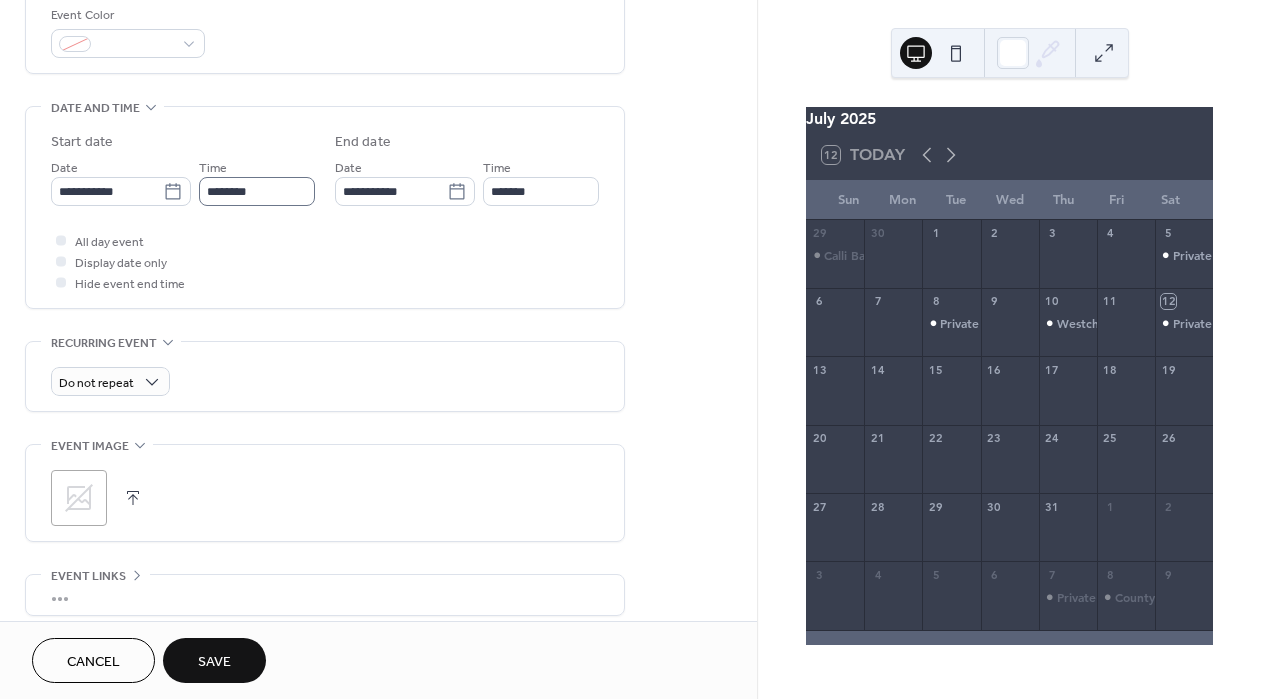 type on "**********" 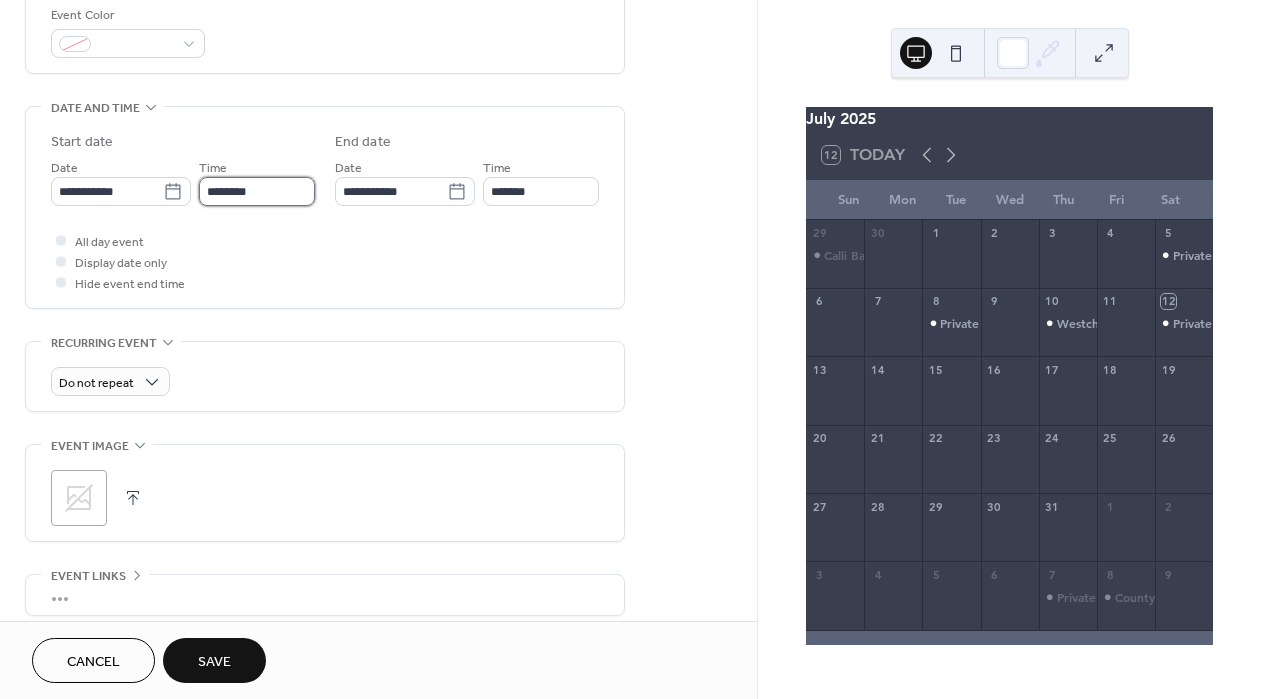 click on "********" at bounding box center [257, 191] 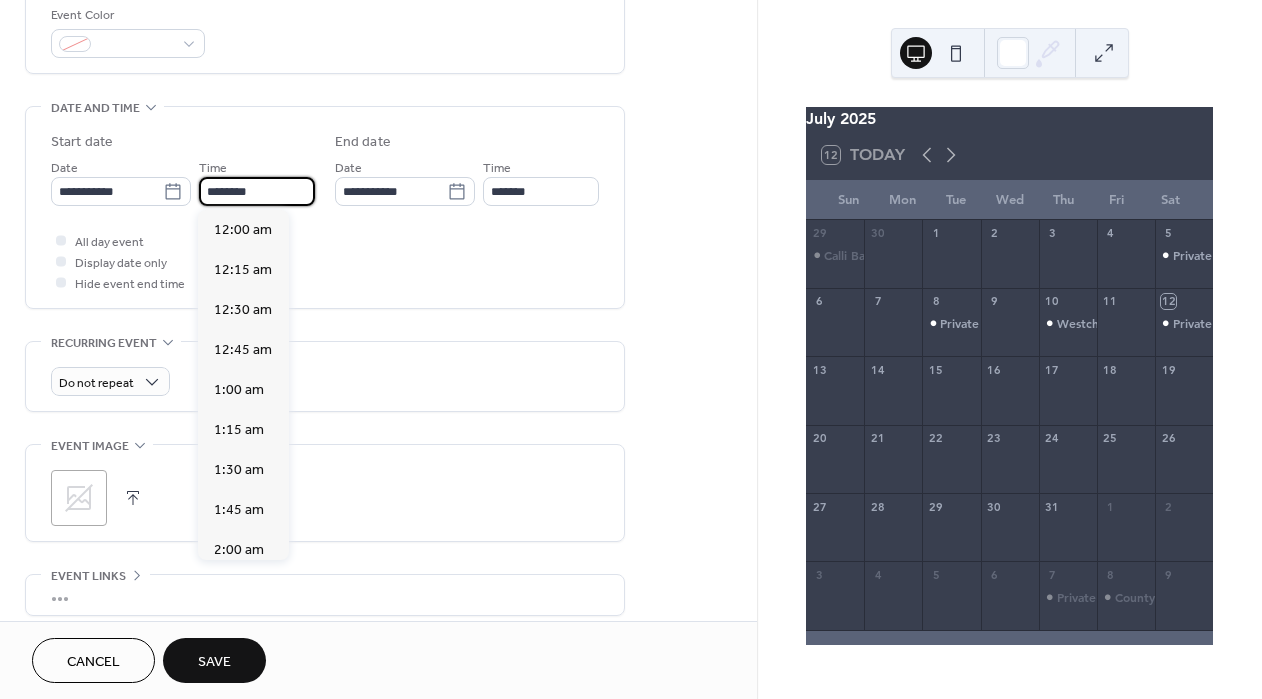 scroll, scrollTop: 0, scrollLeft: 0, axis: both 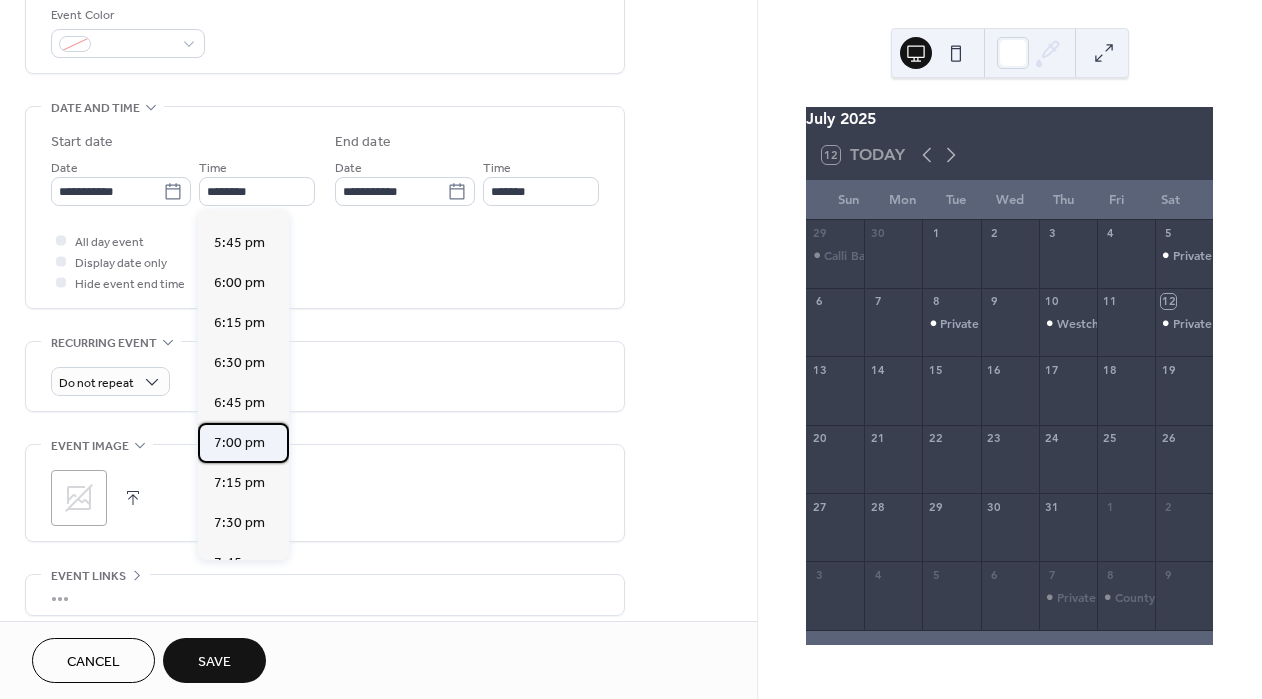 click on "7:00 pm" at bounding box center (239, 442) 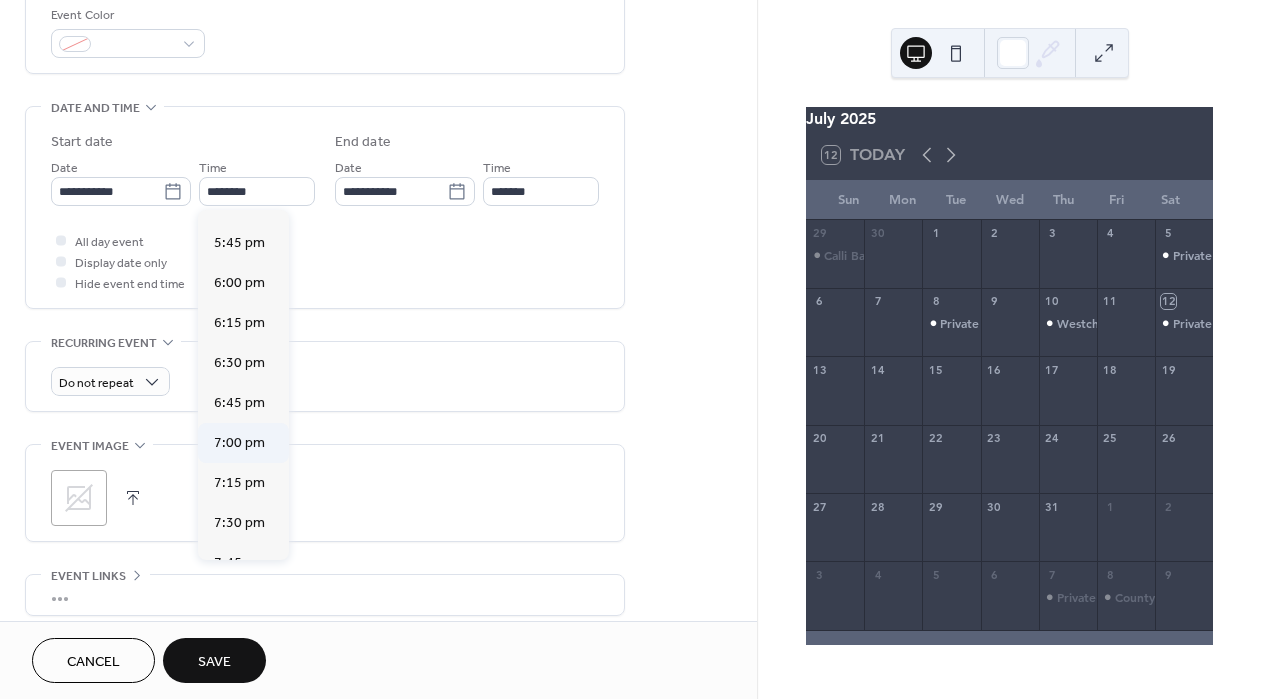 type on "*******" 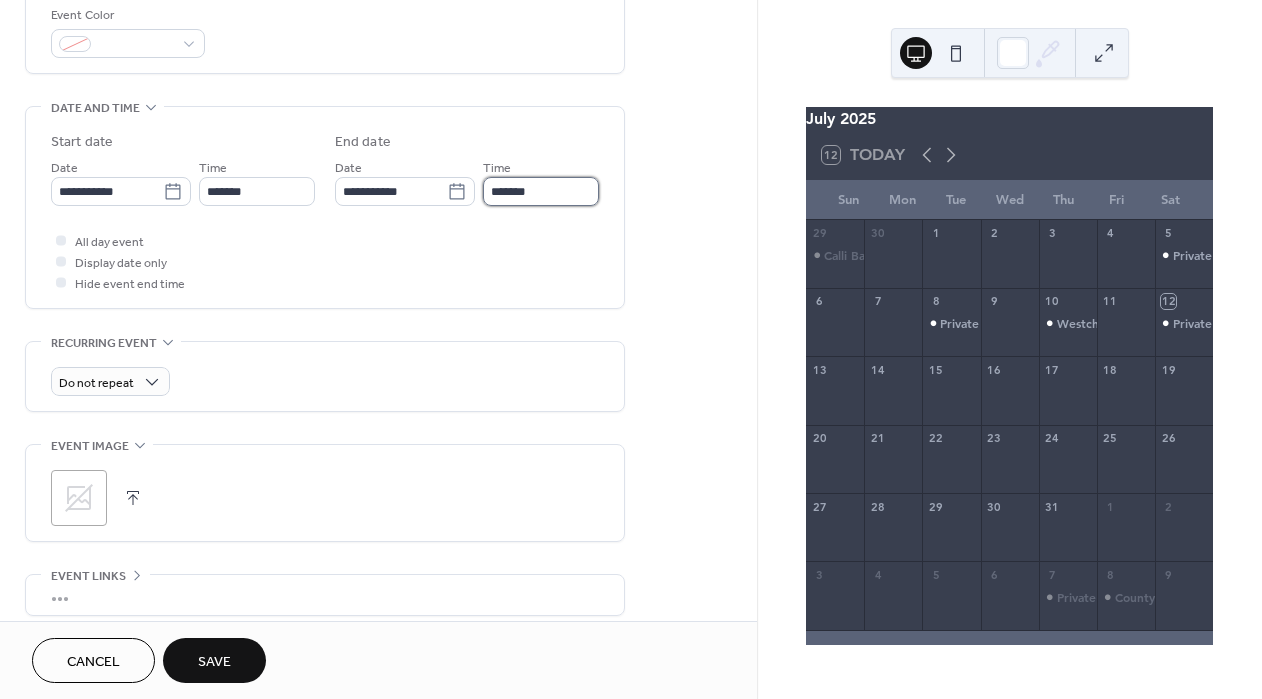 click on "*******" at bounding box center (541, 191) 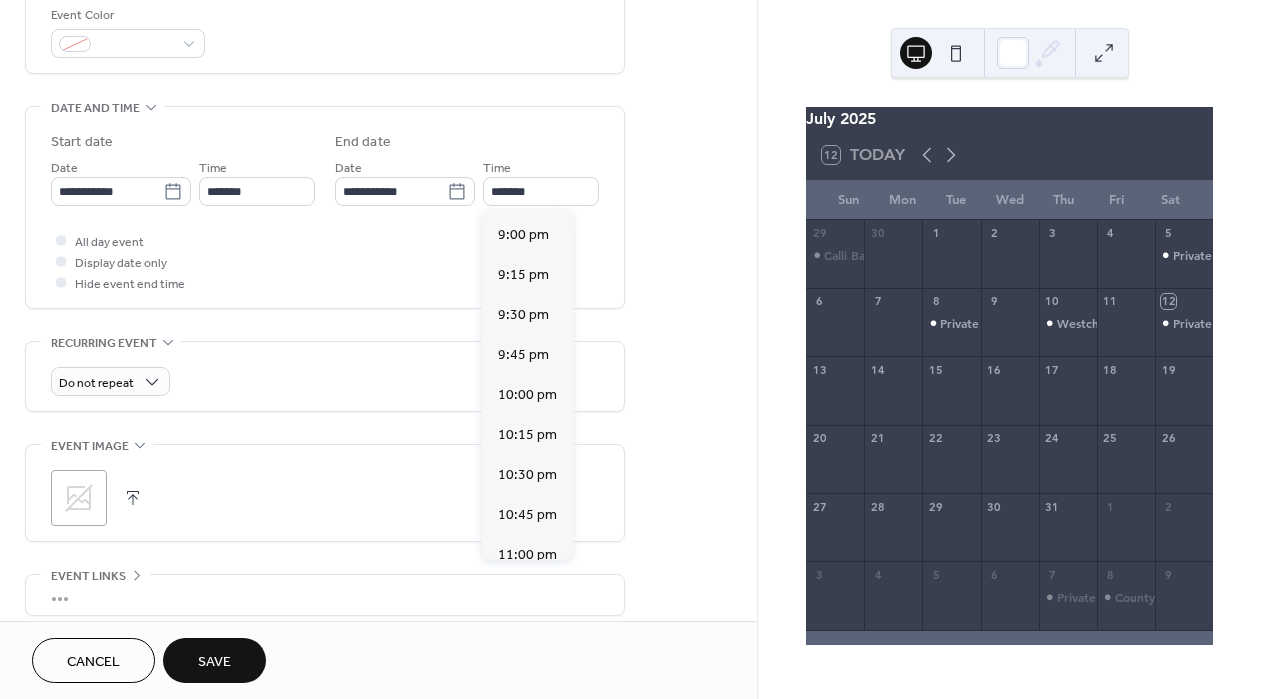 scroll, scrollTop: 301, scrollLeft: 0, axis: vertical 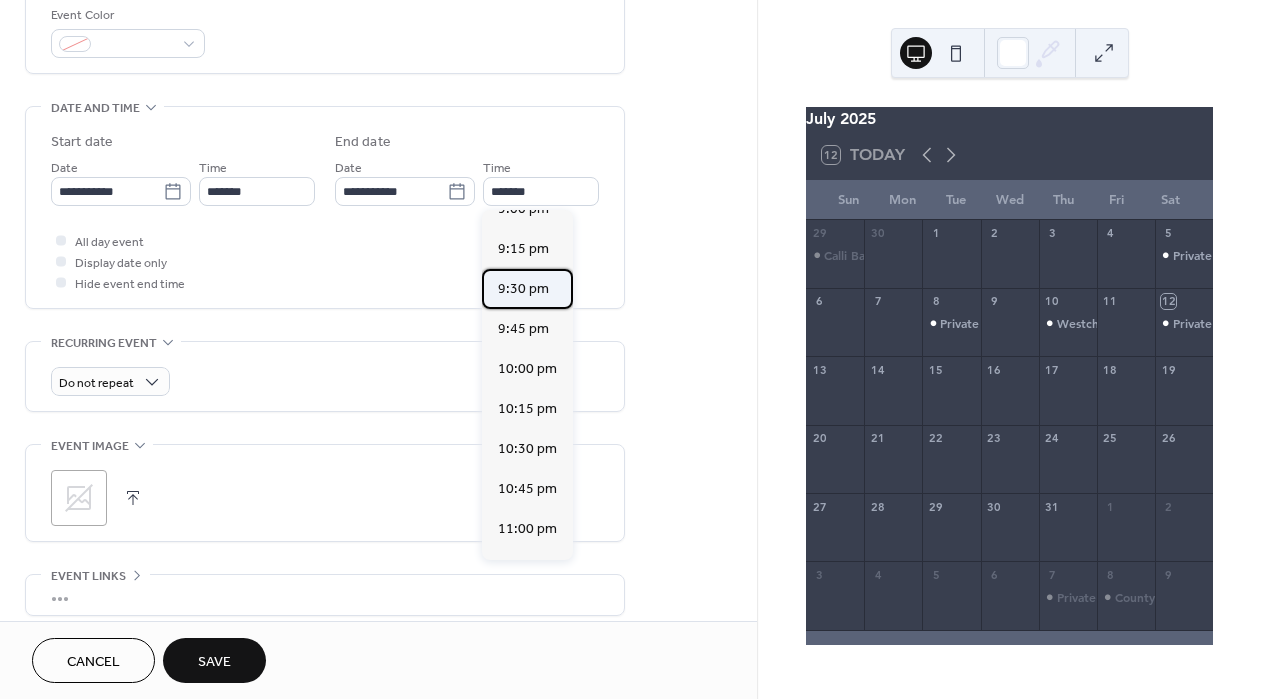 click on "9:30 pm" at bounding box center (523, 288) 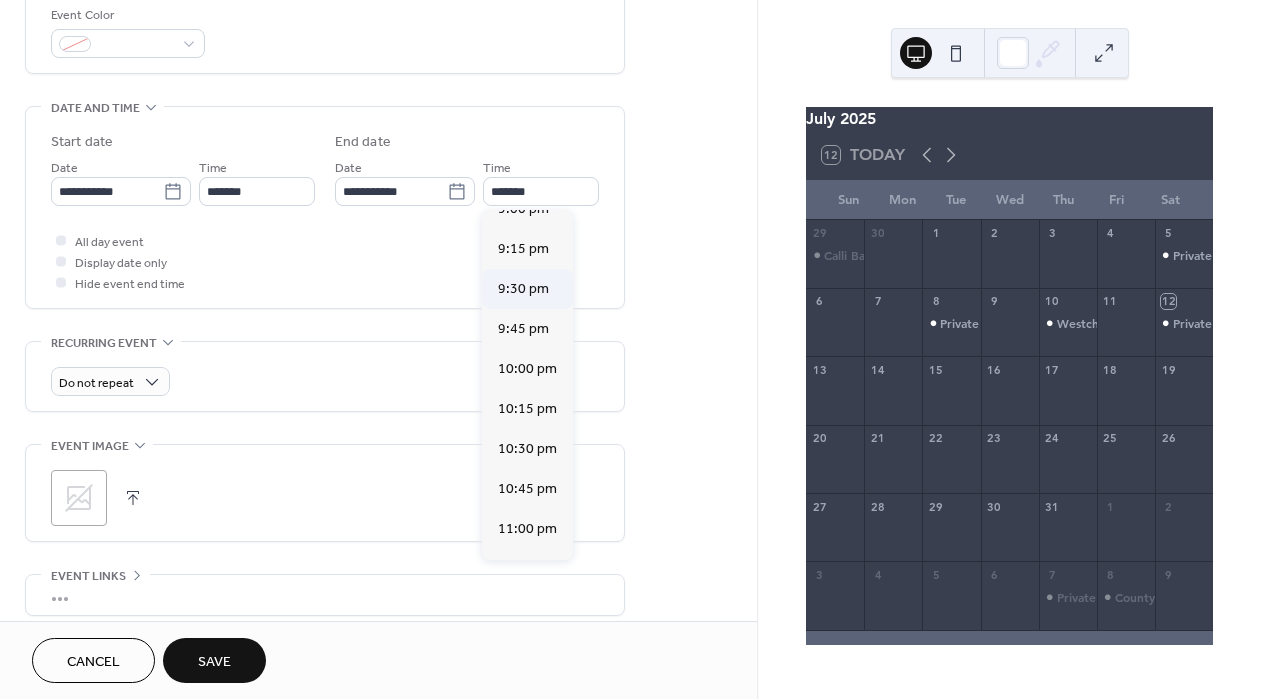 type on "*******" 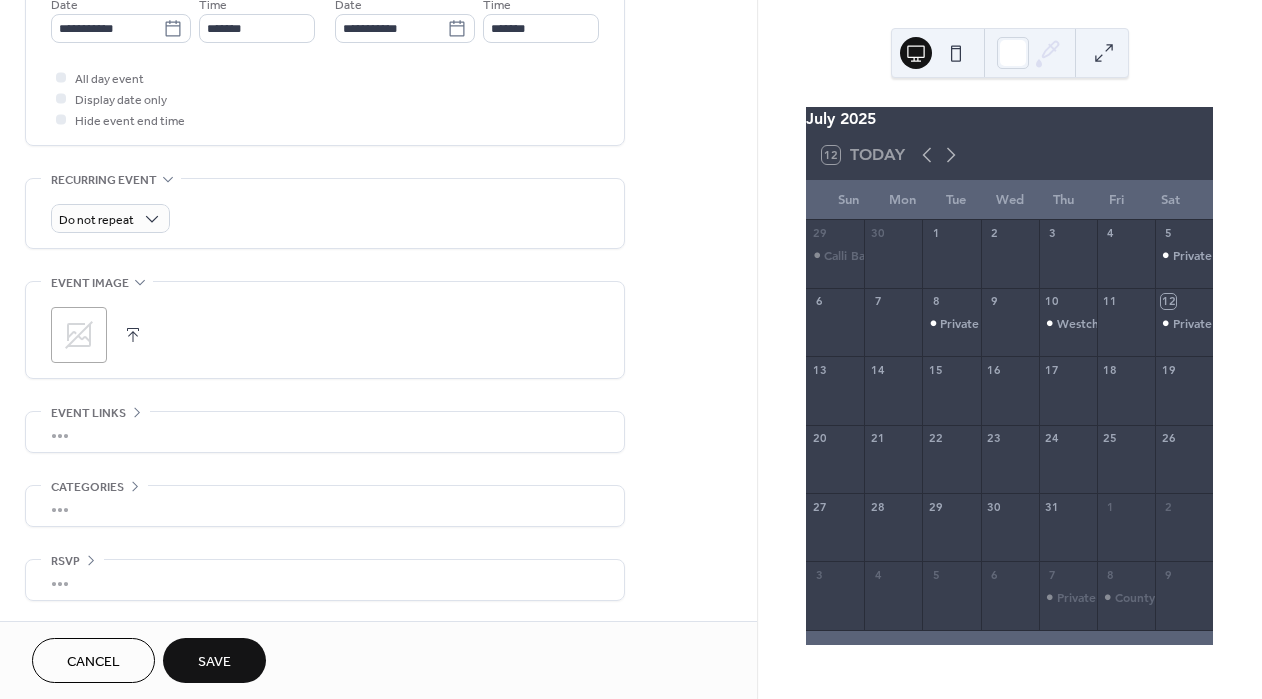 scroll, scrollTop: 0, scrollLeft: 0, axis: both 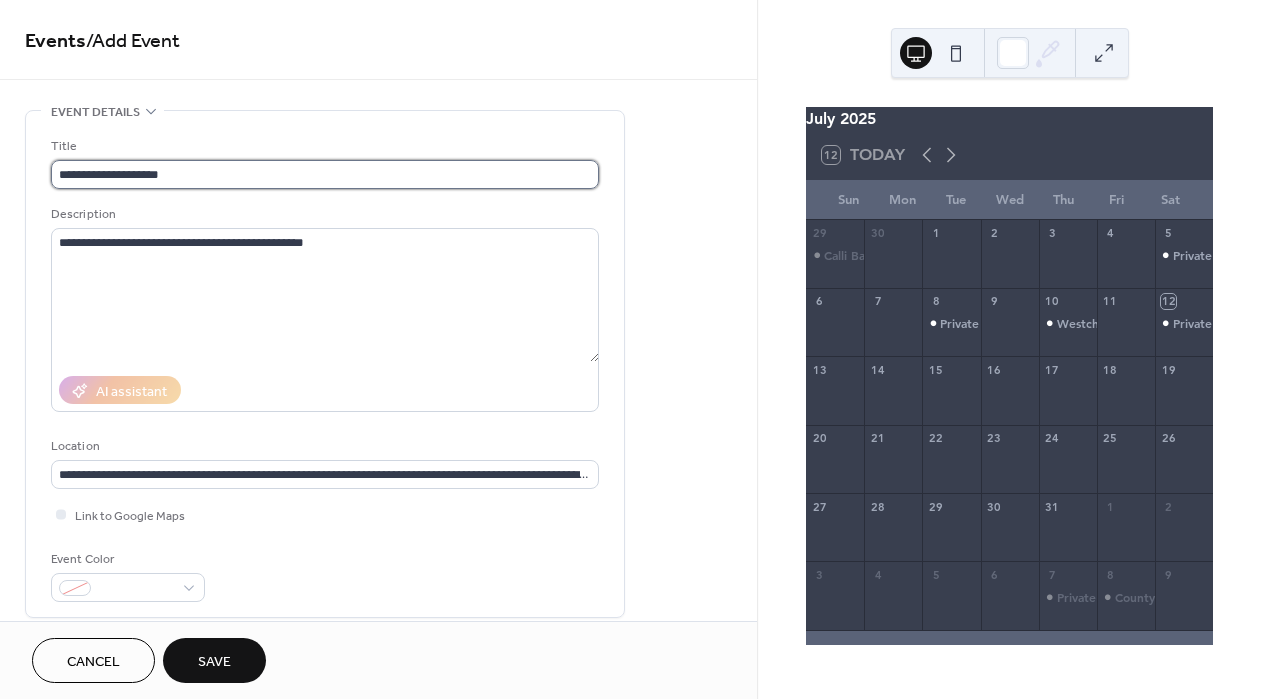 click on "**********" at bounding box center (325, 174) 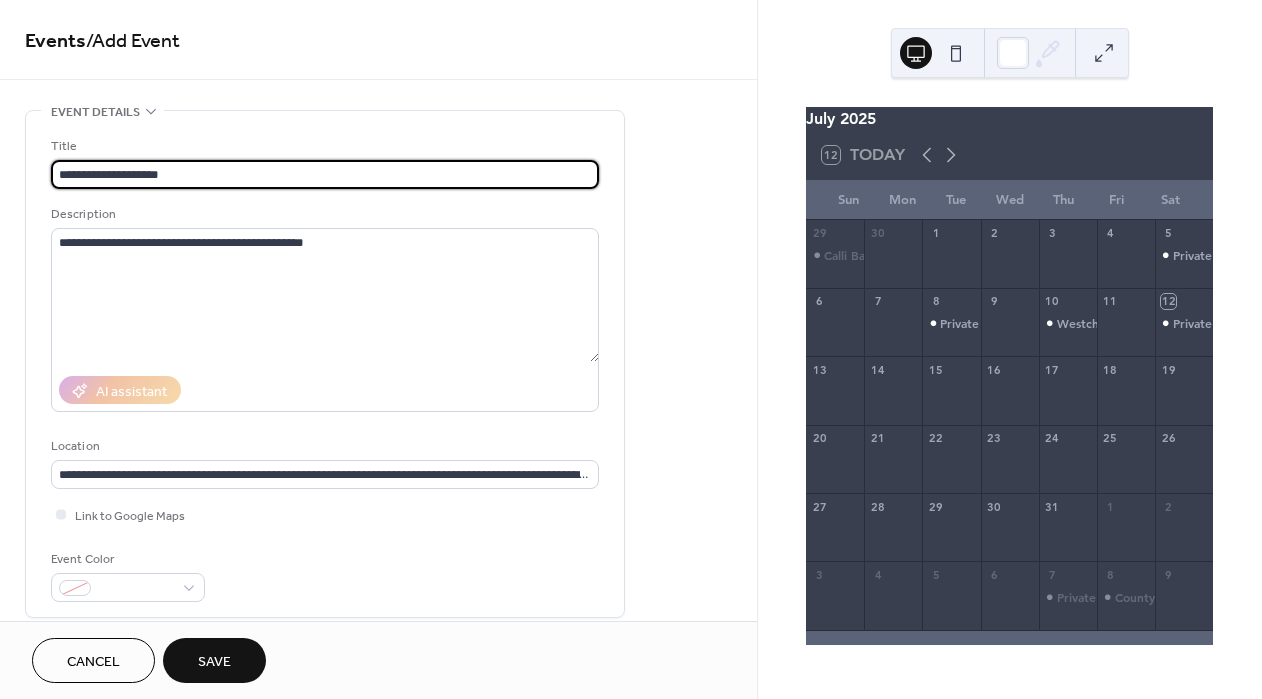 click on "Save" at bounding box center (214, 662) 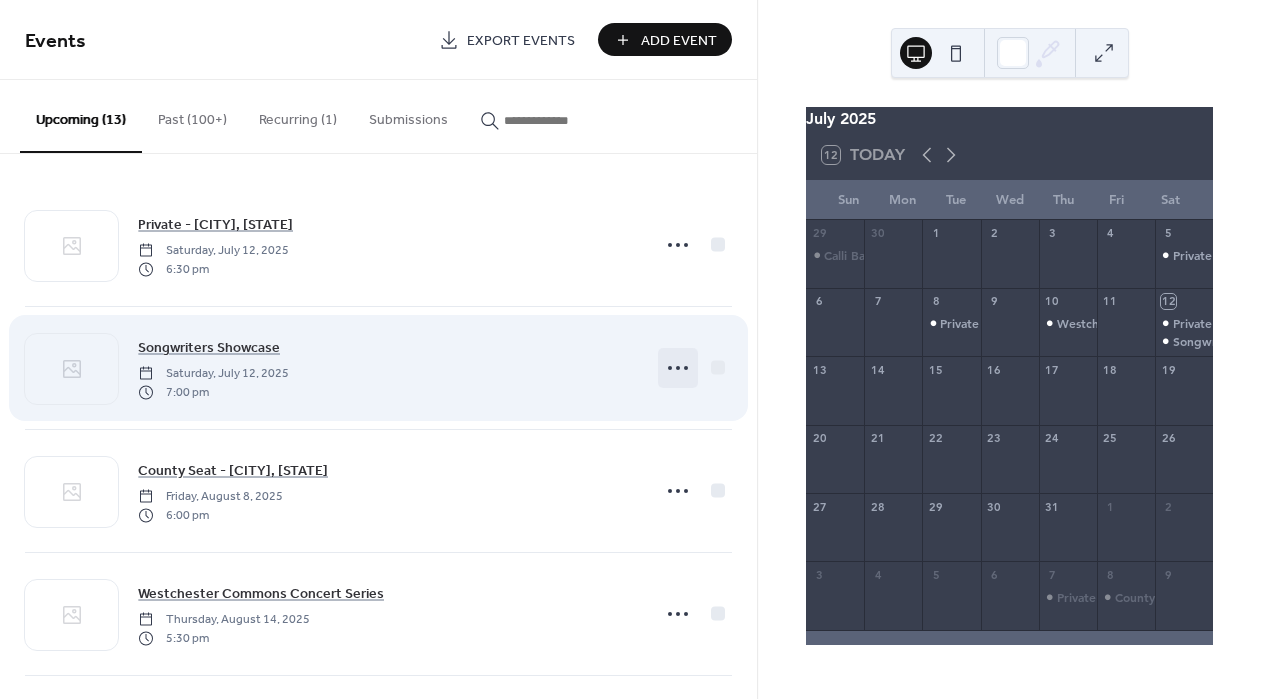 click 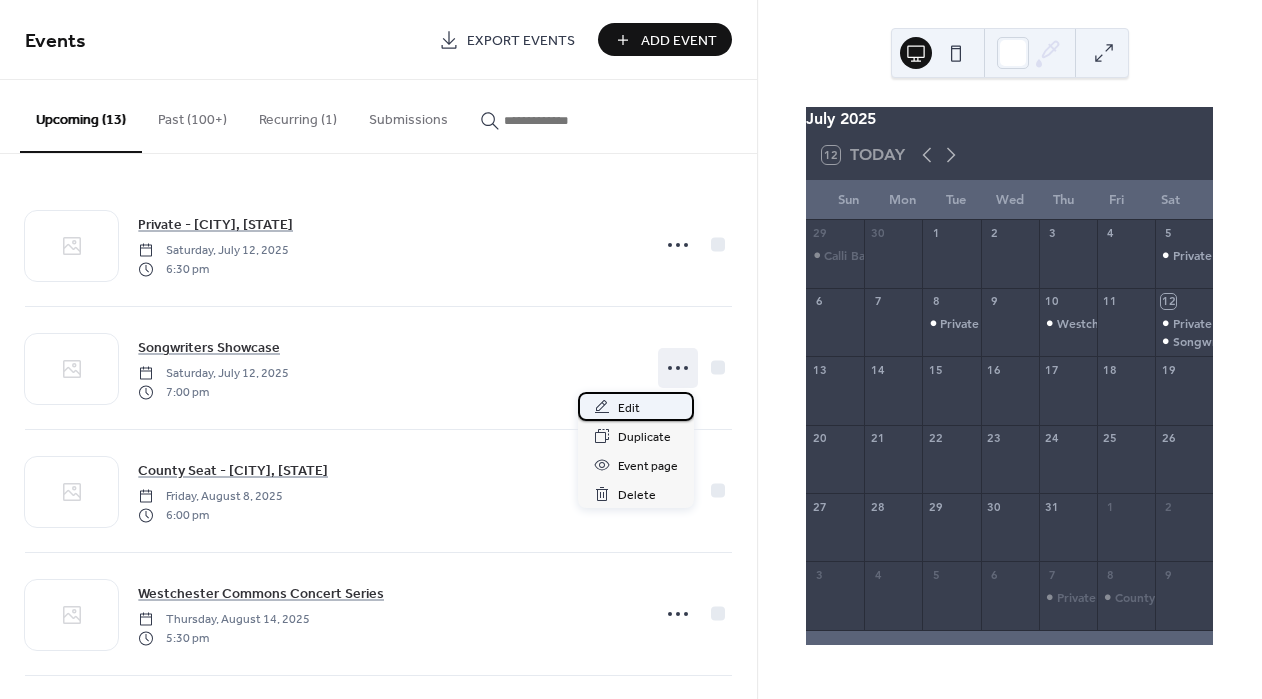 click on "Edit" at bounding box center (629, 408) 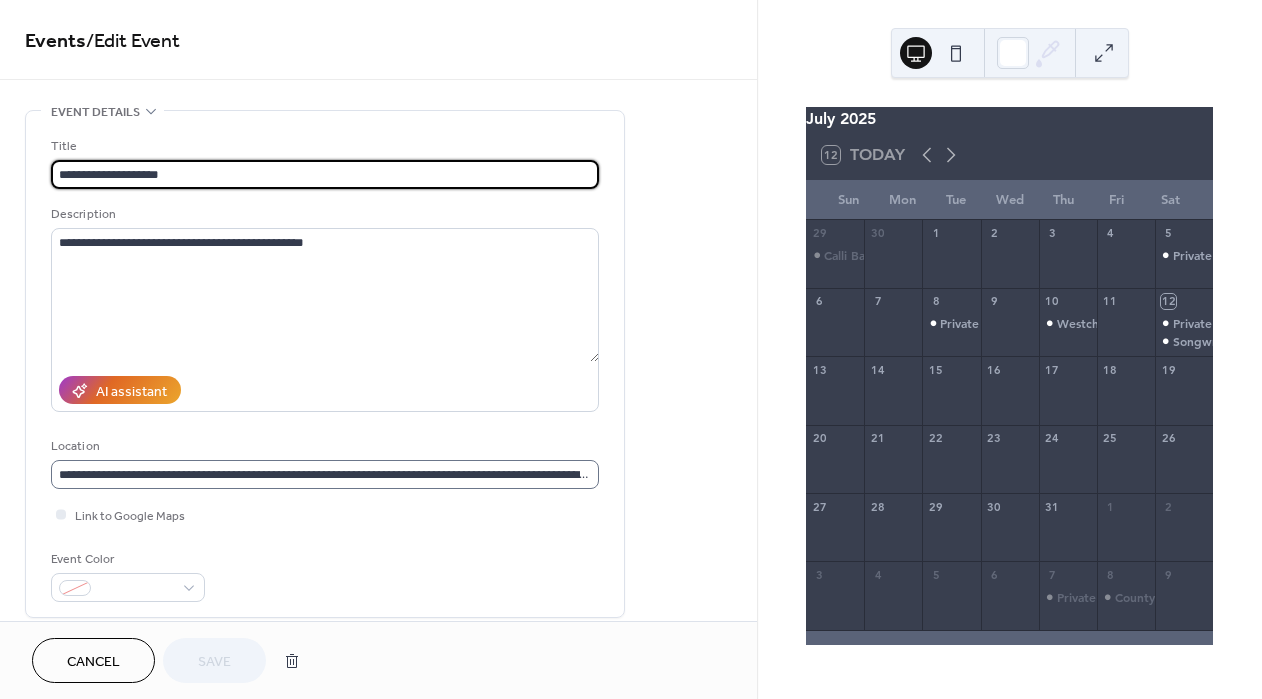 scroll, scrollTop: 1, scrollLeft: 0, axis: vertical 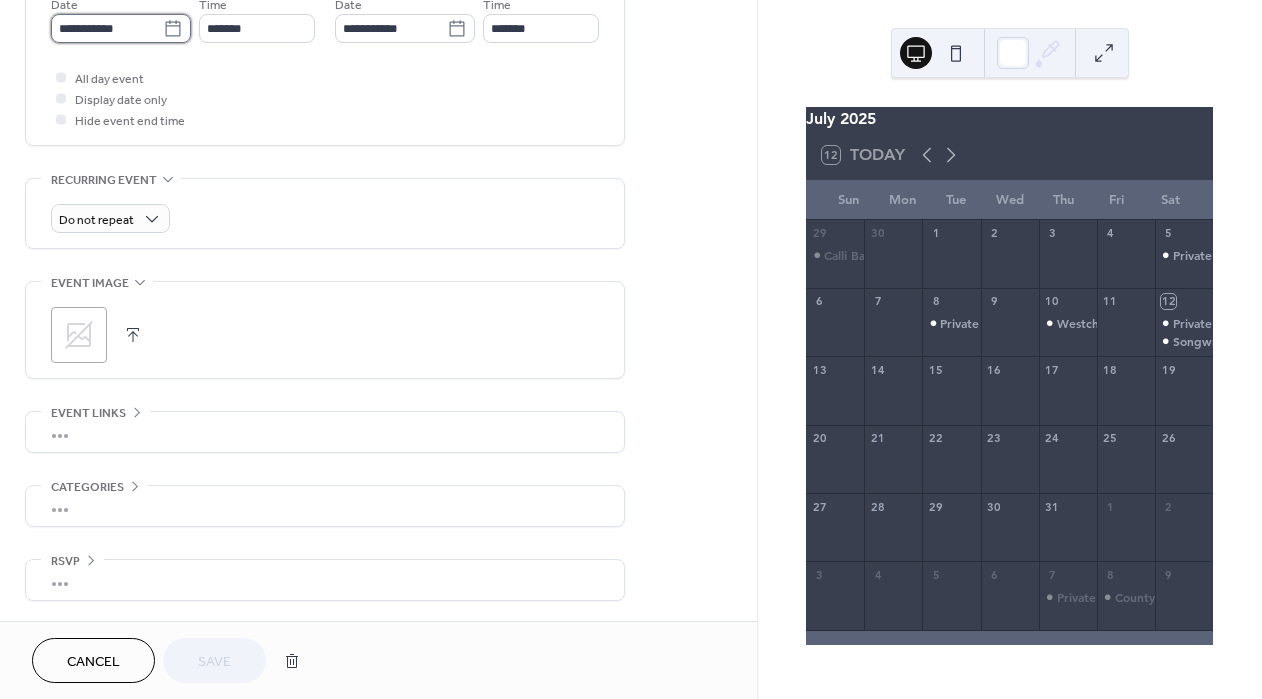click on "**********" at bounding box center [107, 28] 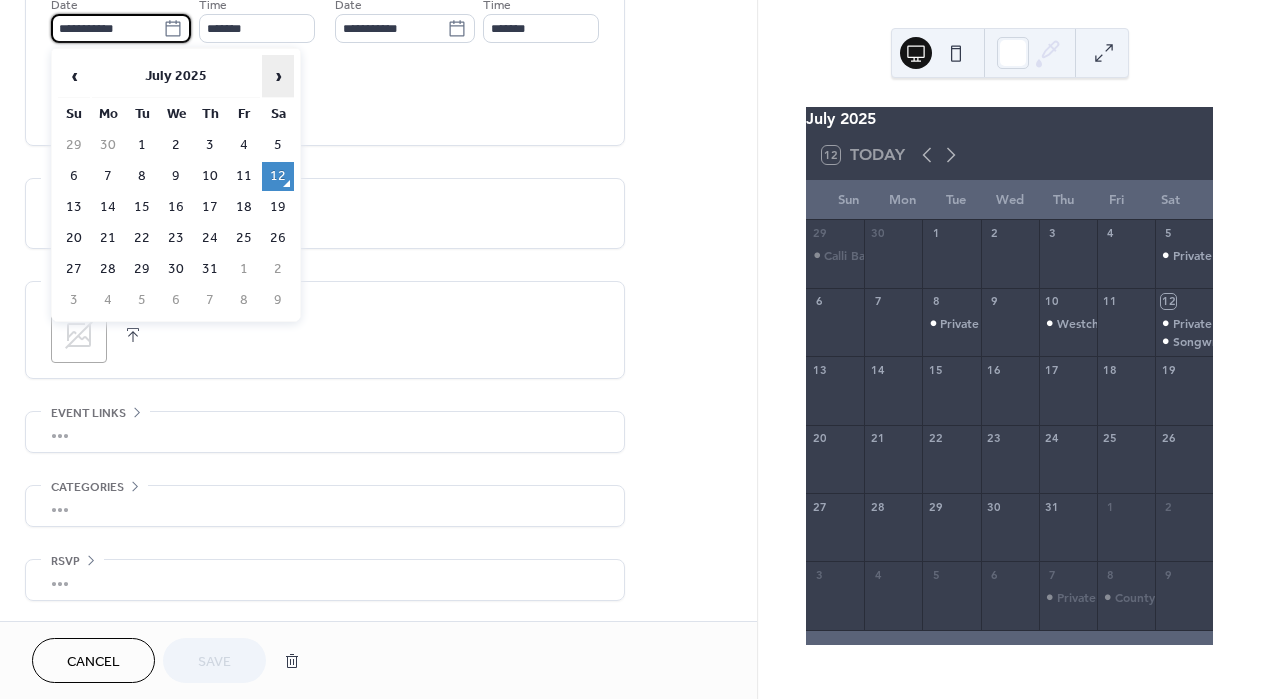 click on "›" at bounding box center [278, 76] 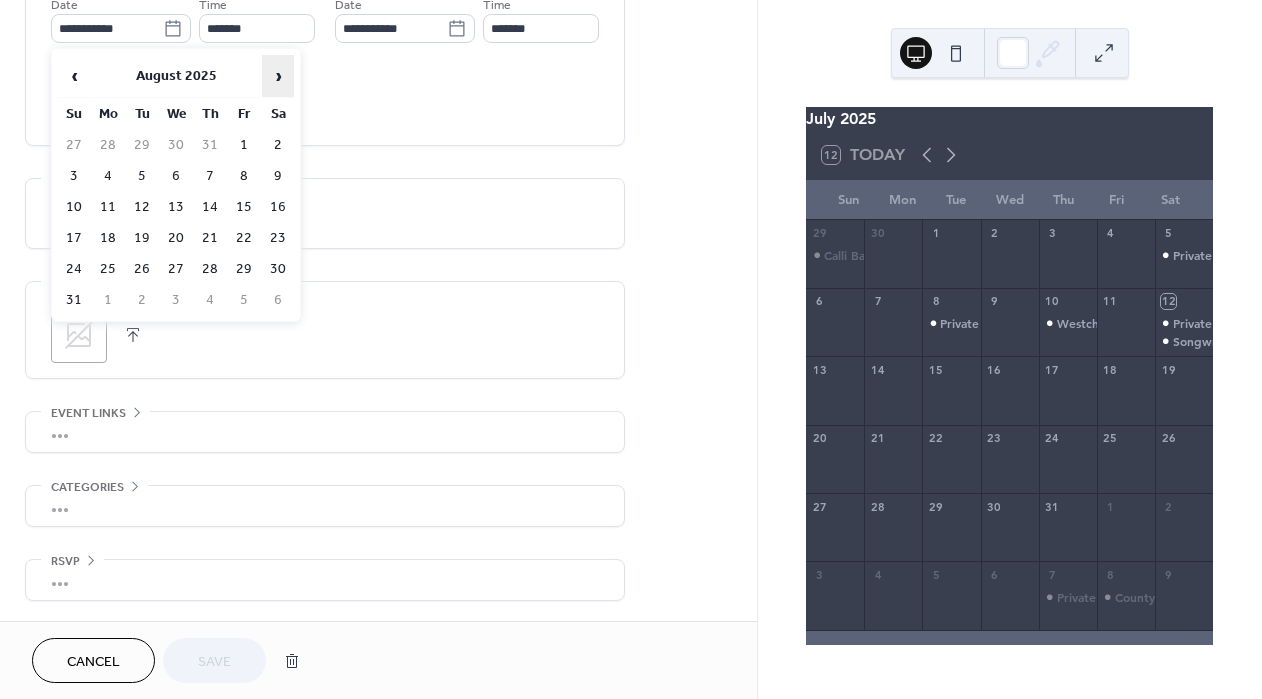 click on "›" at bounding box center (278, 76) 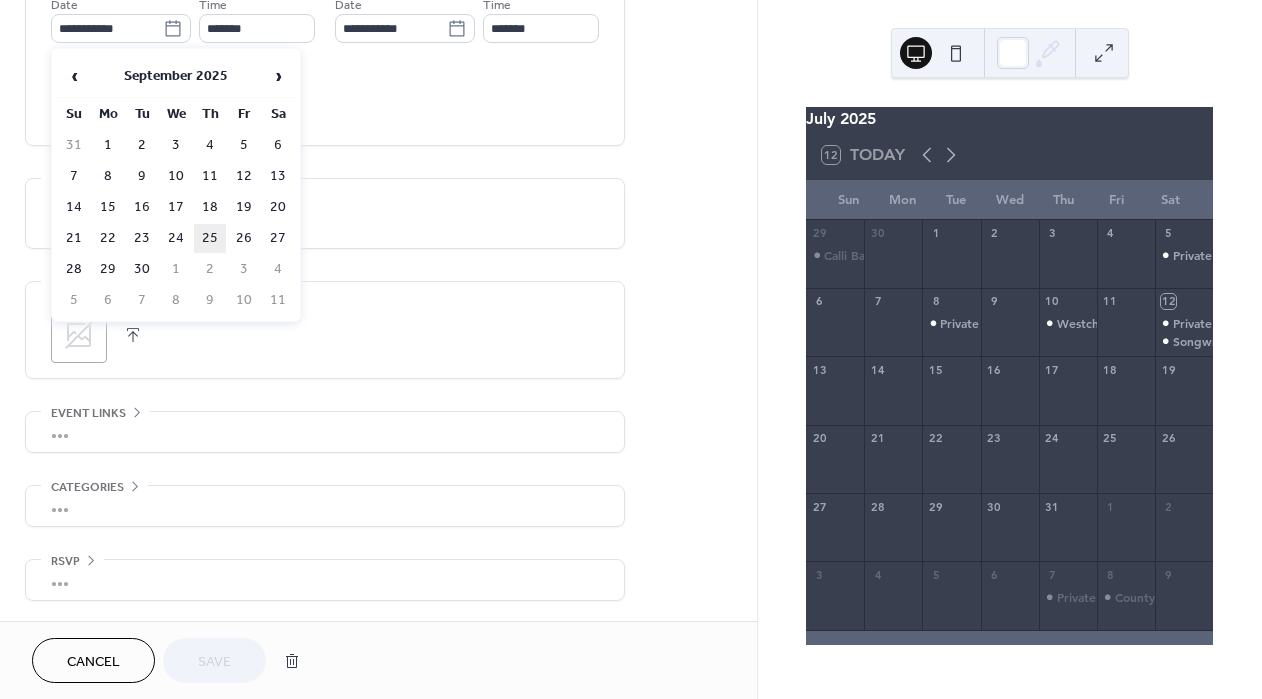 click on "25" at bounding box center (210, 238) 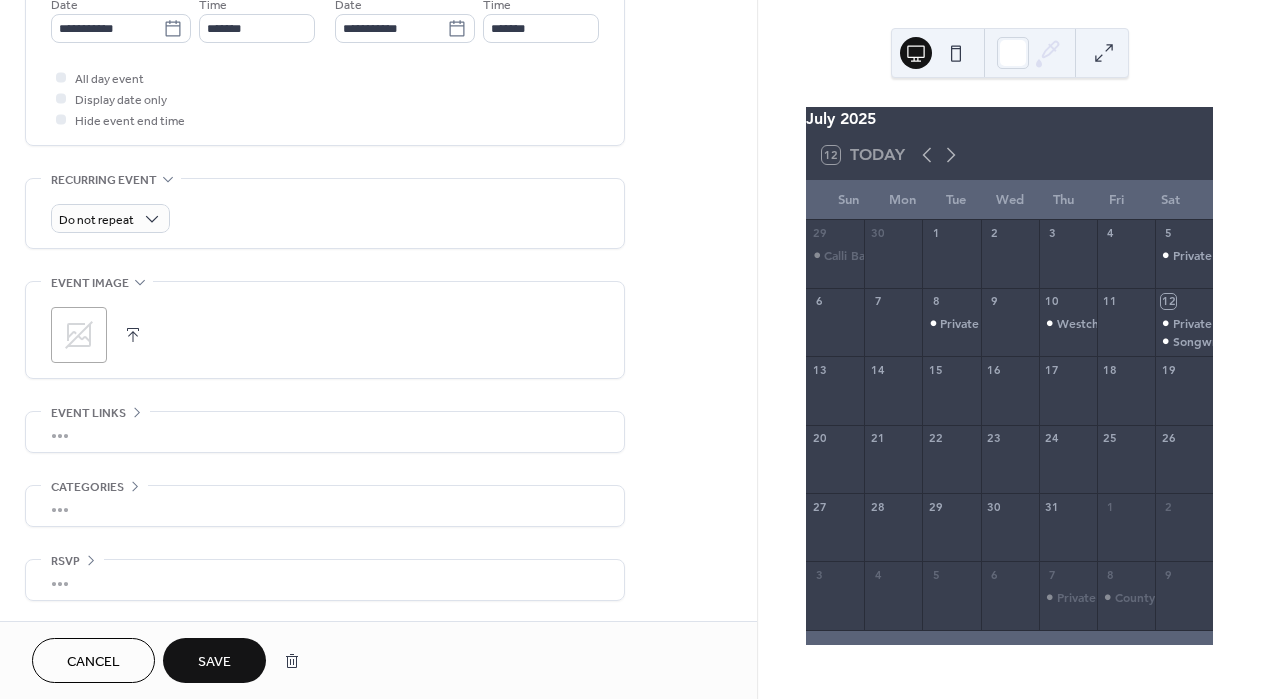 click on "Save" at bounding box center (214, 662) 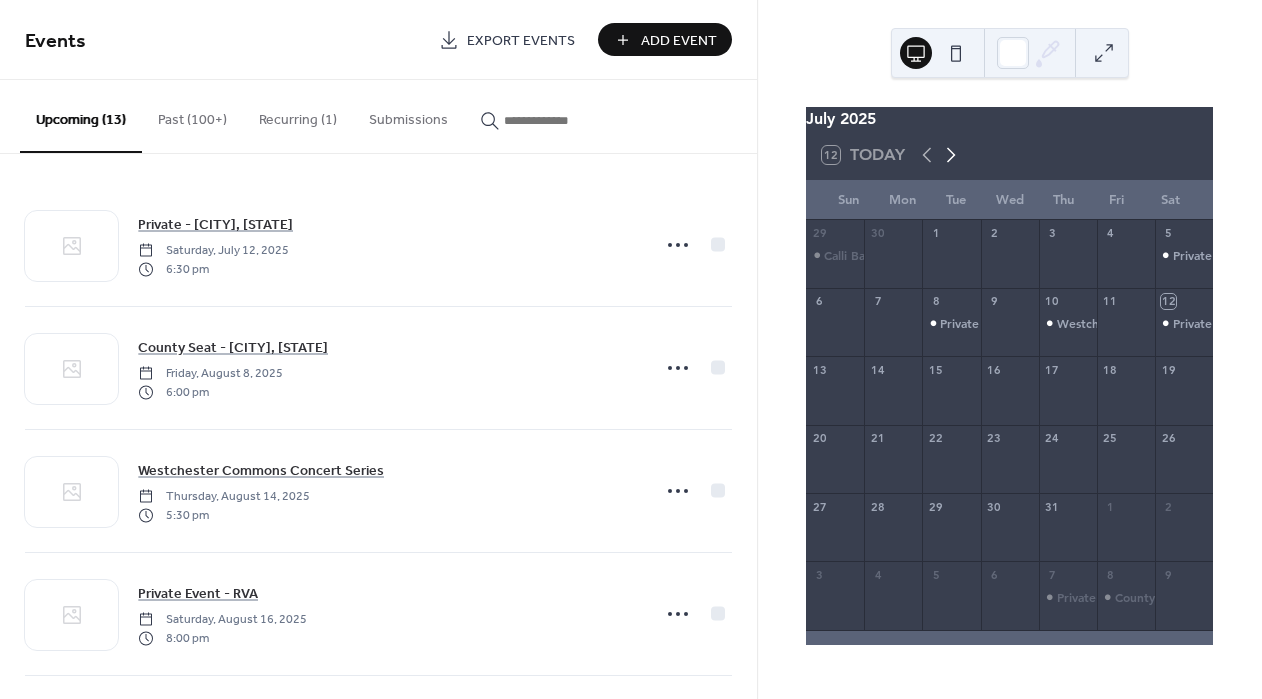 click 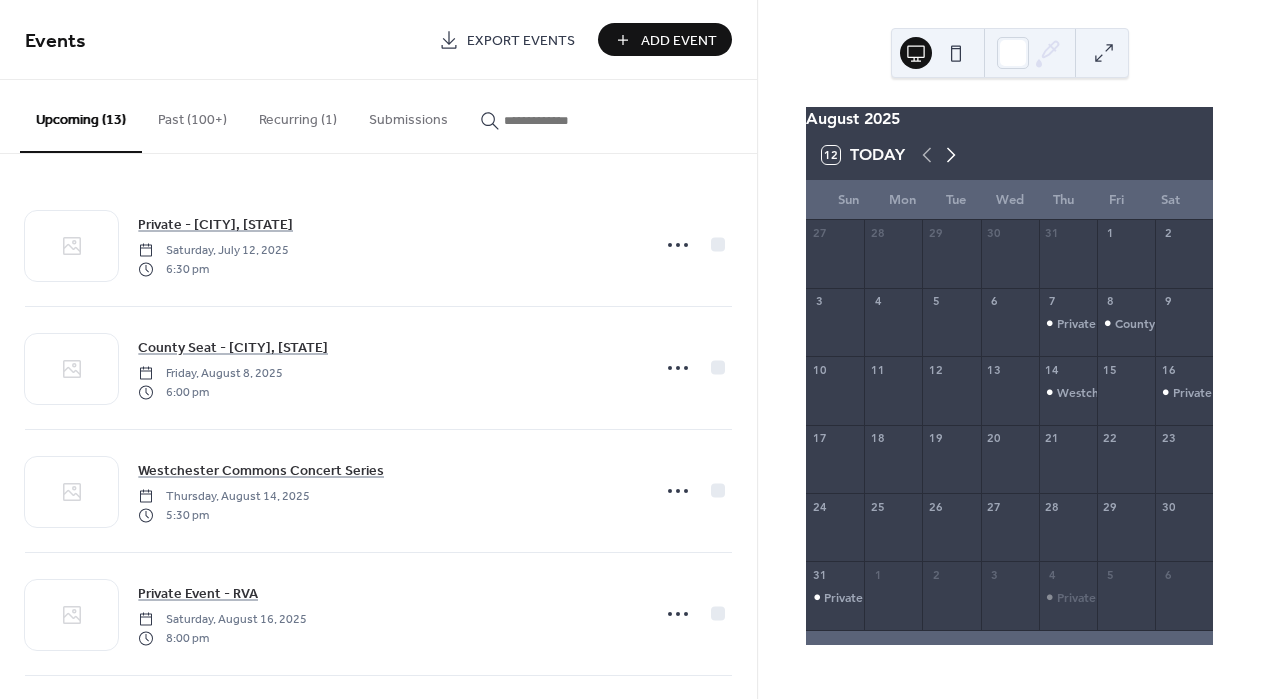 click 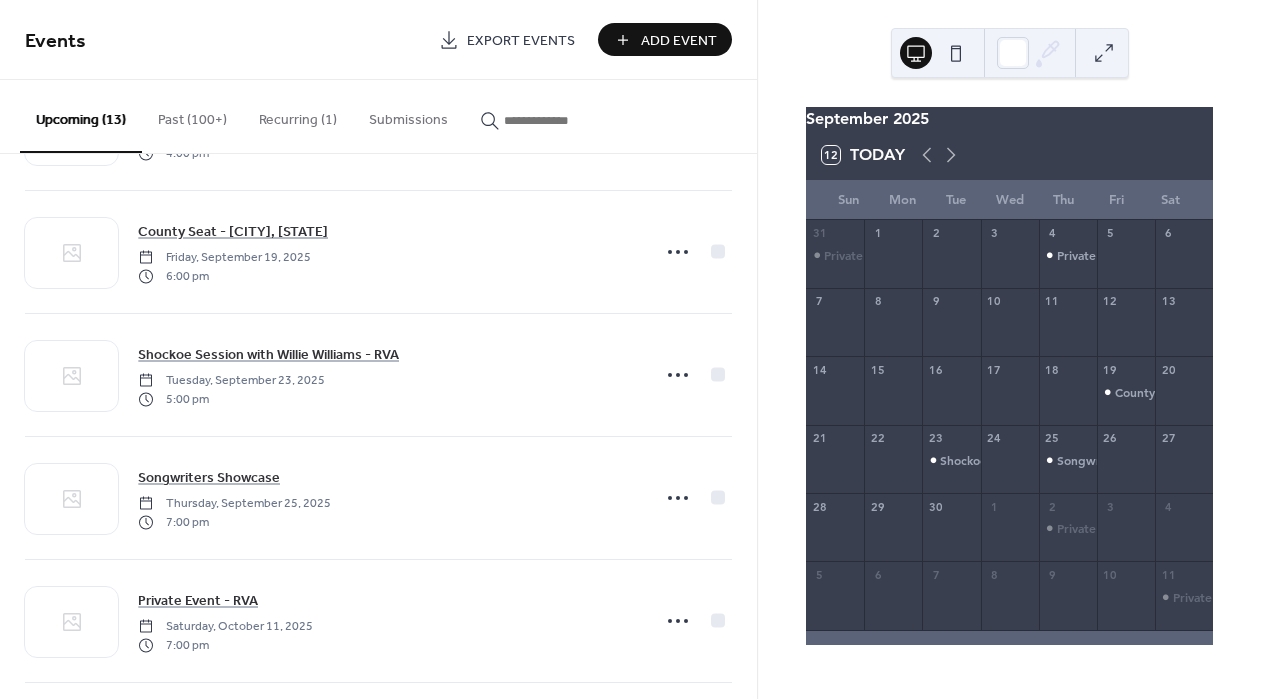 scroll, scrollTop: 645, scrollLeft: 0, axis: vertical 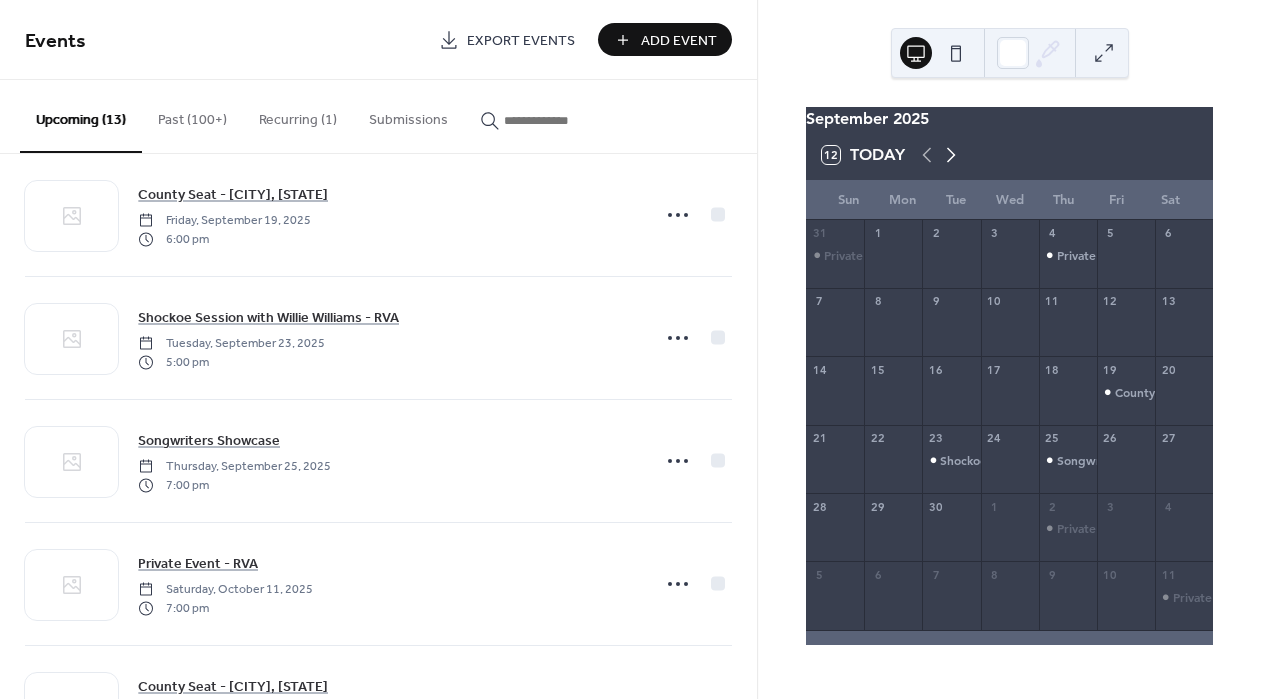 click 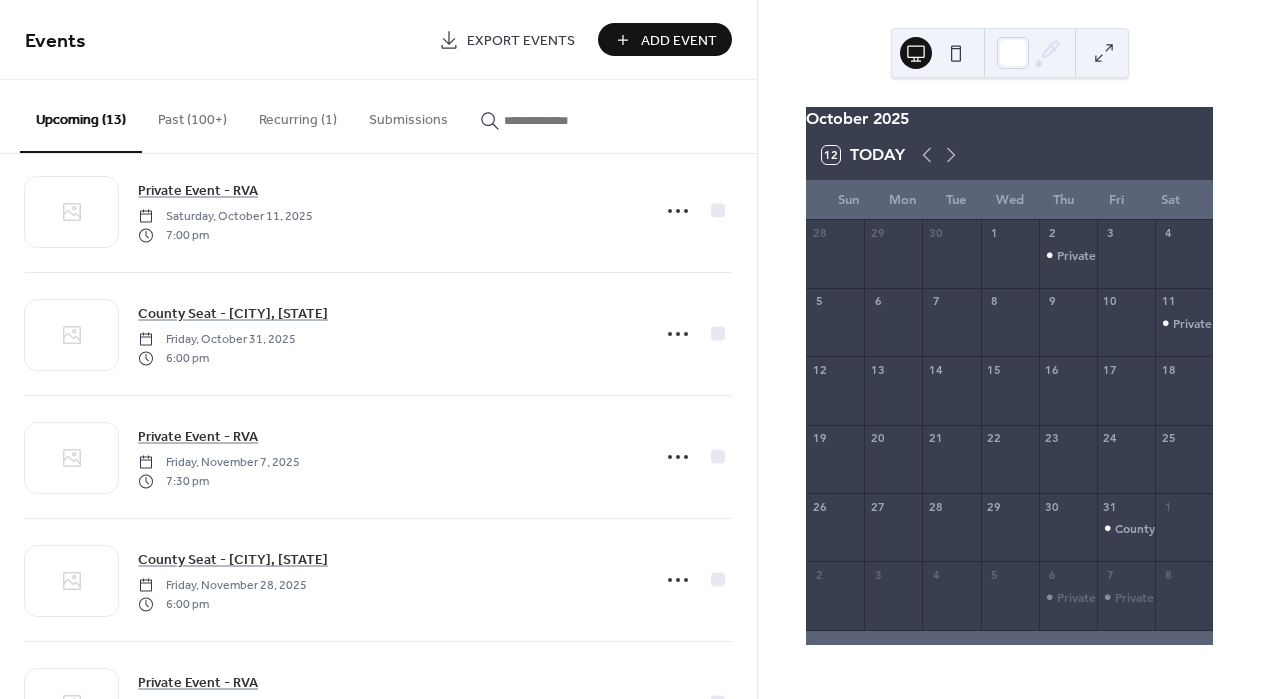 scroll, scrollTop: 1020, scrollLeft: 0, axis: vertical 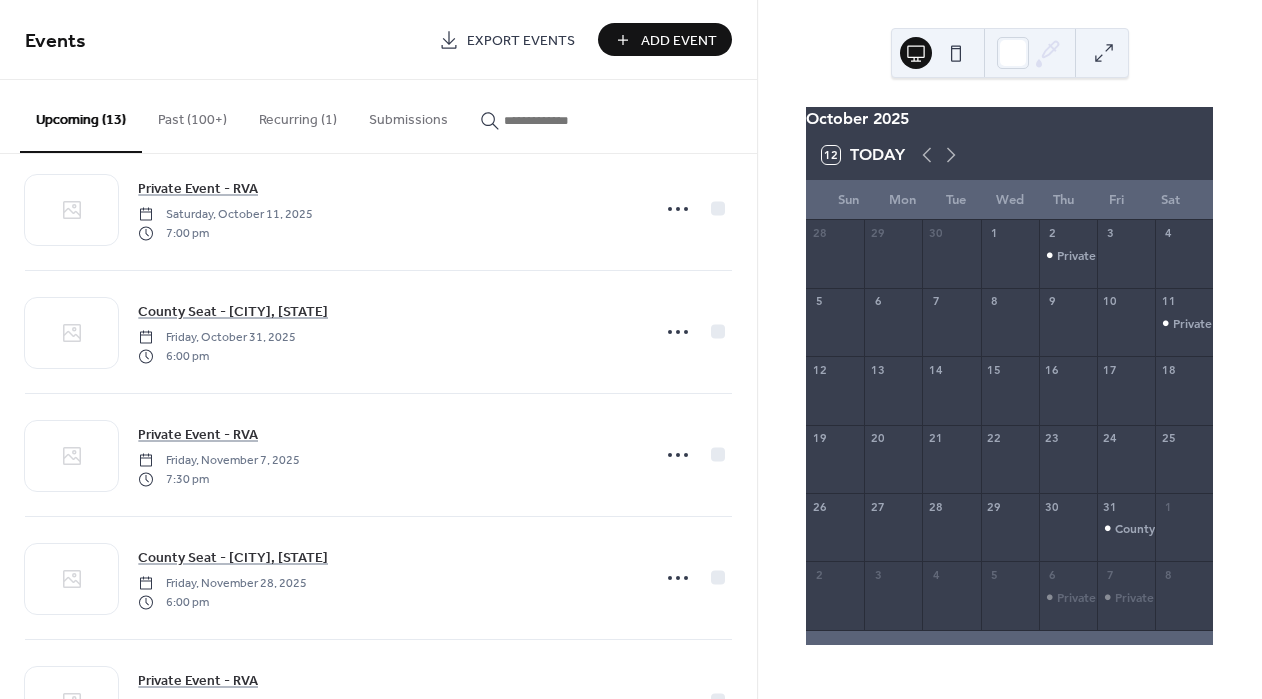 click on "Add Event" at bounding box center (679, 41) 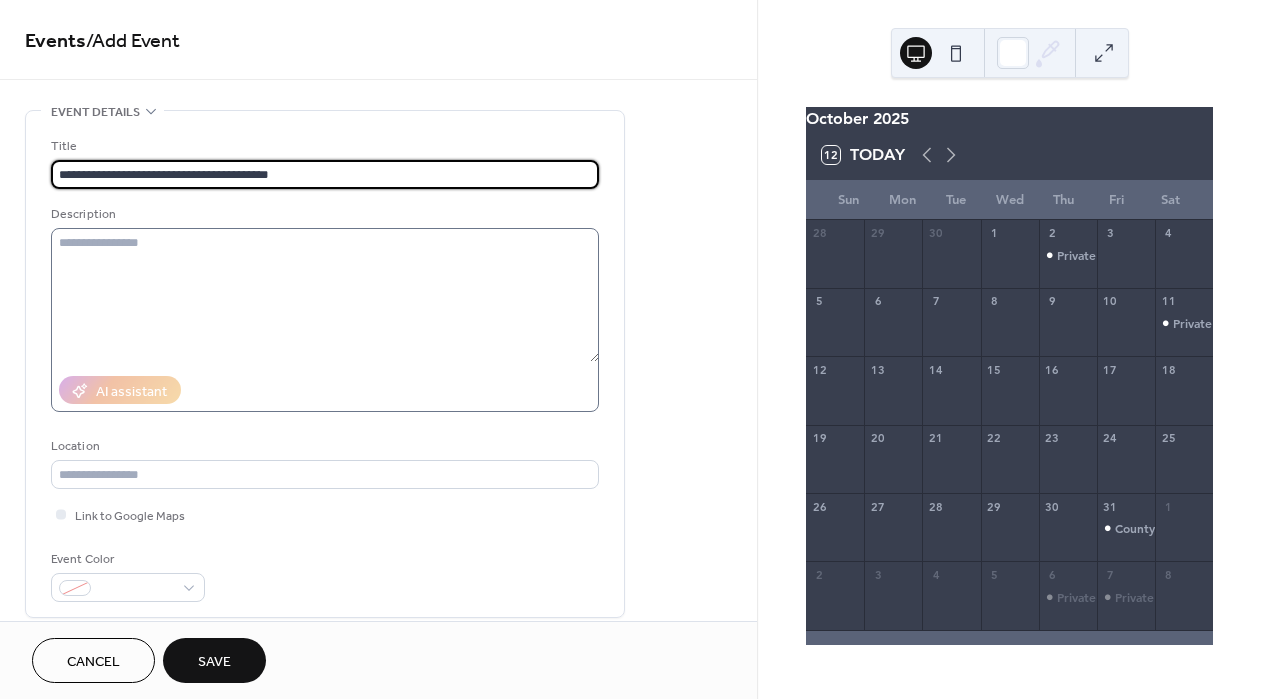 type on "**********" 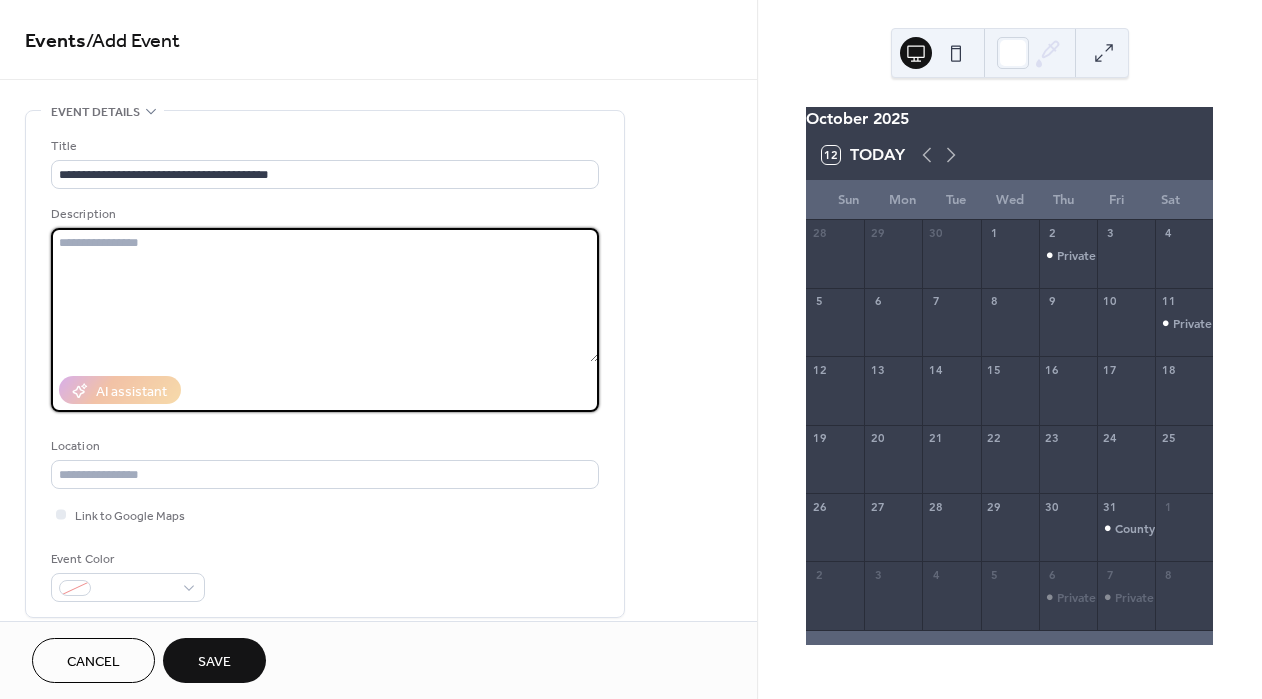 click at bounding box center (325, 295) 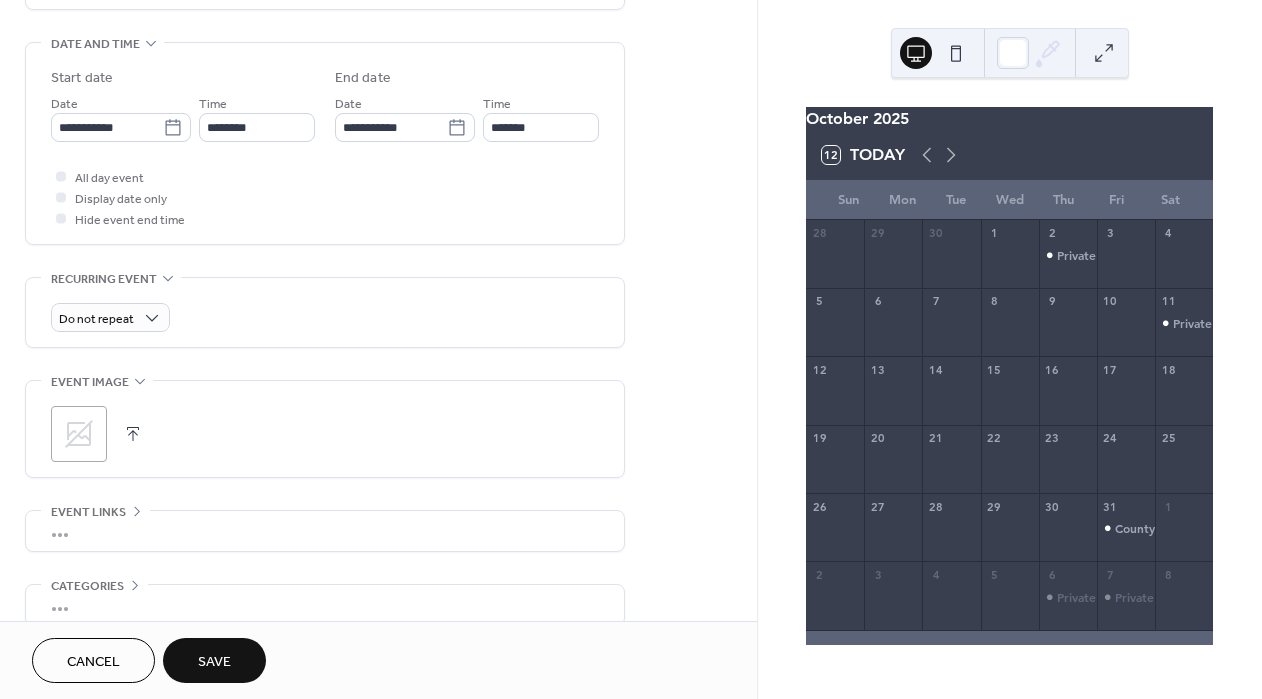 scroll, scrollTop: 560, scrollLeft: 0, axis: vertical 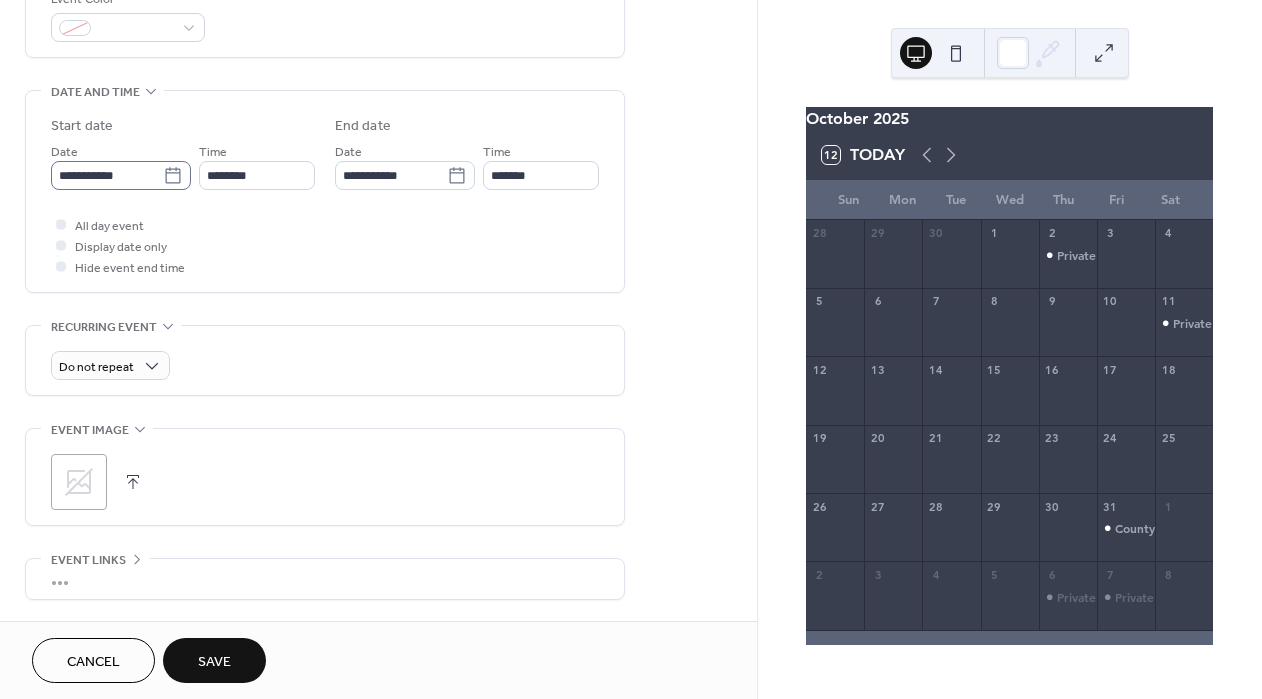 click 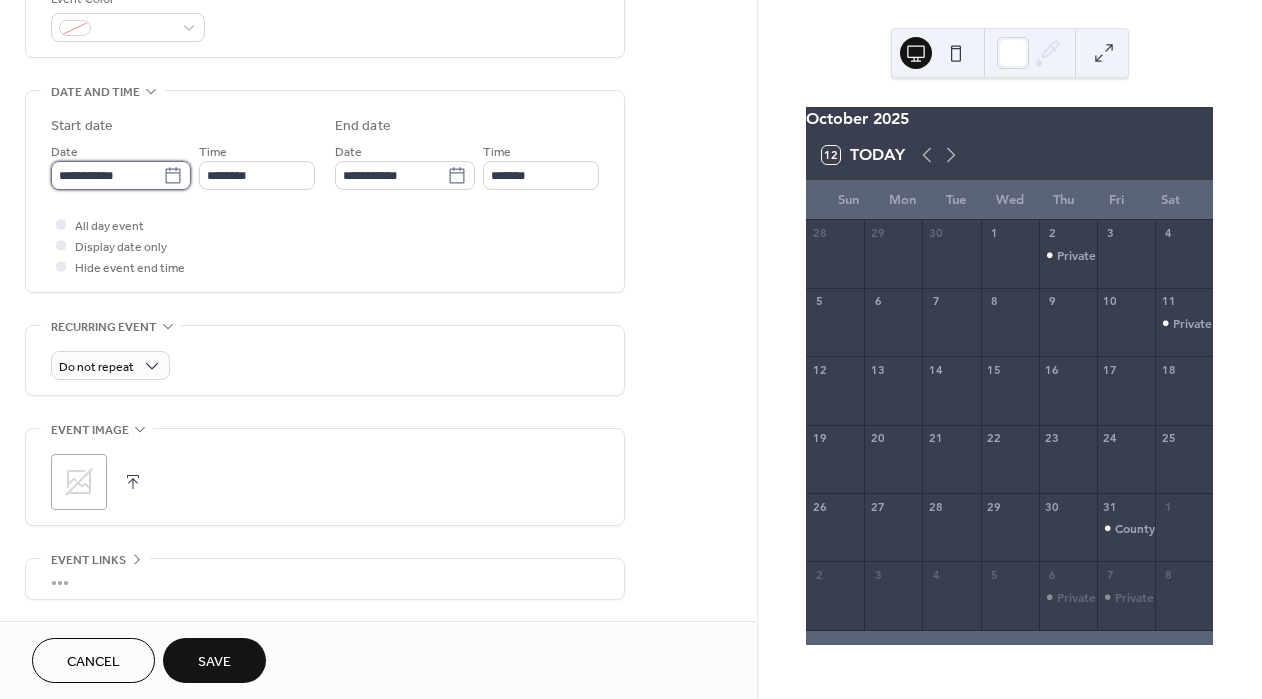 click on "**********" at bounding box center (107, 175) 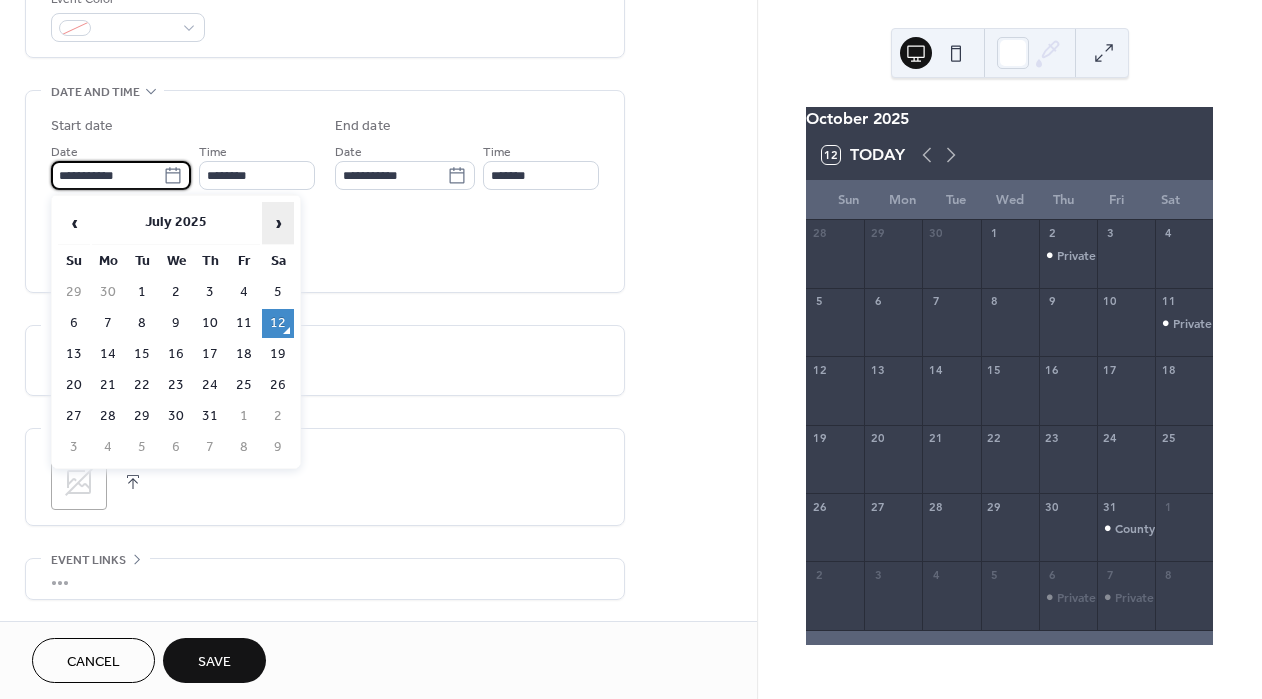 click on "›" at bounding box center [278, 223] 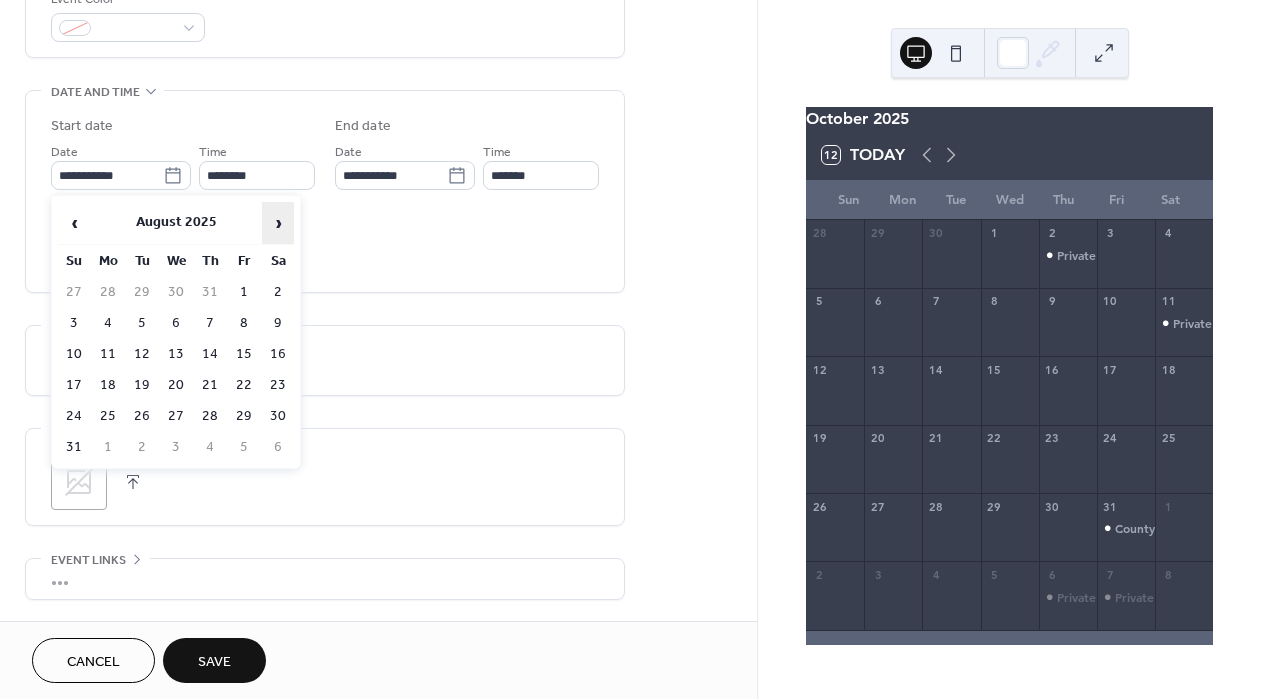 click on "›" at bounding box center [278, 223] 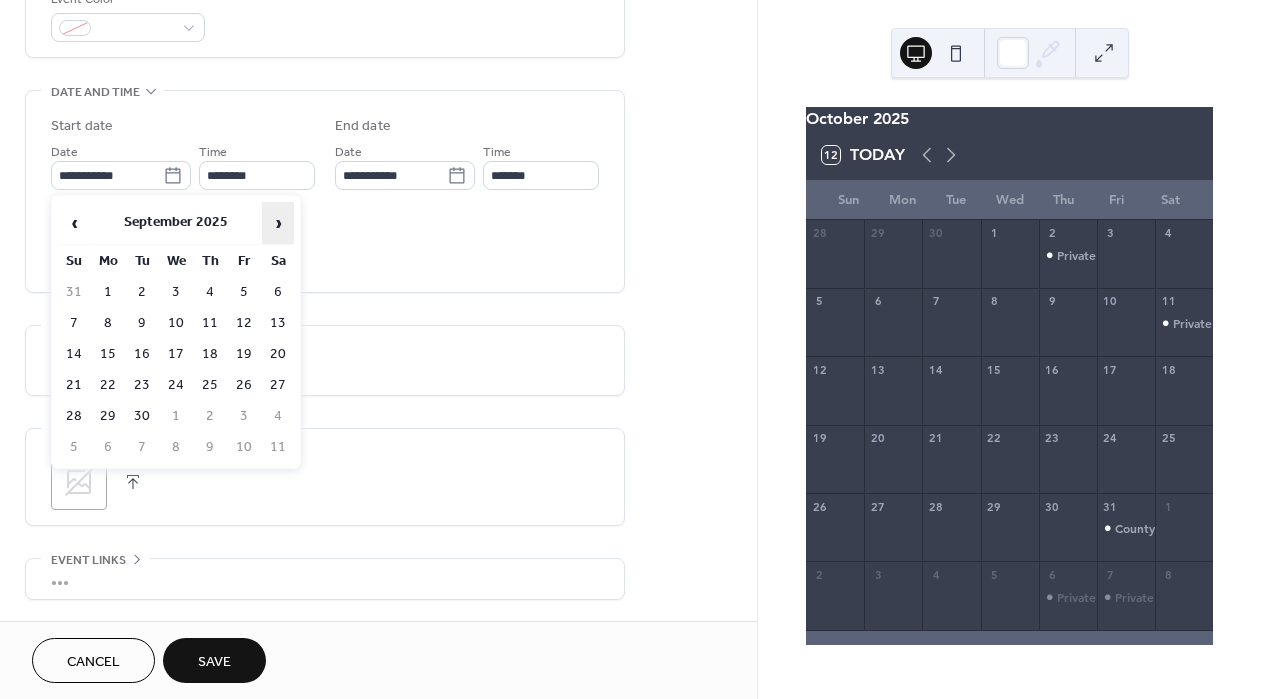 click on "›" at bounding box center (278, 223) 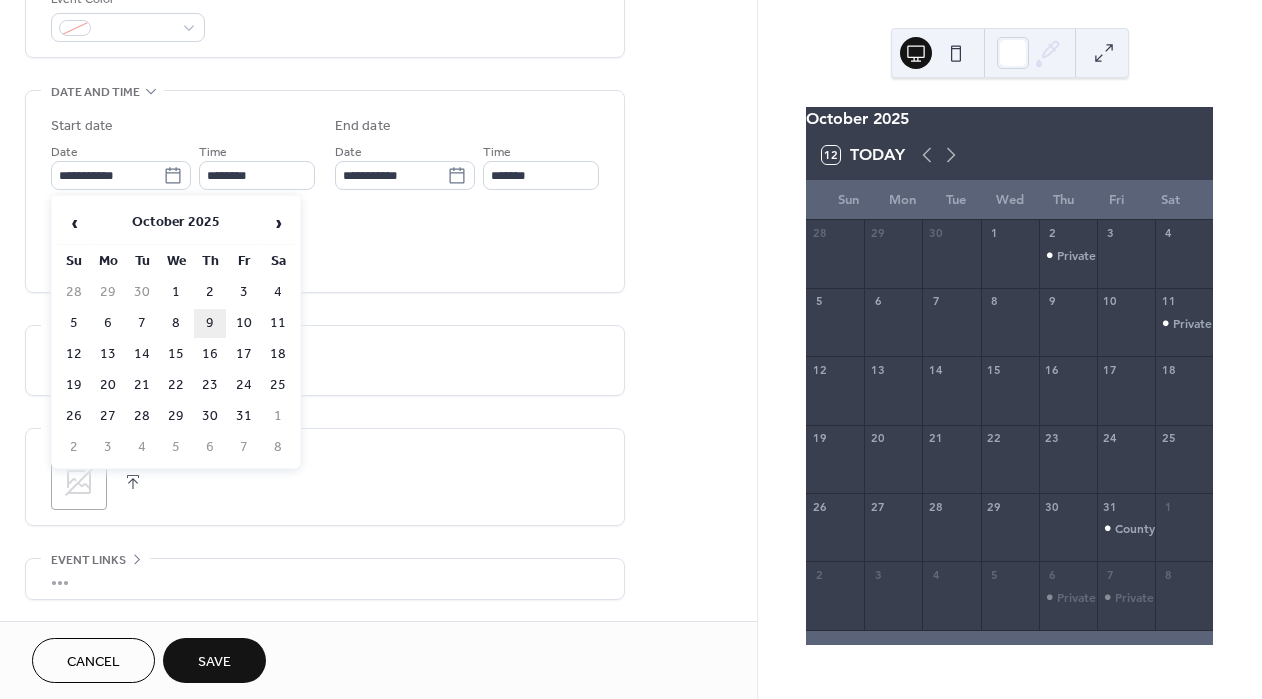 click on "9" at bounding box center (210, 323) 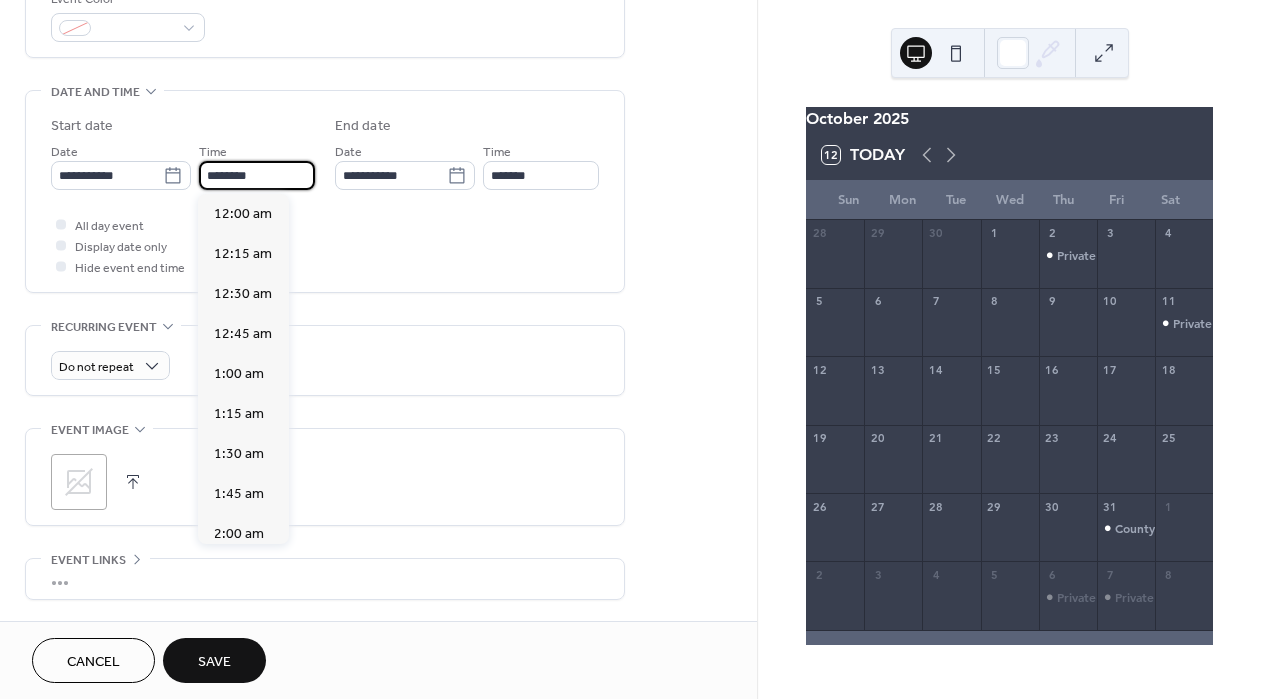 click on "********" at bounding box center (257, 175) 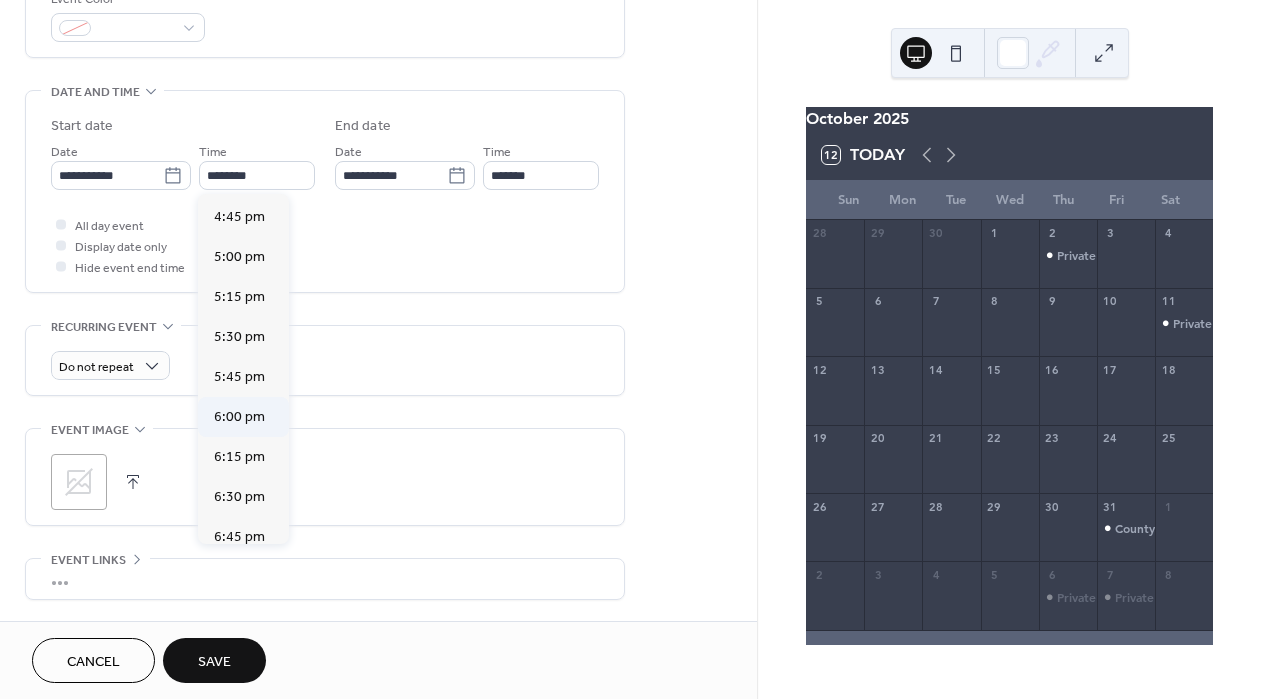 scroll, scrollTop: 2682, scrollLeft: 0, axis: vertical 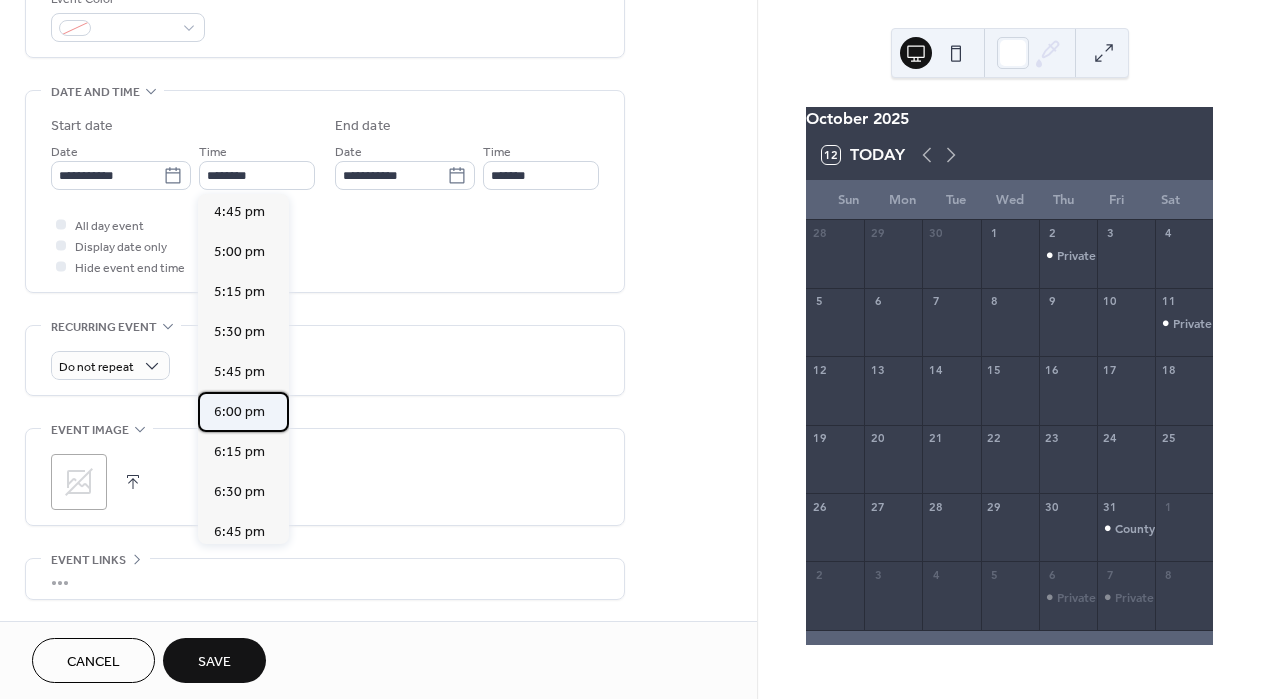 click on "6:00 pm" at bounding box center [239, 411] 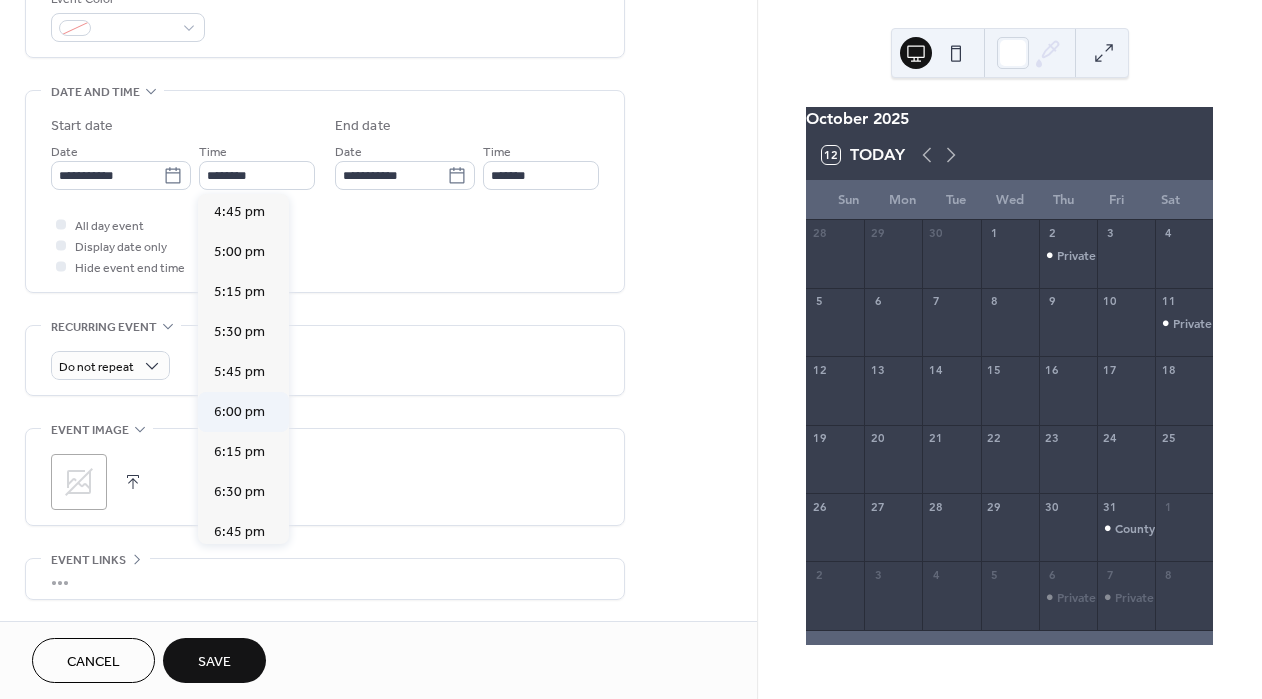 type on "*******" 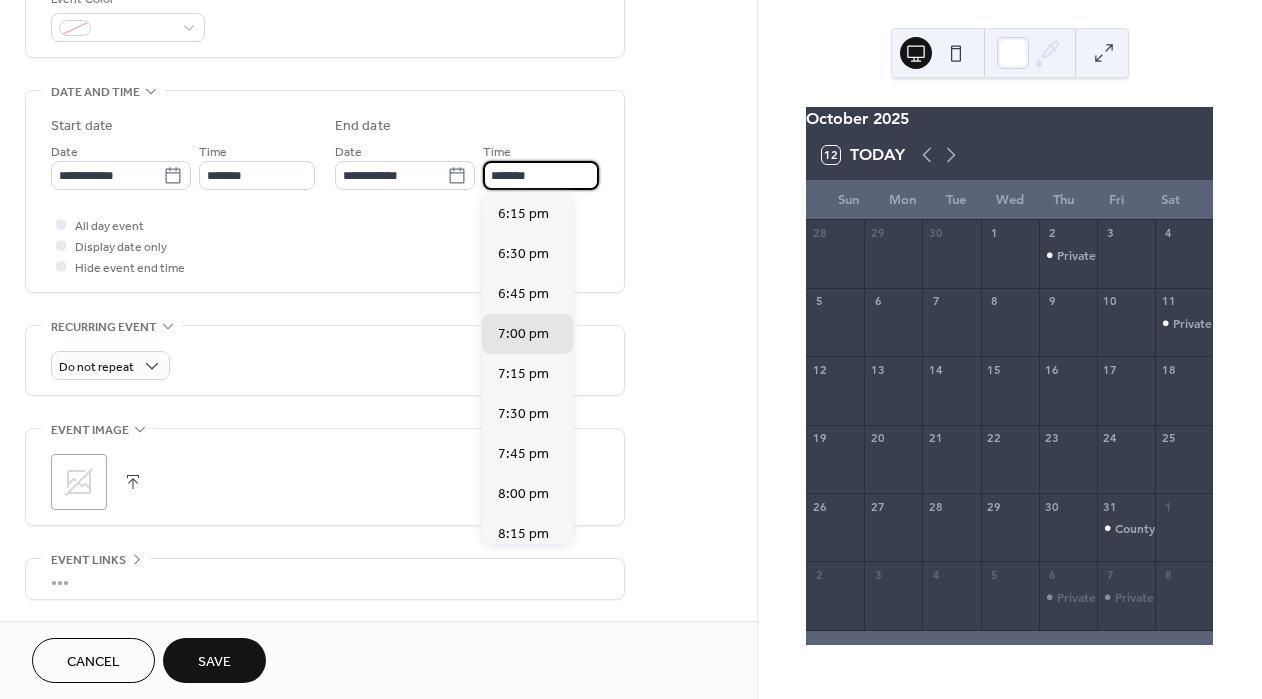 click on "*******" at bounding box center [541, 175] 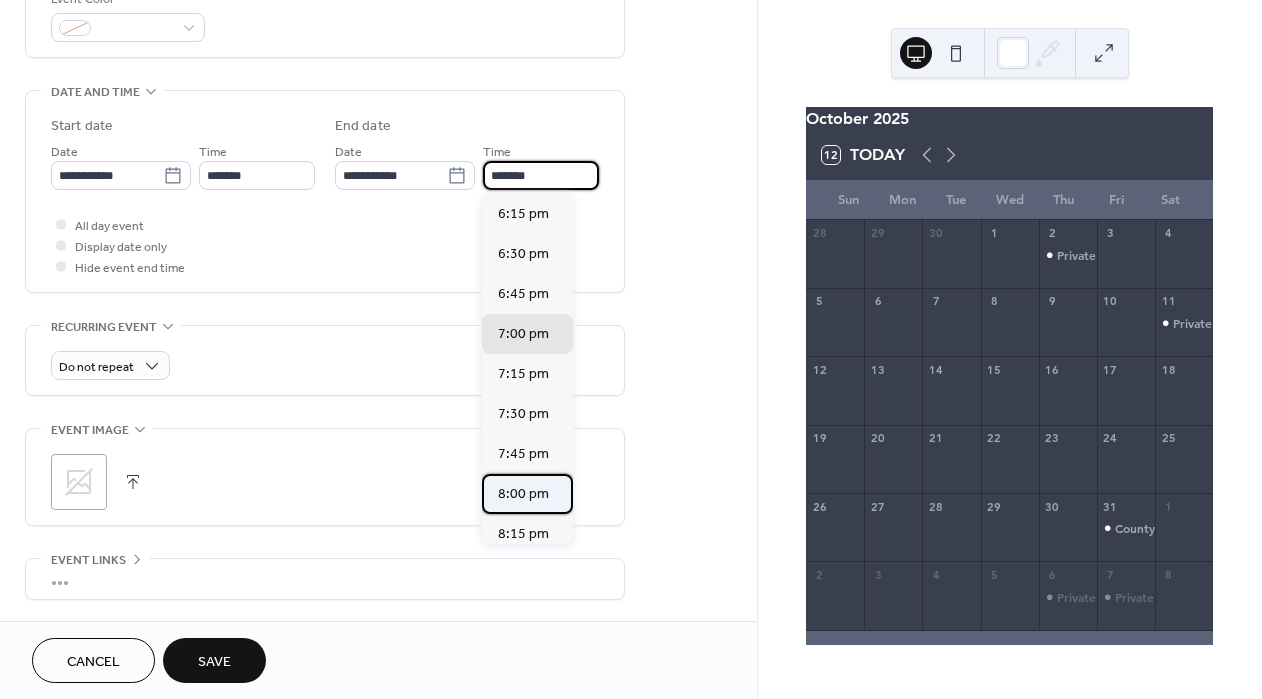 click on "8:00 pm" at bounding box center (523, 493) 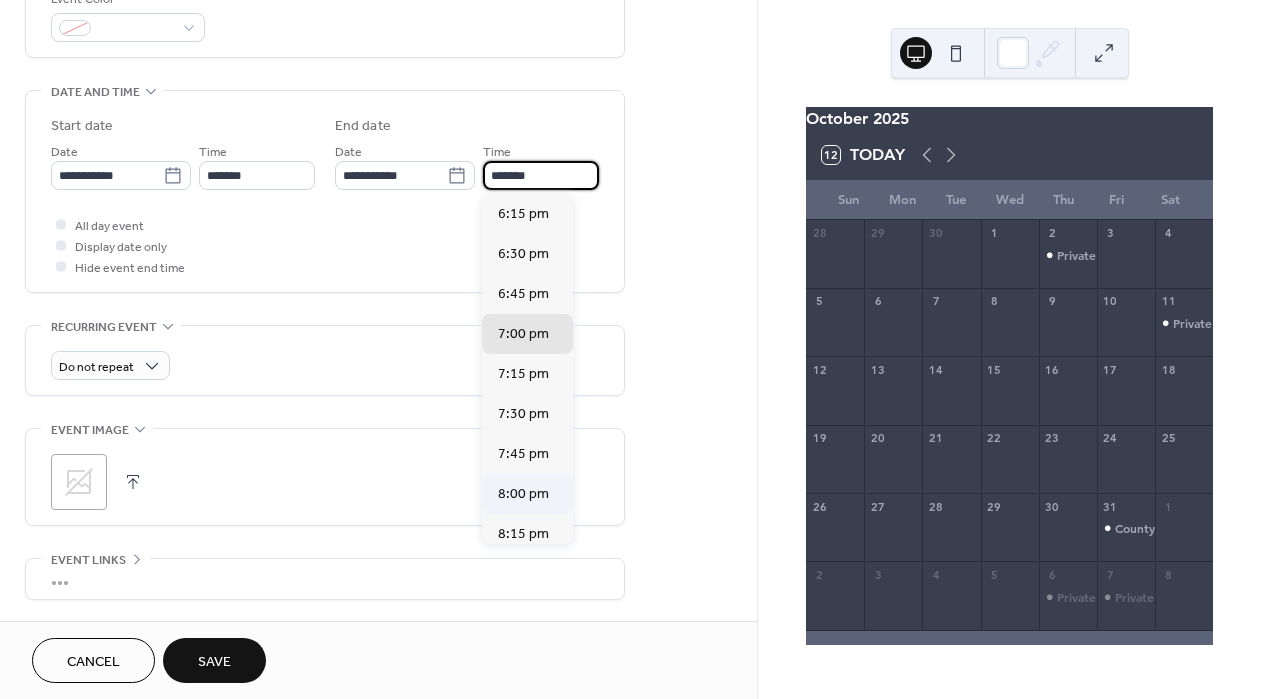 type on "*******" 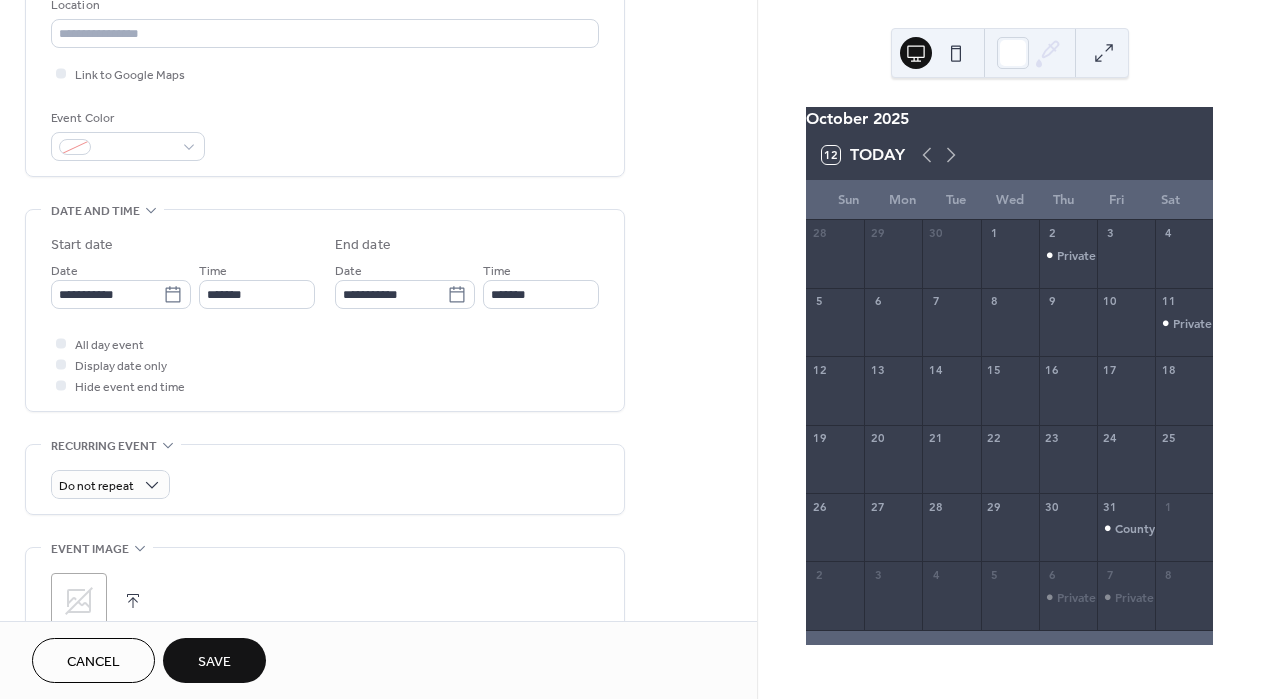 scroll, scrollTop: 0, scrollLeft: 0, axis: both 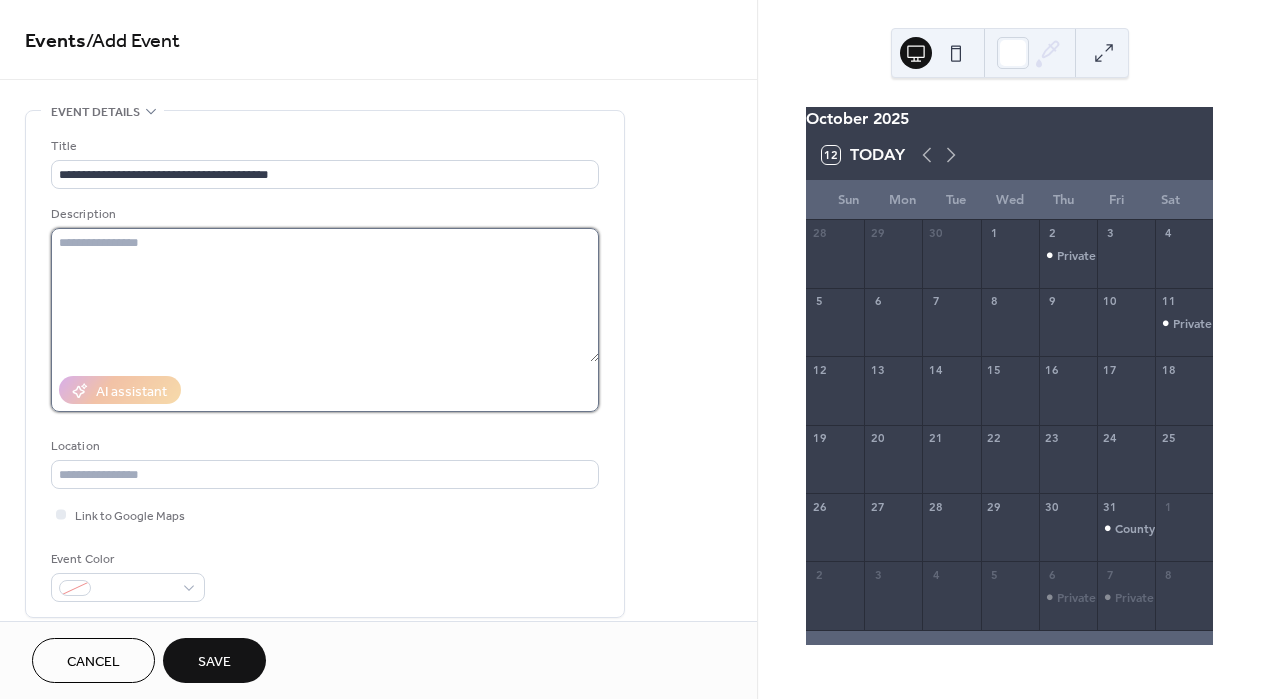 click at bounding box center (325, 295) 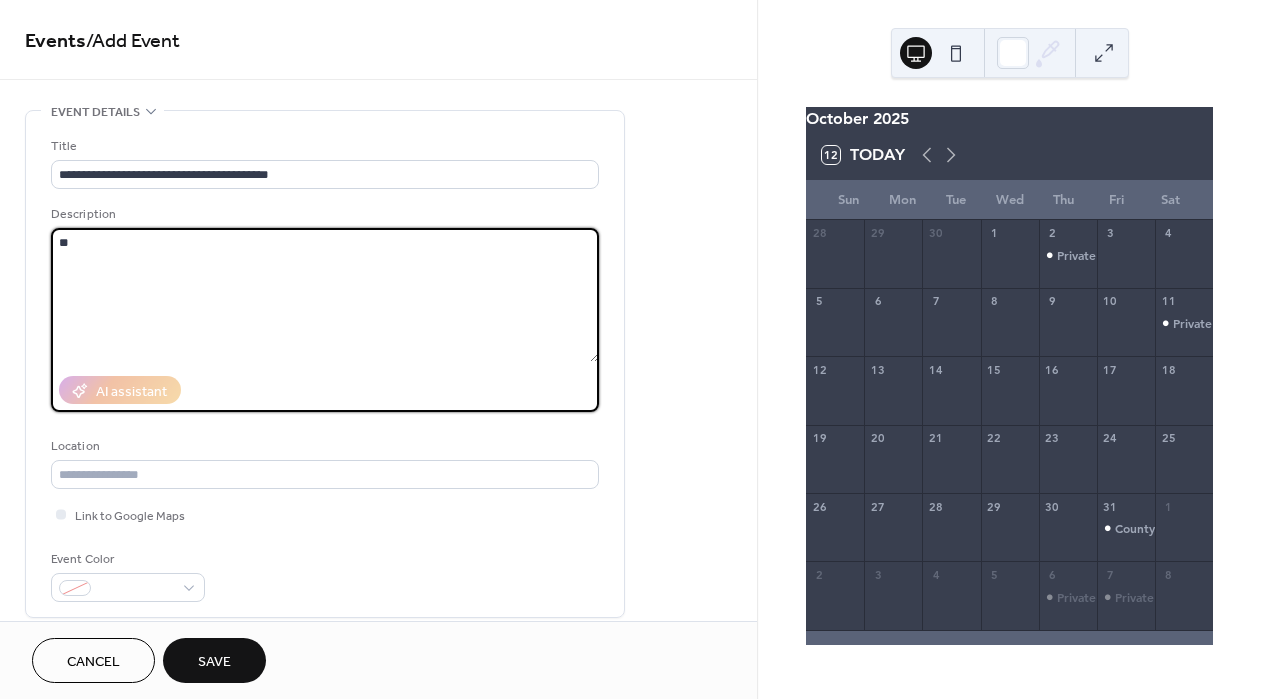 type on "*" 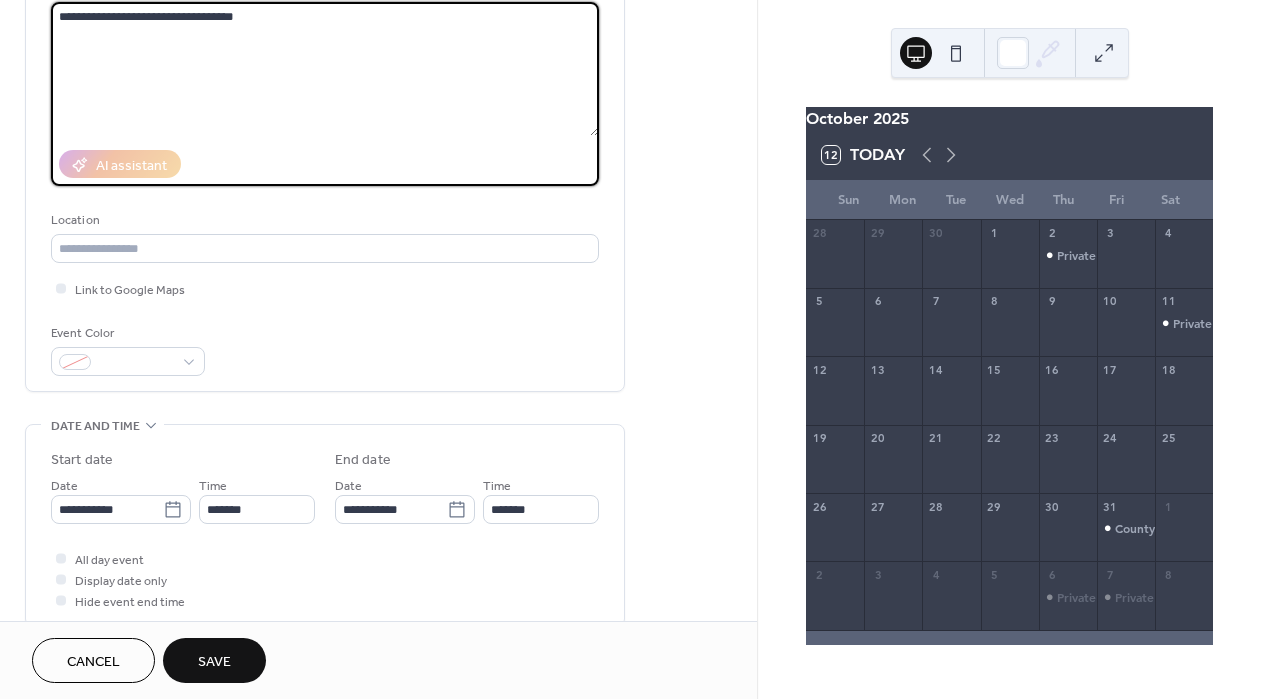 scroll, scrollTop: 227, scrollLeft: 0, axis: vertical 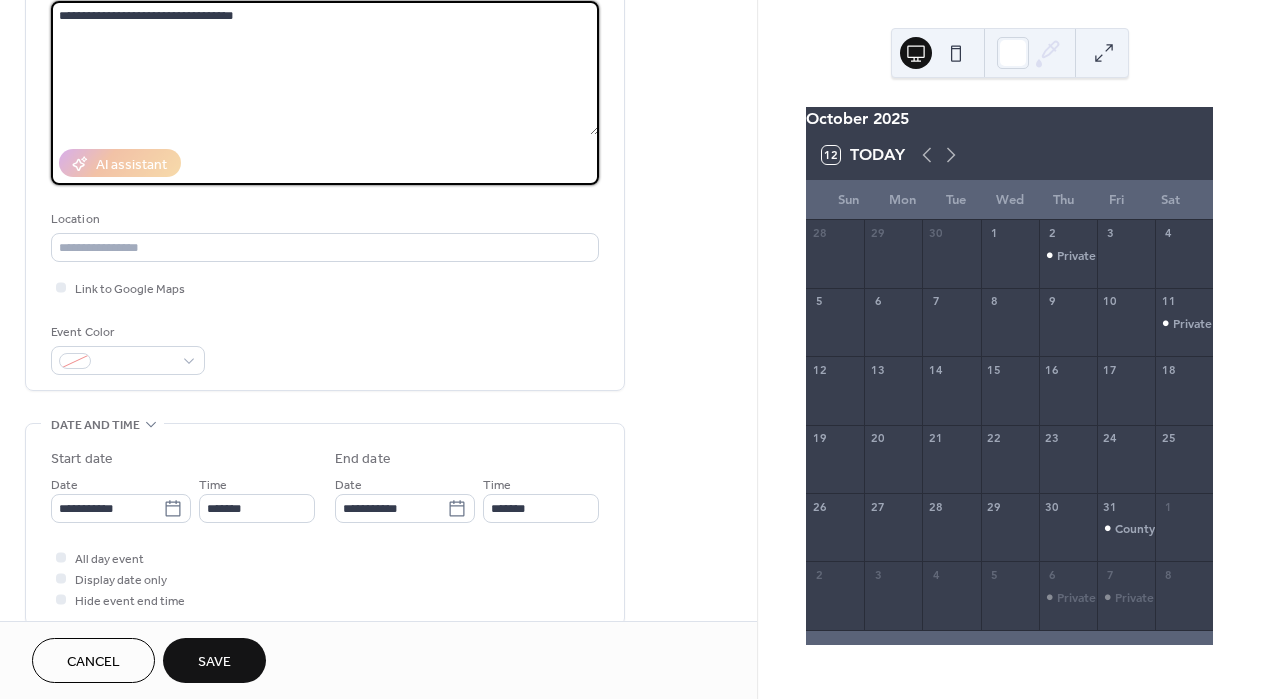 type on "**********" 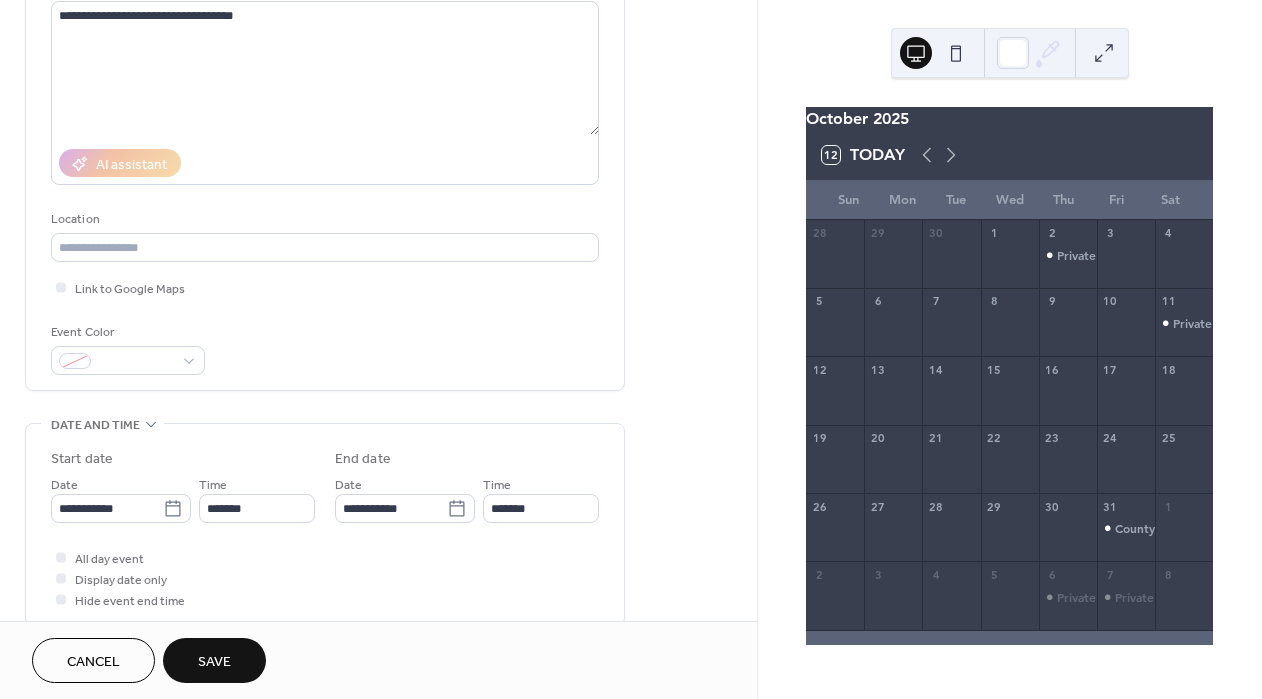 scroll, scrollTop: 223, scrollLeft: 0, axis: vertical 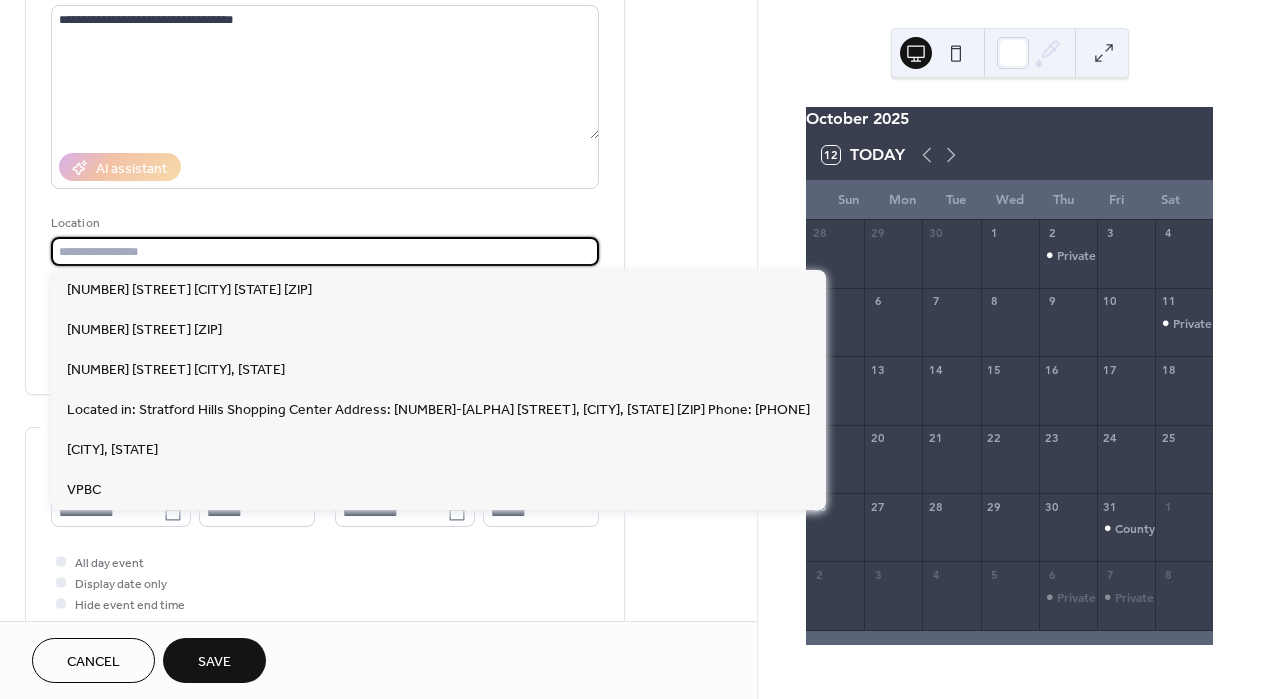 click at bounding box center [325, 251] 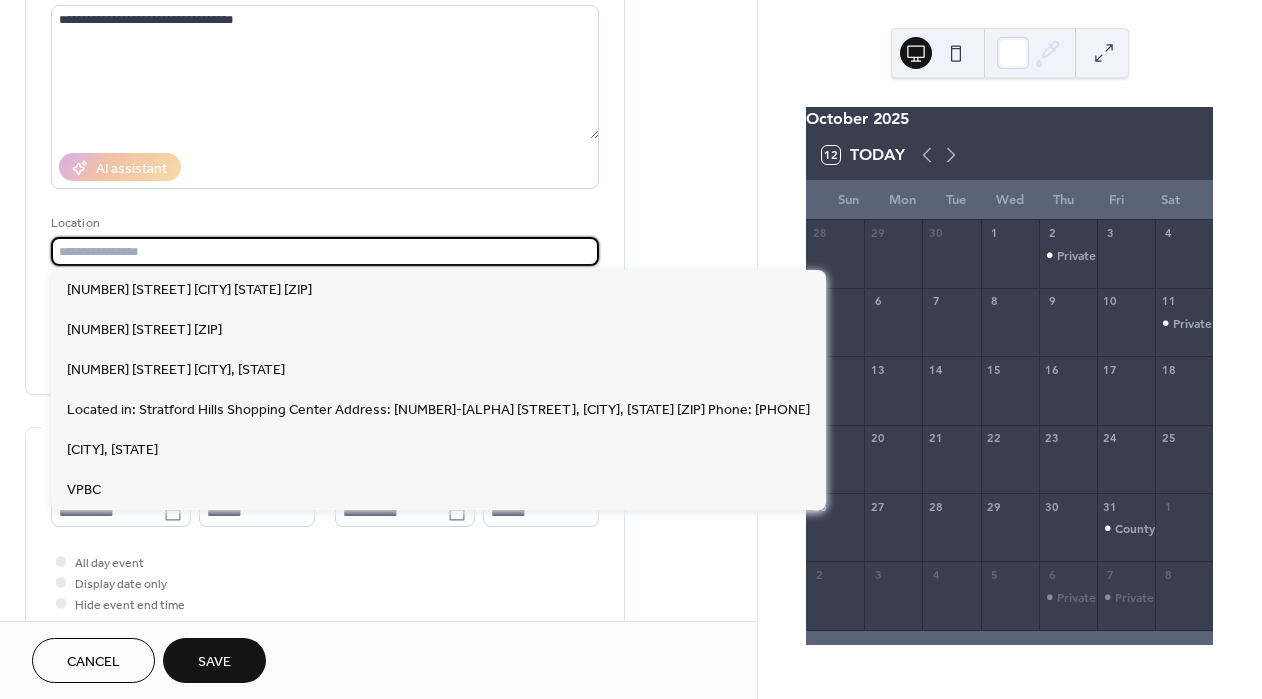 paste on "**********" 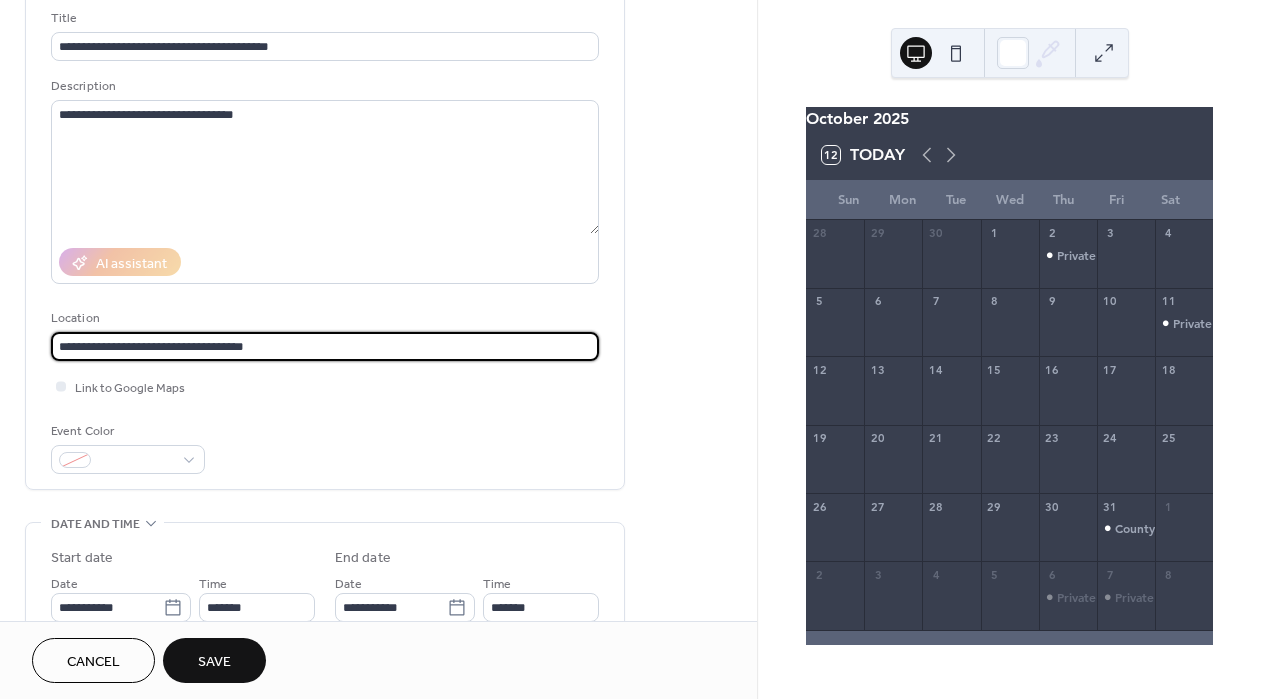 scroll, scrollTop: 0, scrollLeft: 0, axis: both 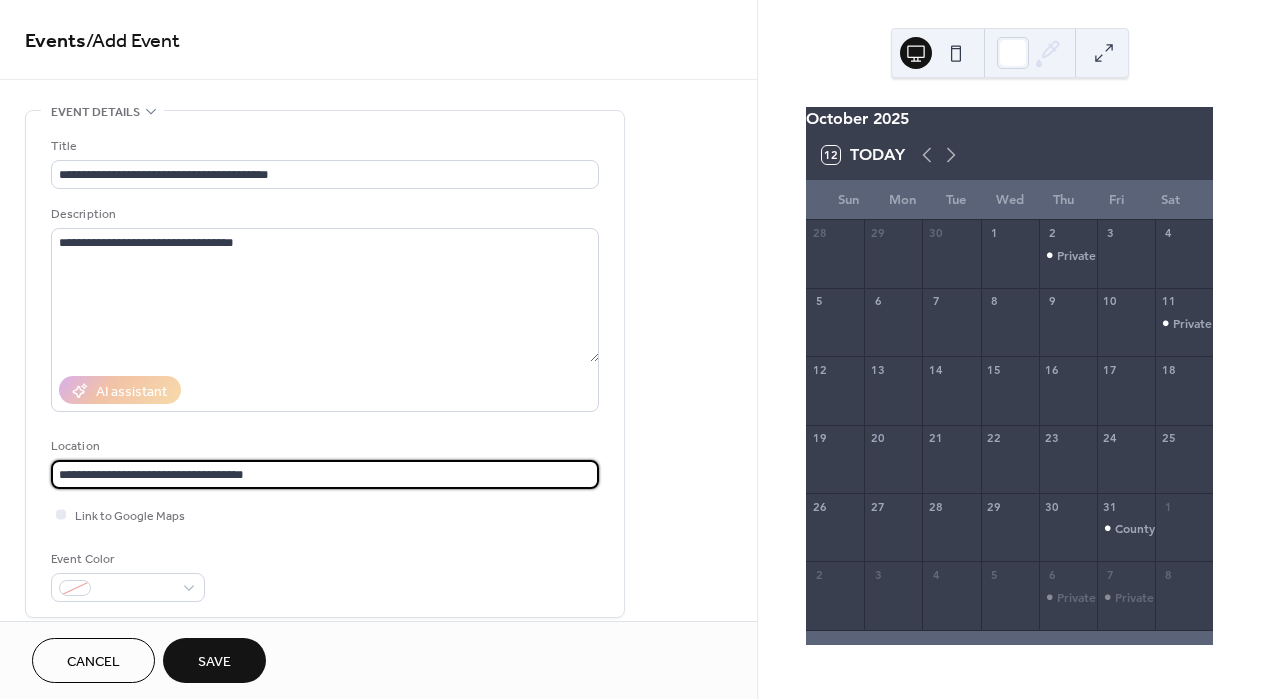 type on "**********" 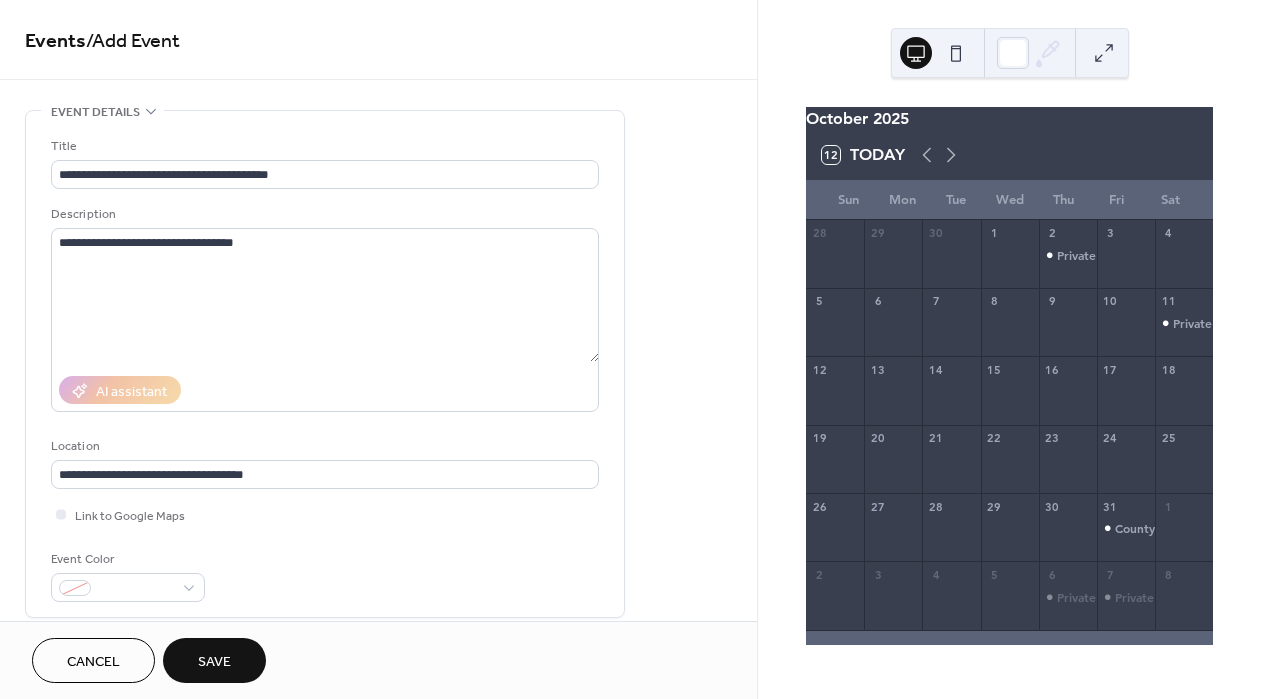 click on "Save" at bounding box center (214, 662) 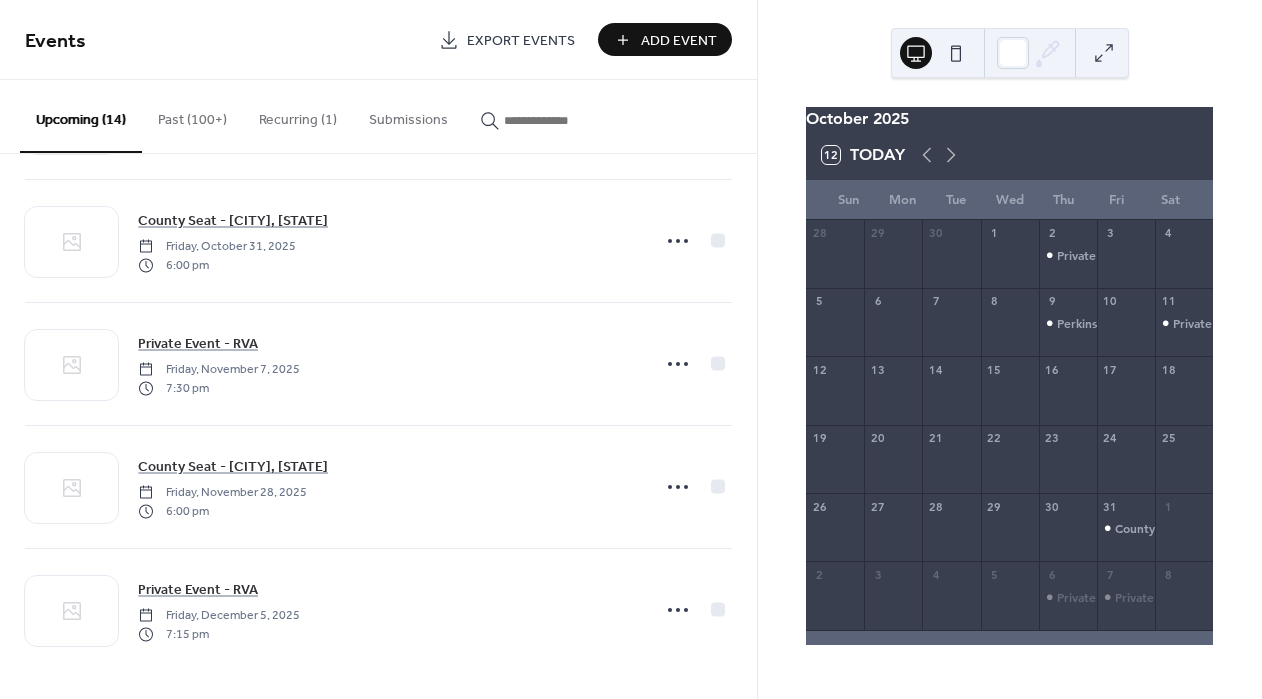 scroll, scrollTop: 1236, scrollLeft: 0, axis: vertical 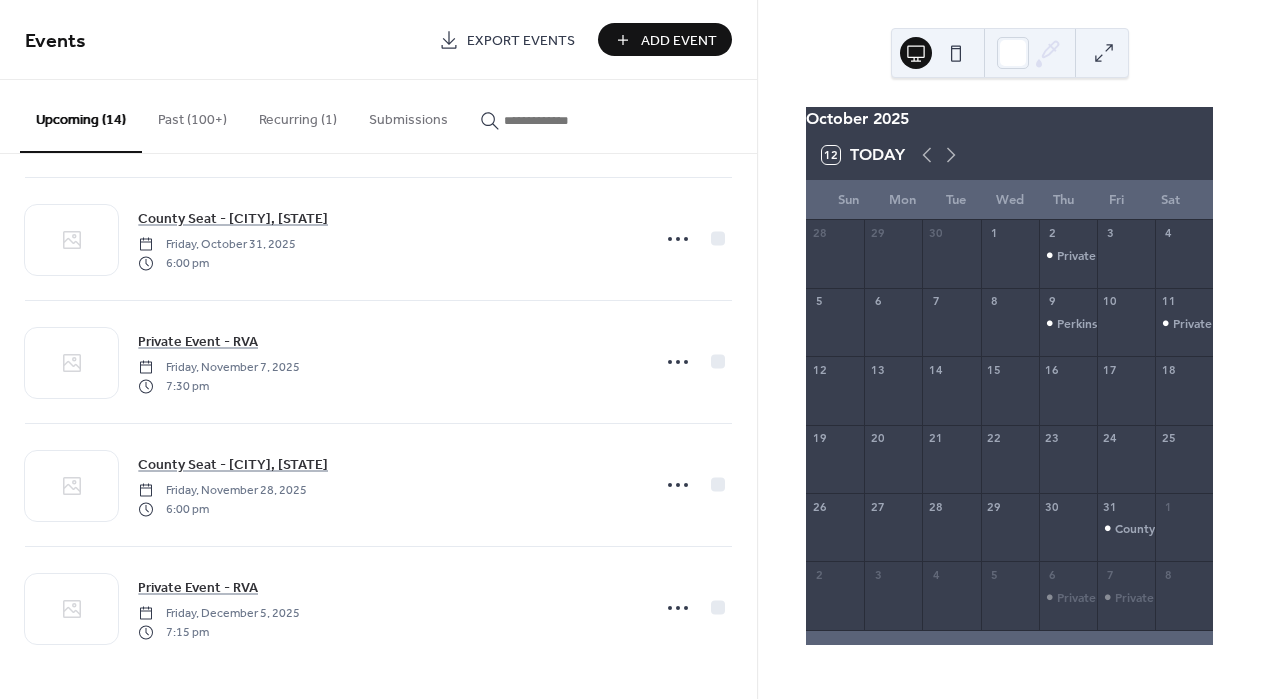 click on "Add Event" at bounding box center (679, 41) 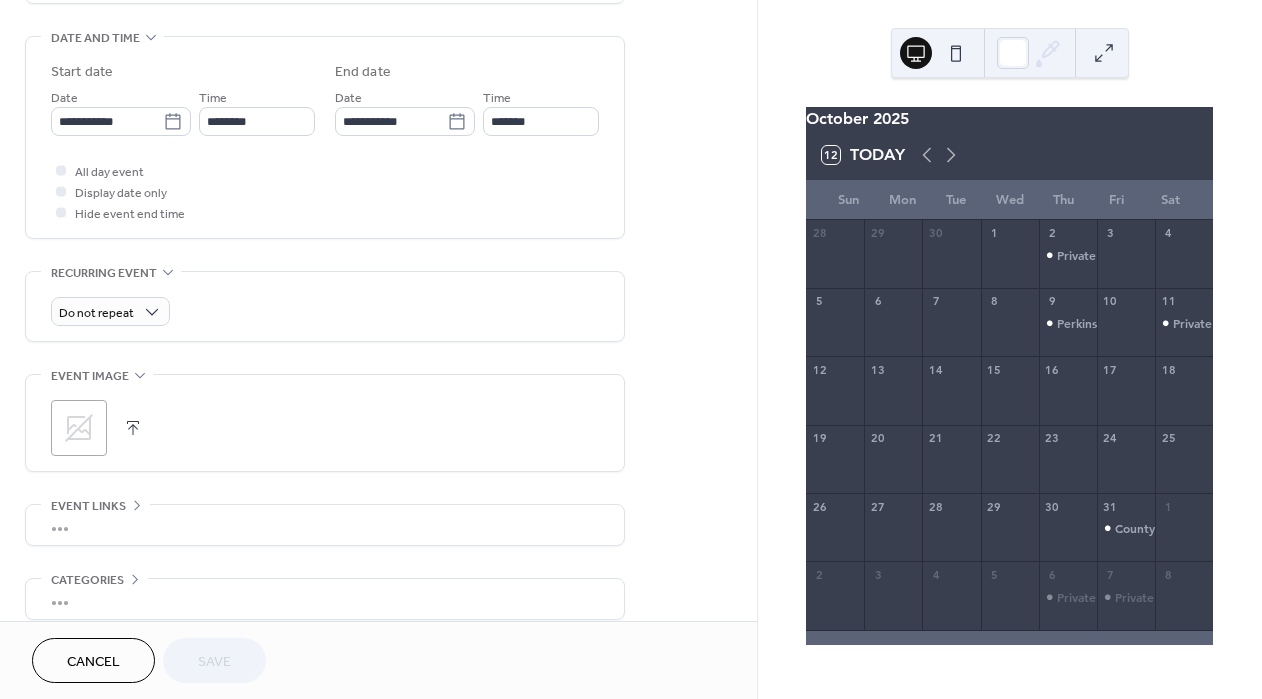 scroll, scrollTop: 707, scrollLeft: 0, axis: vertical 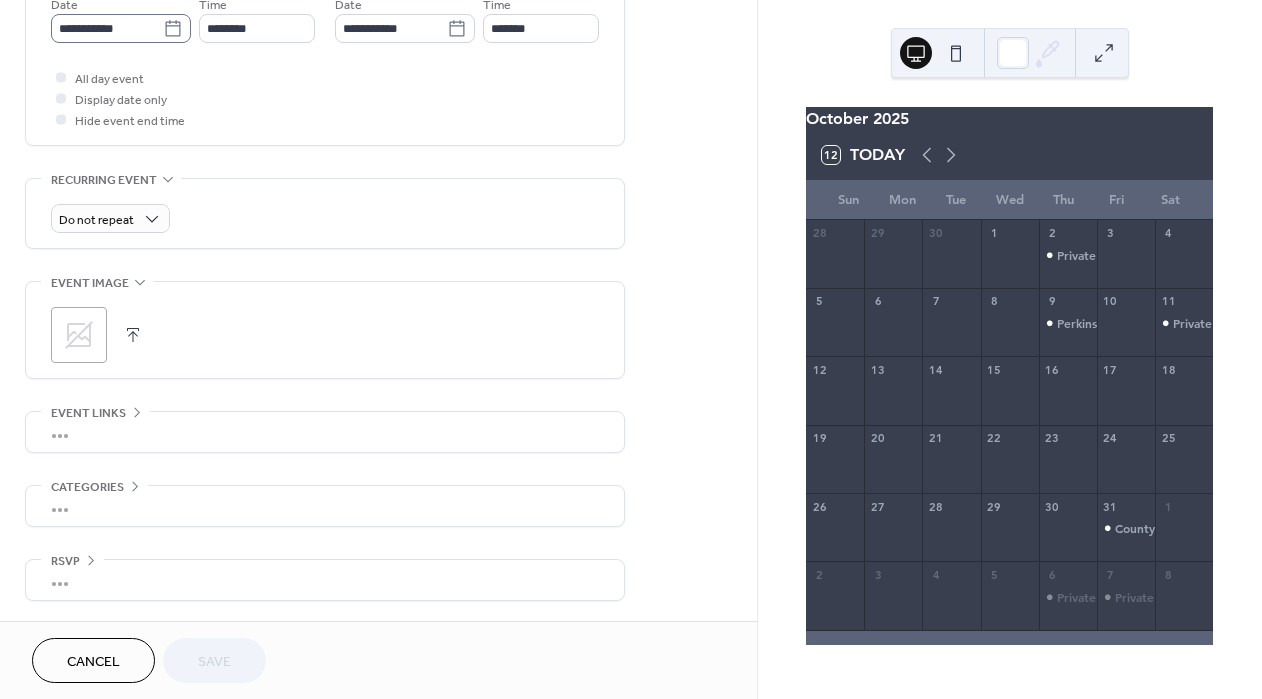 click 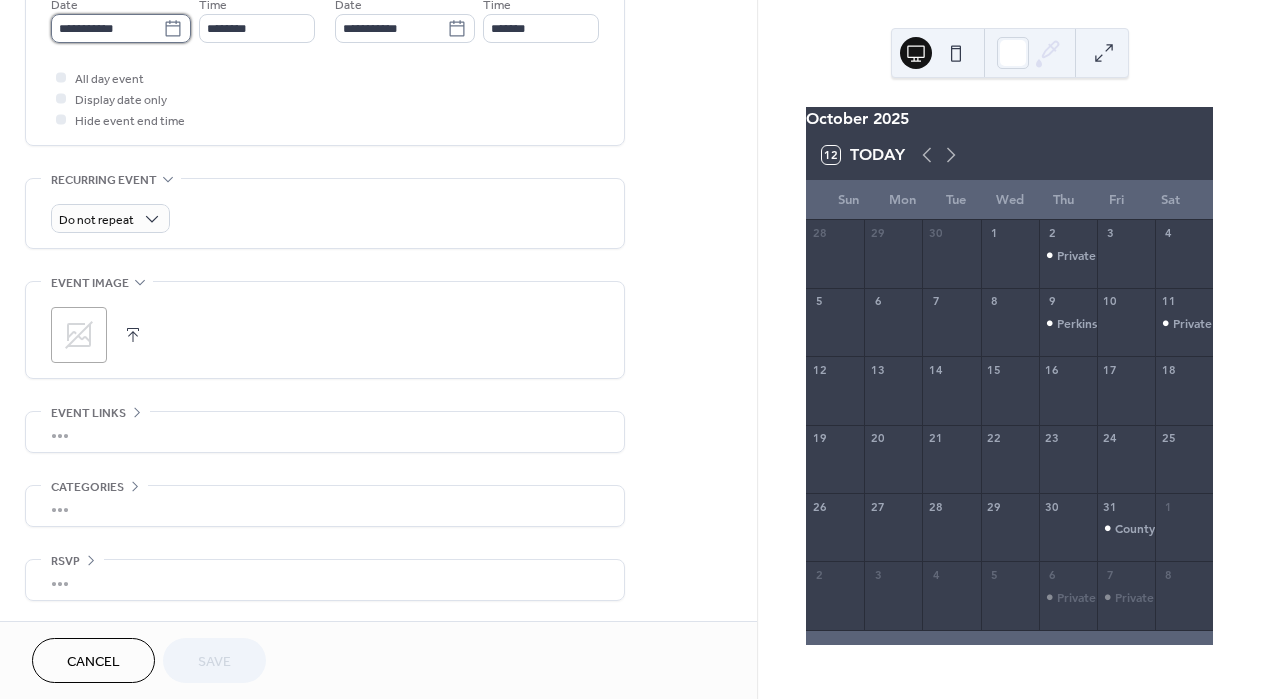 click on "**********" at bounding box center [107, 28] 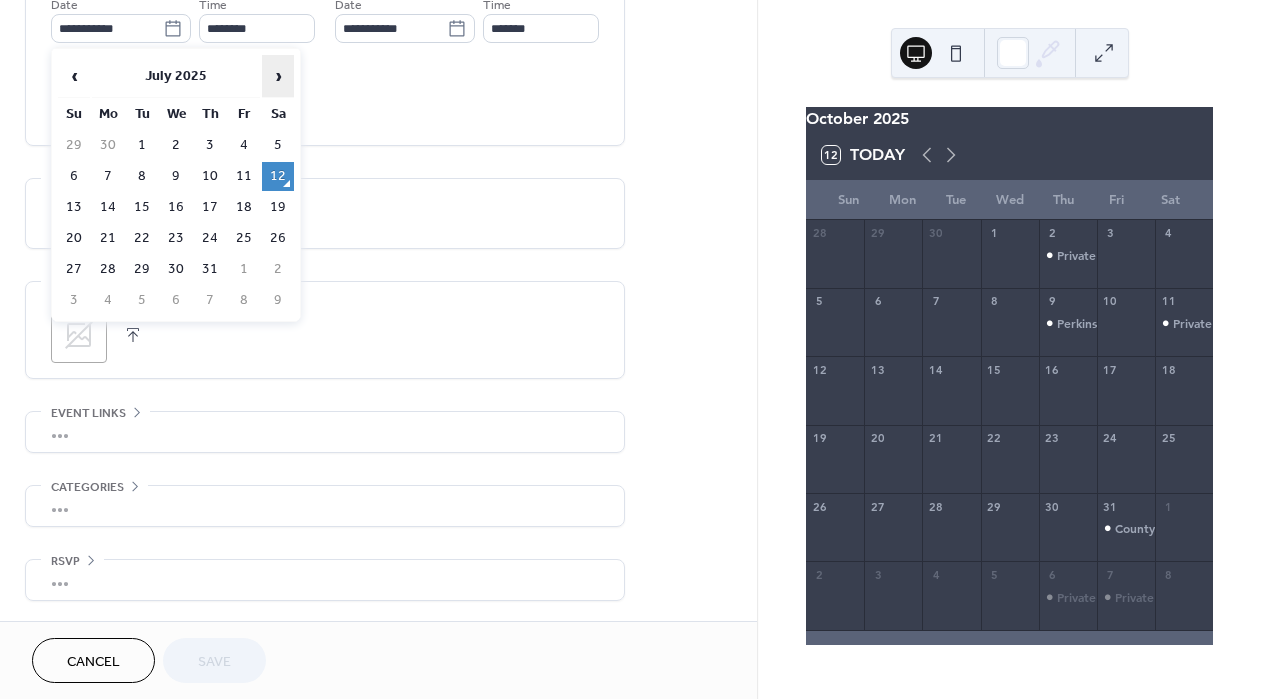 click on "›" at bounding box center [278, 76] 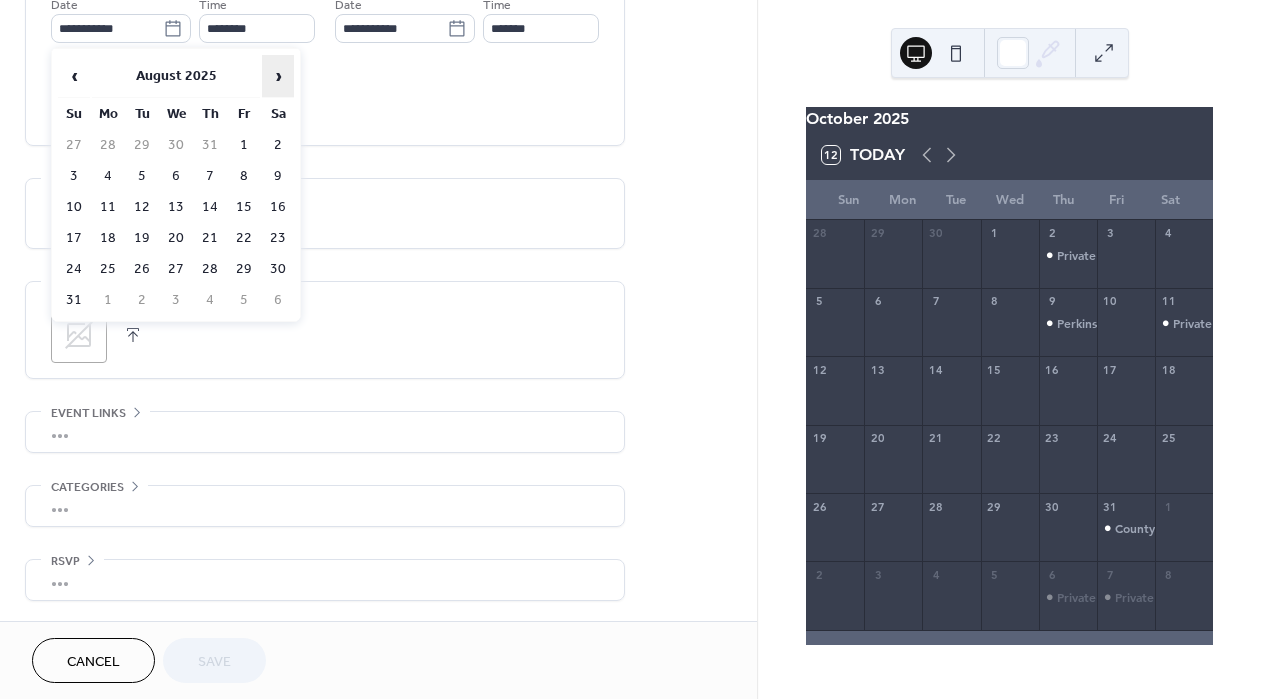click on "›" at bounding box center [278, 76] 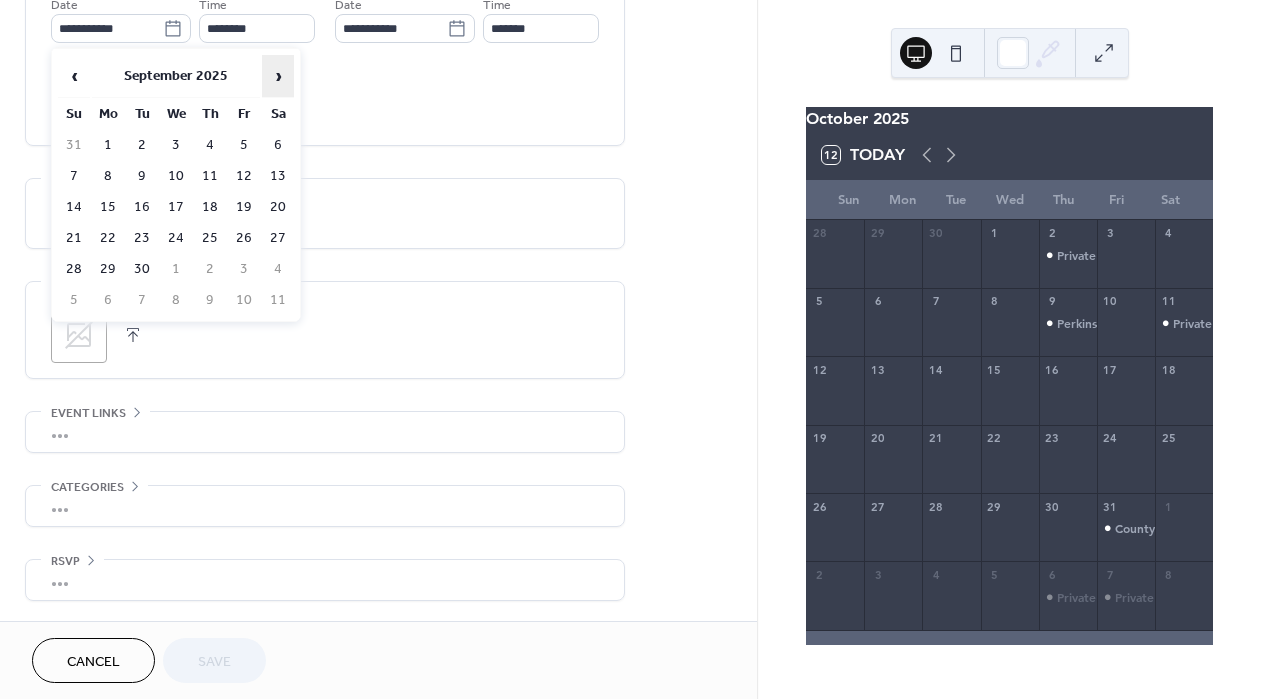 click on "›" at bounding box center [278, 76] 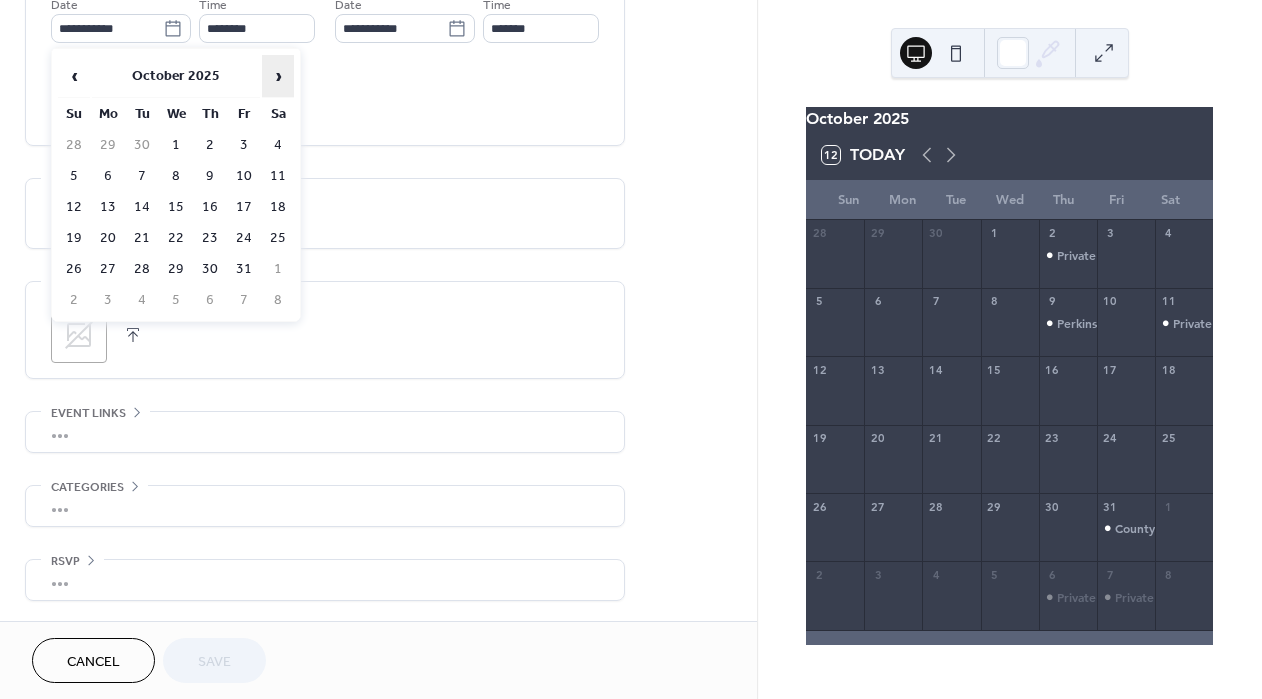 click on "›" at bounding box center (278, 76) 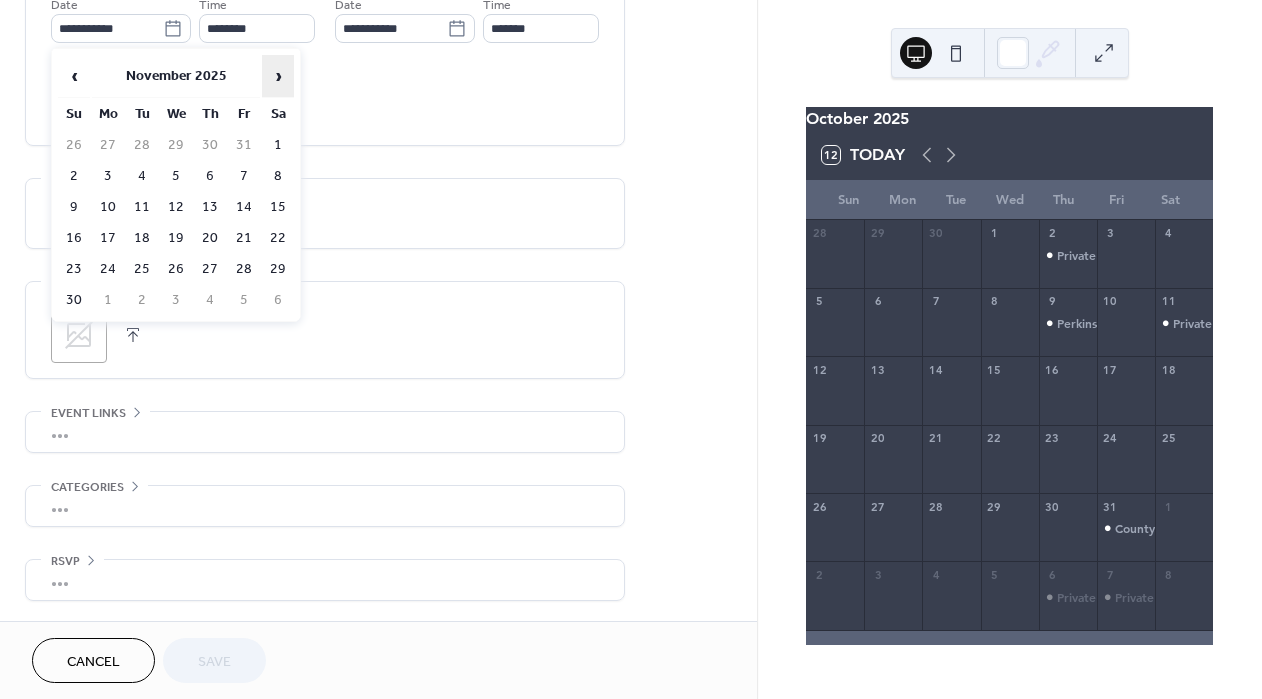 click on "›" at bounding box center (278, 76) 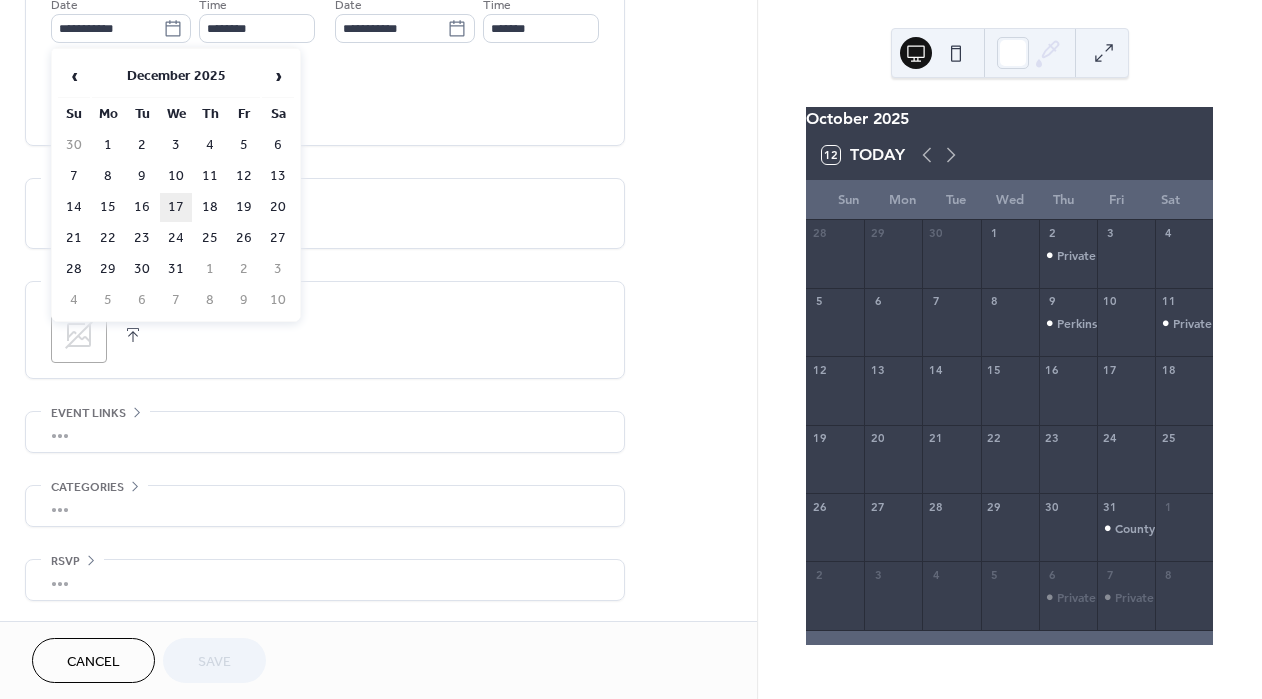 click on "17" at bounding box center (176, 207) 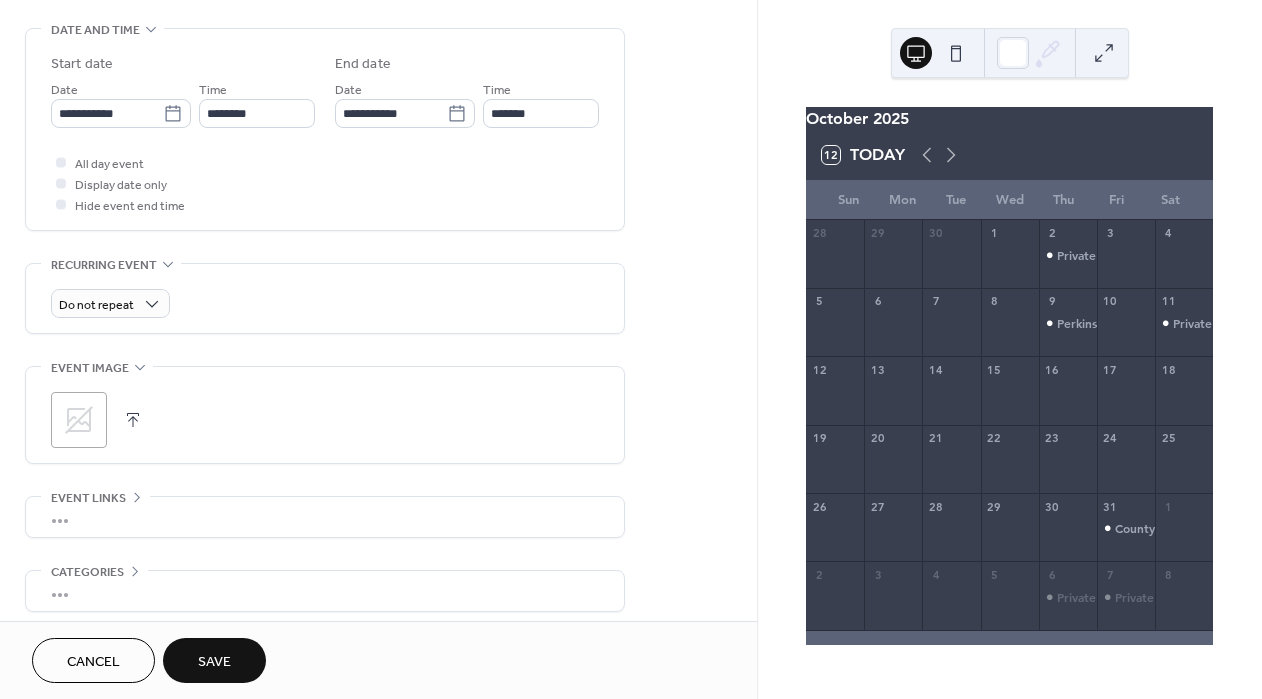 scroll, scrollTop: 640, scrollLeft: 0, axis: vertical 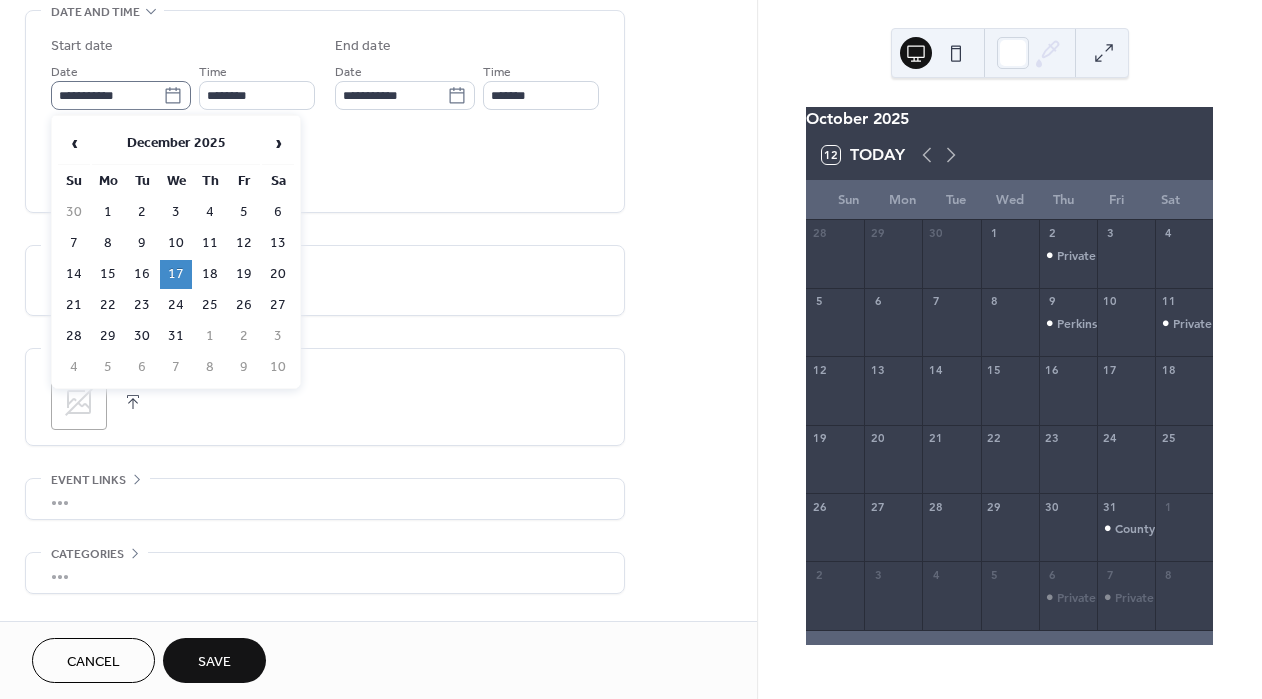 click 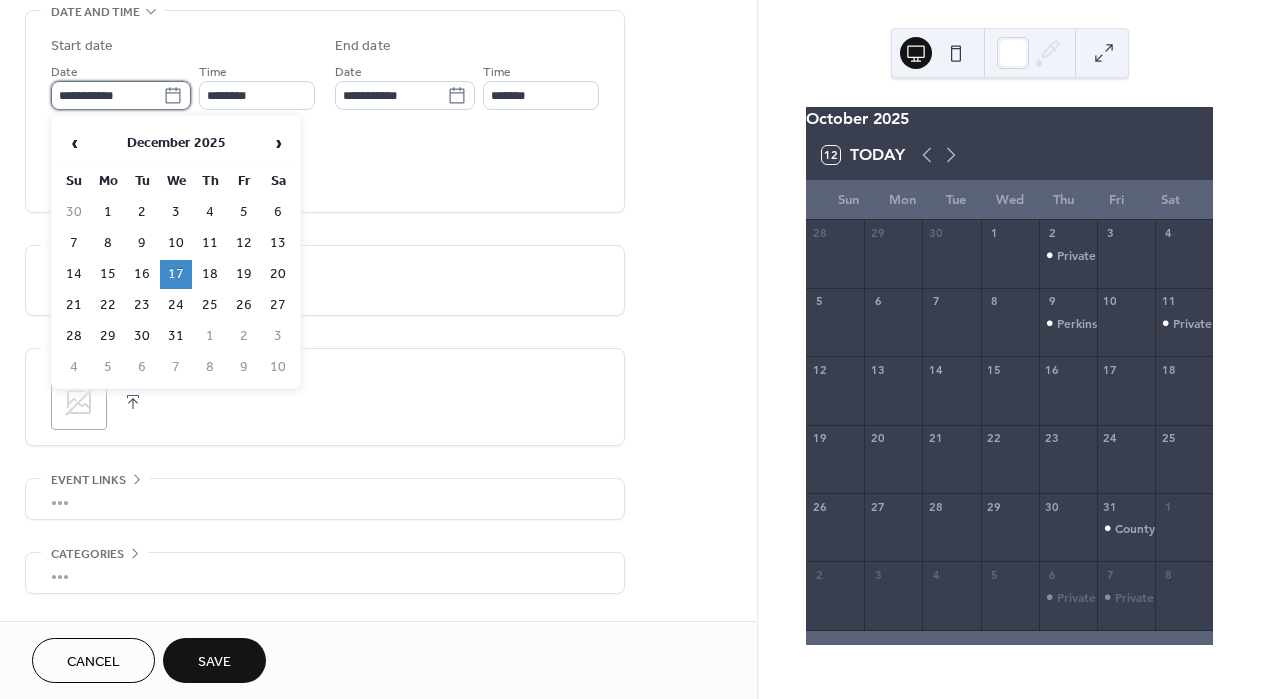 click on "**********" at bounding box center [107, 95] 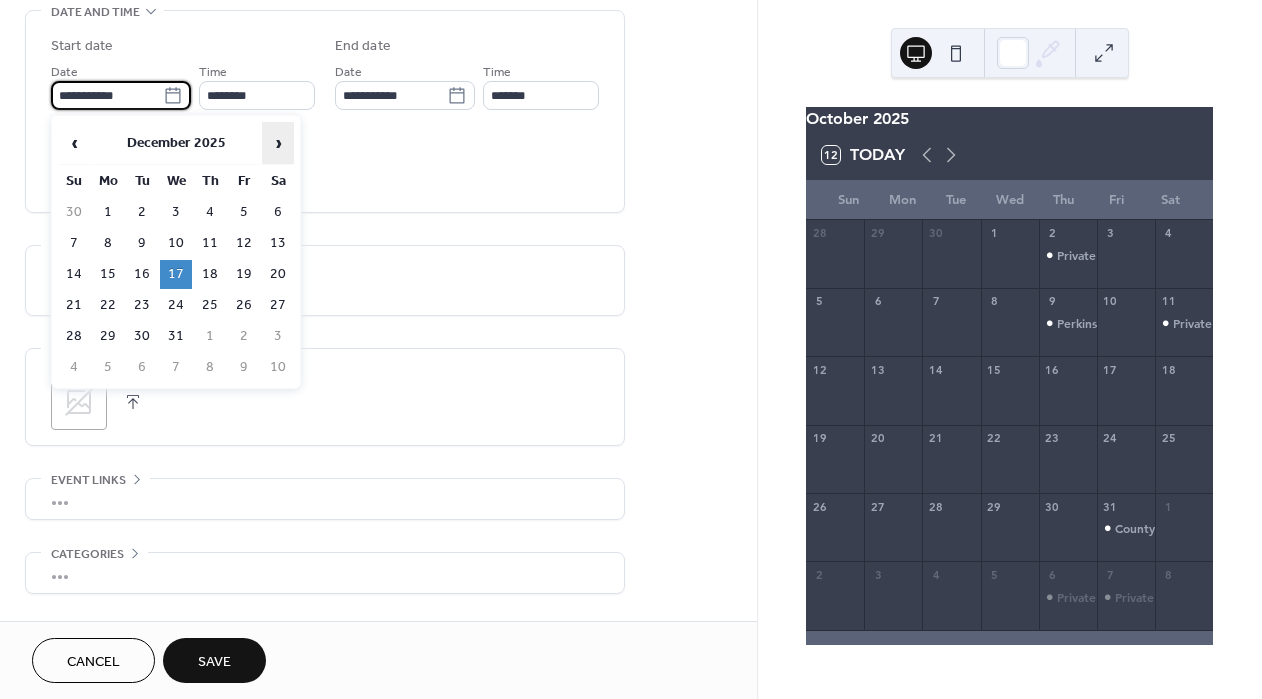 click on "›" at bounding box center [278, 143] 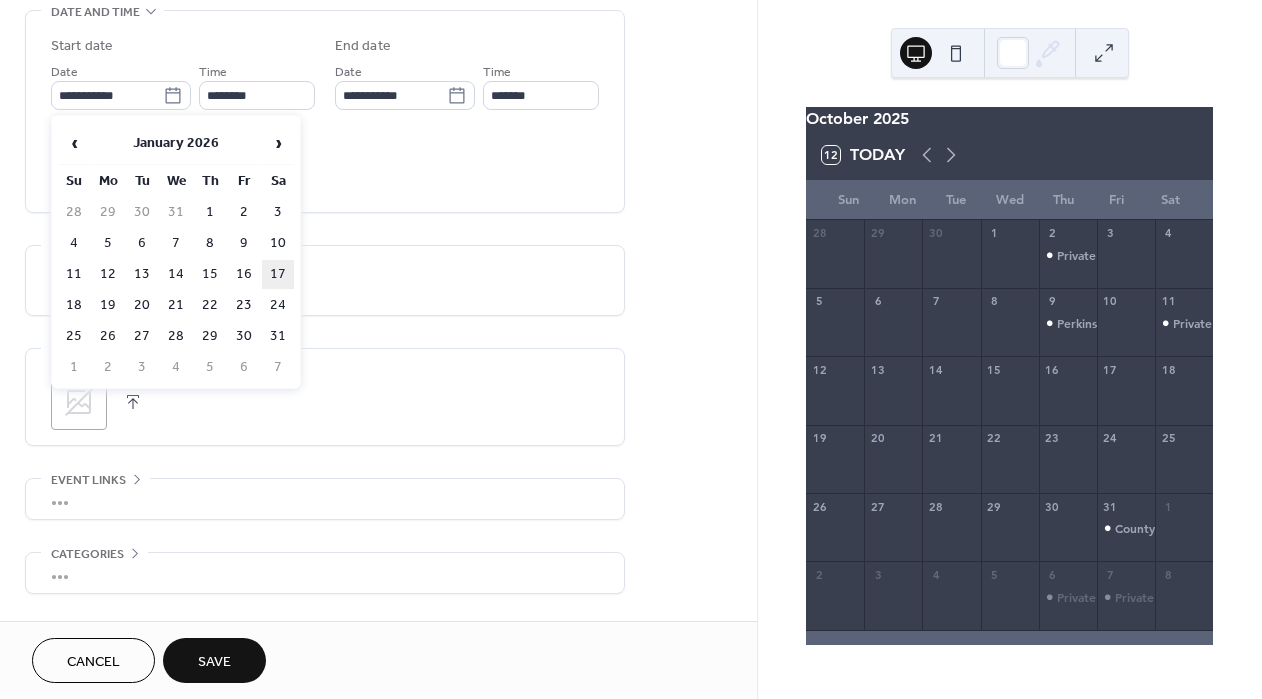 click on "17" at bounding box center [278, 274] 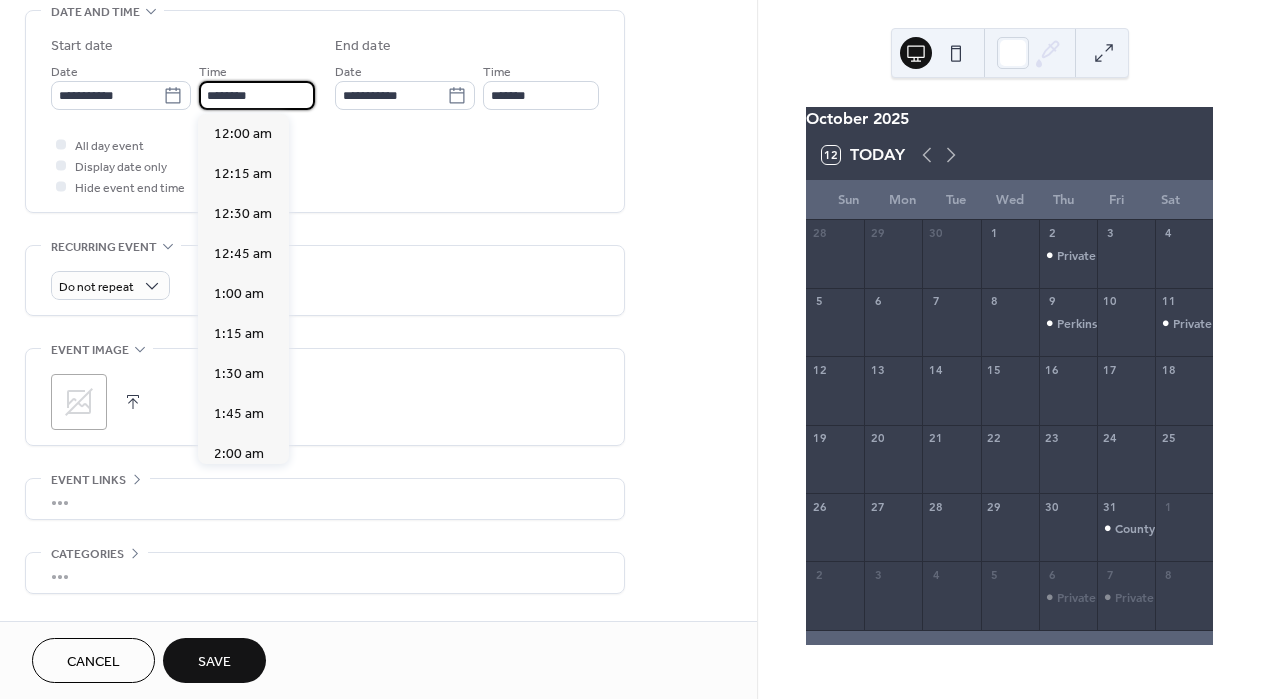 click on "********" at bounding box center [257, 95] 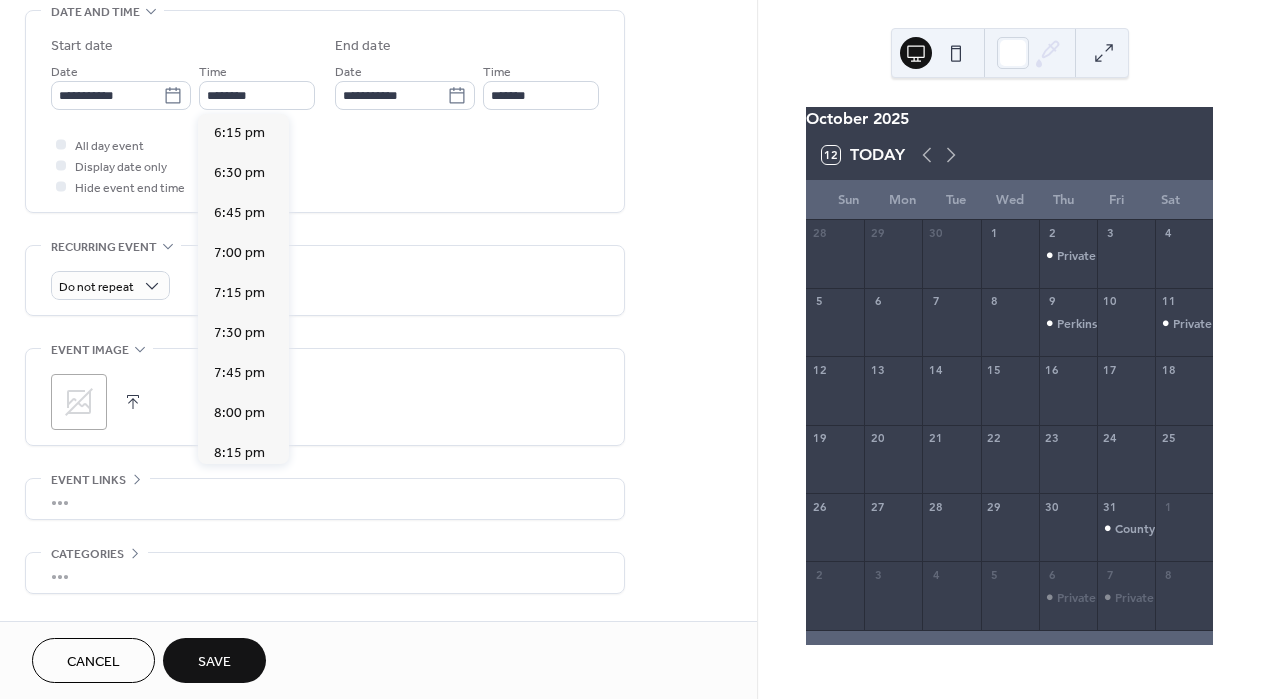 scroll, scrollTop: 2927, scrollLeft: 0, axis: vertical 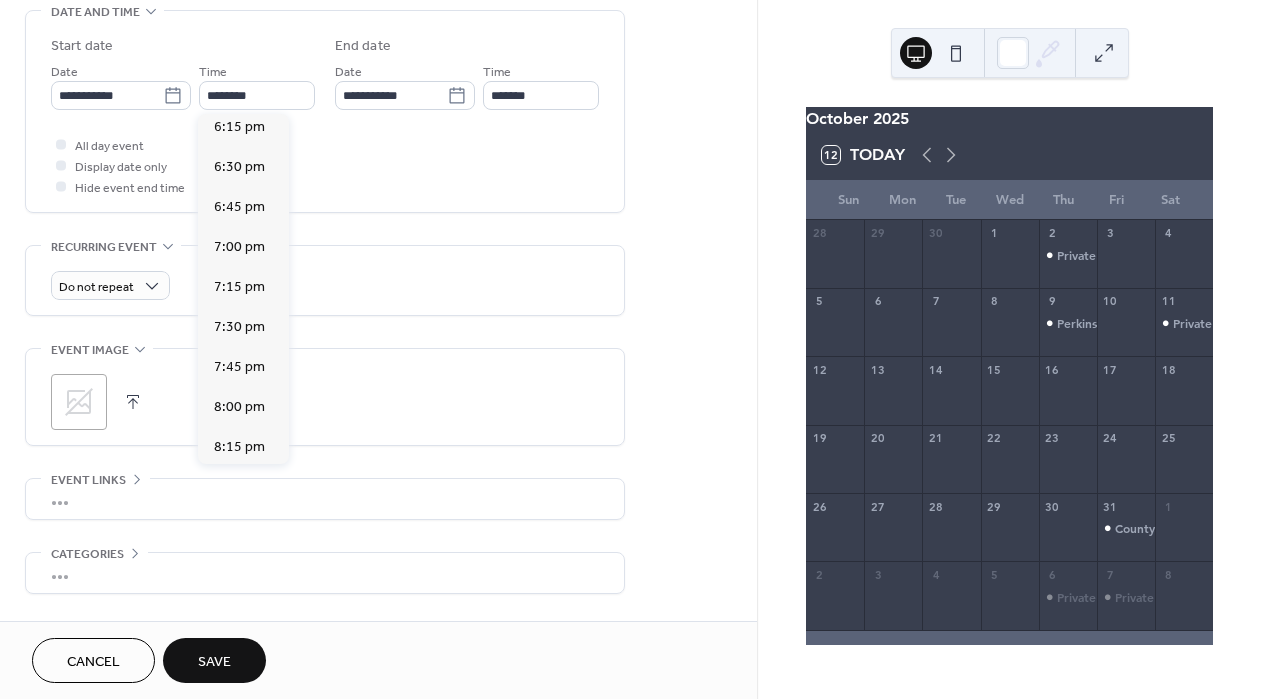click on "6:00 pm" at bounding box center (243, 87) 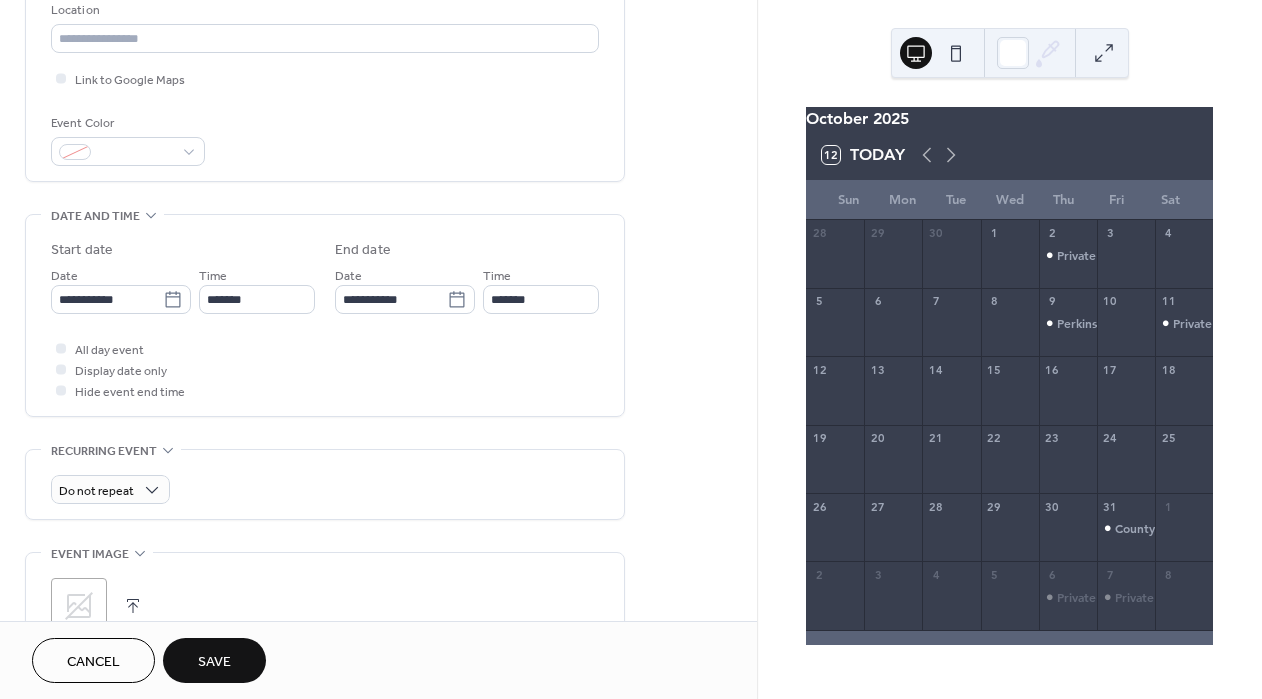 scroll, scrollTop: 0, scrollLeft: 0, axis: both 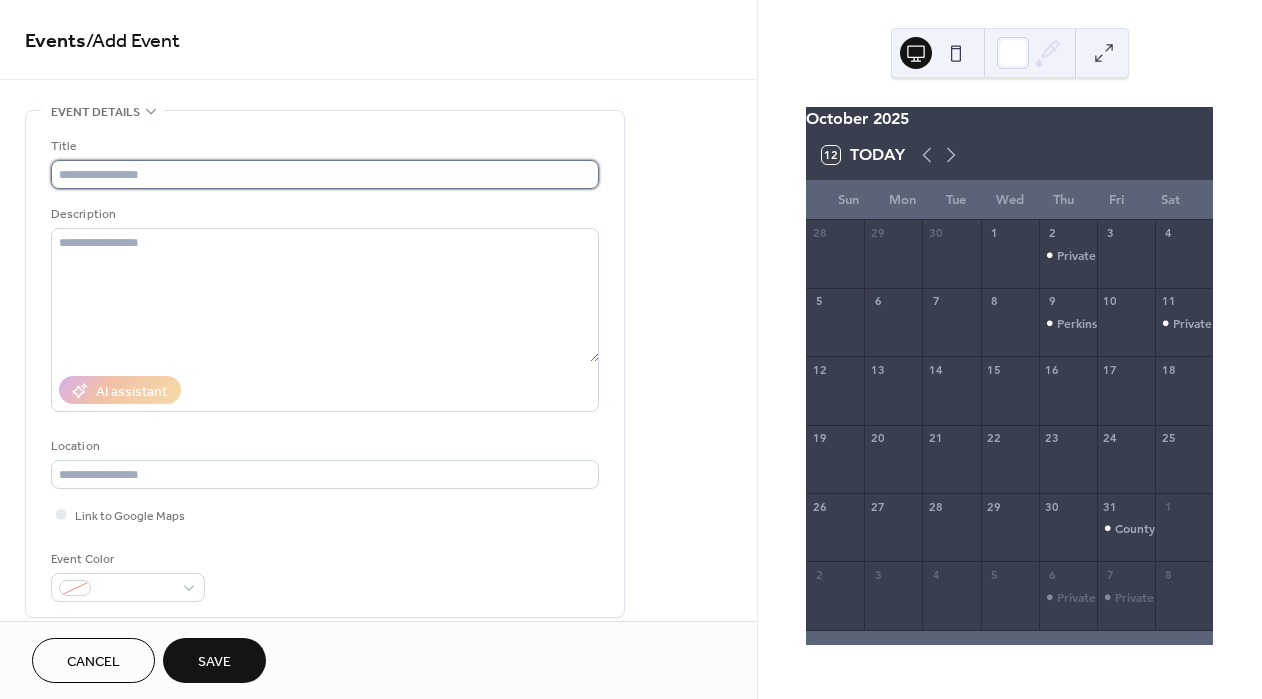 click at bounding box center (325, 174) 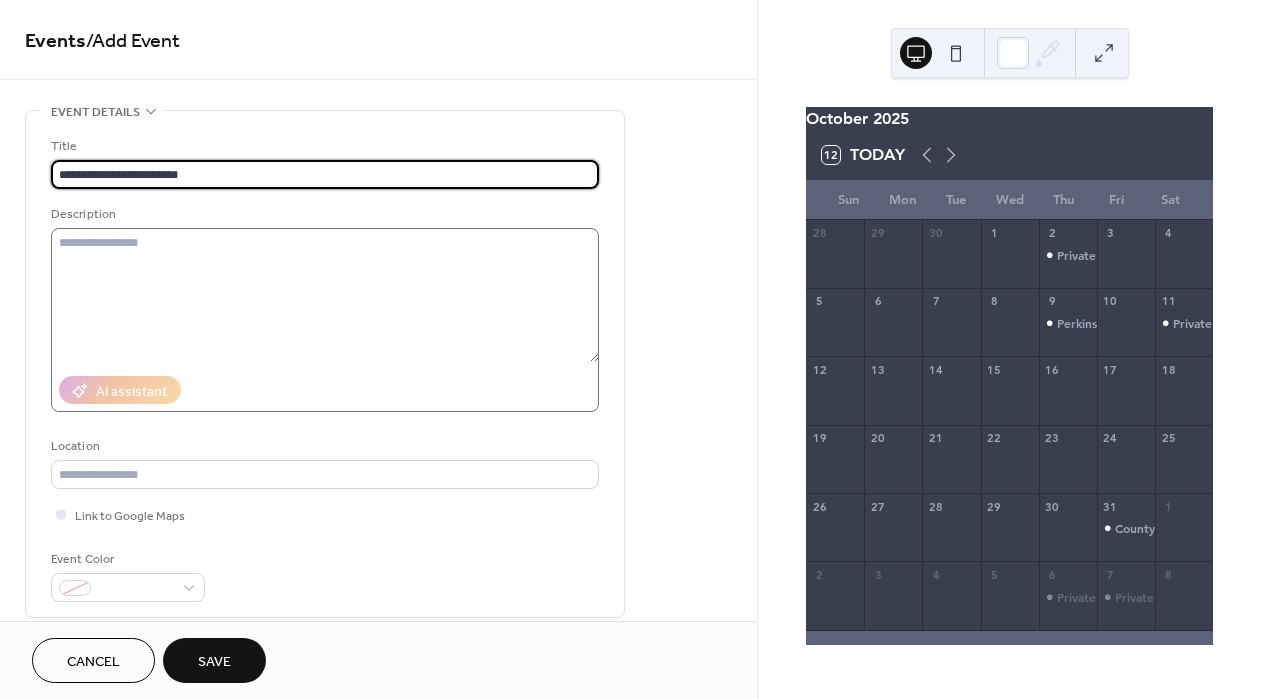 type on "**********" 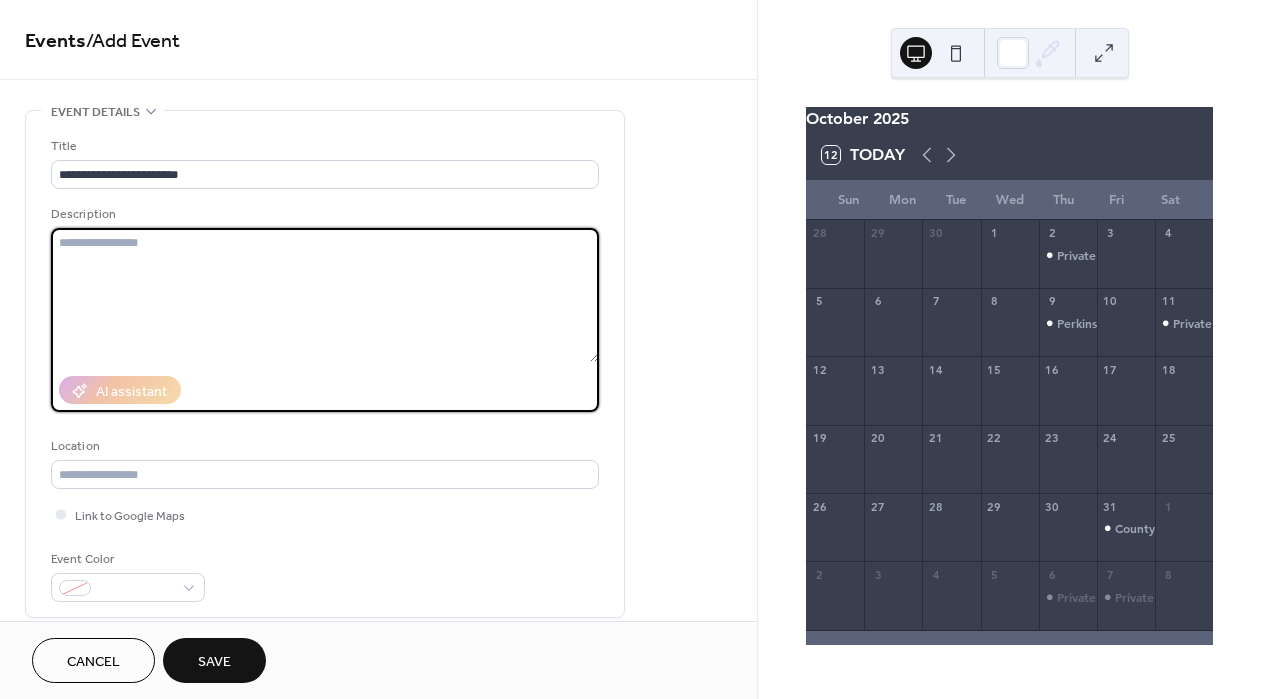 click at bounding box center (325, 295) 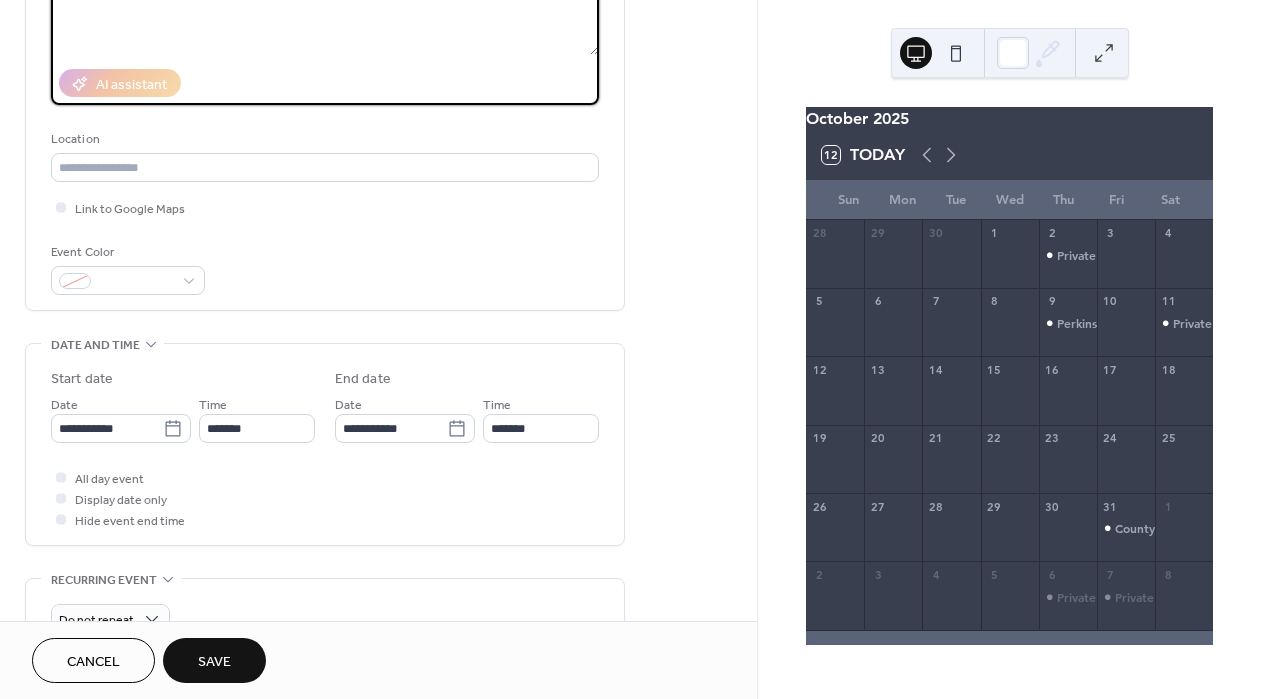 scroll, scrollTop: 314, scrollLeft: 0, axis: vertical 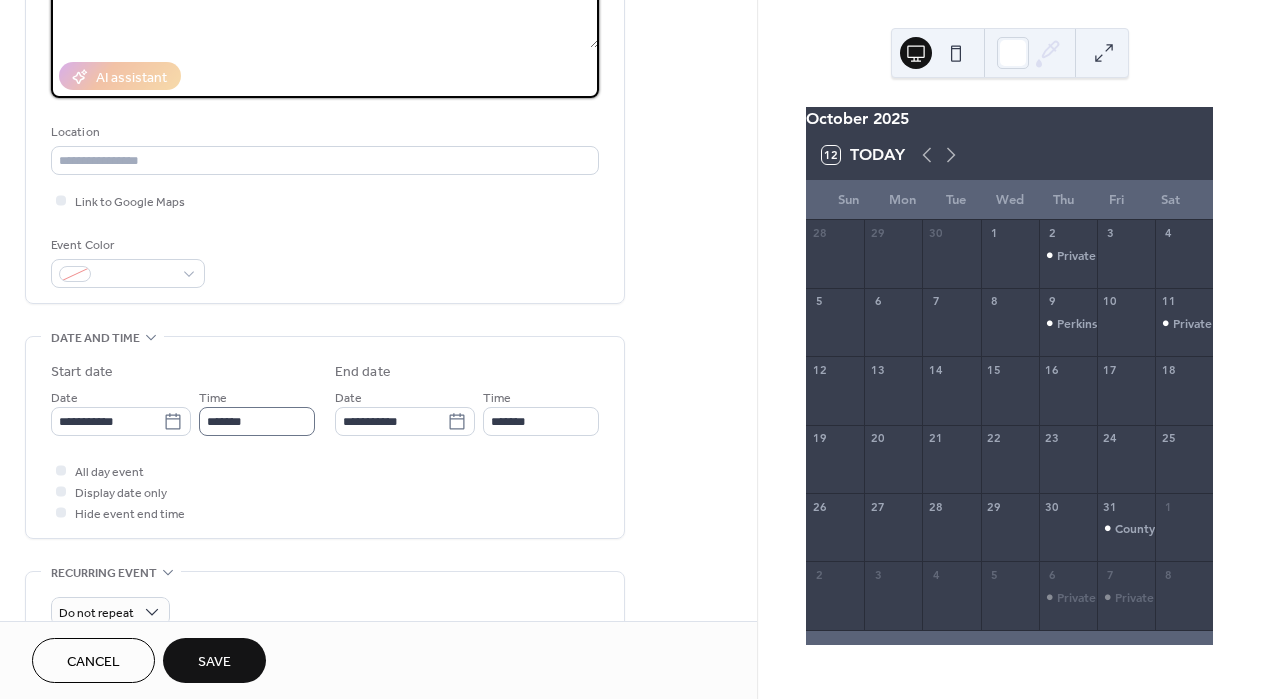type on "**********" 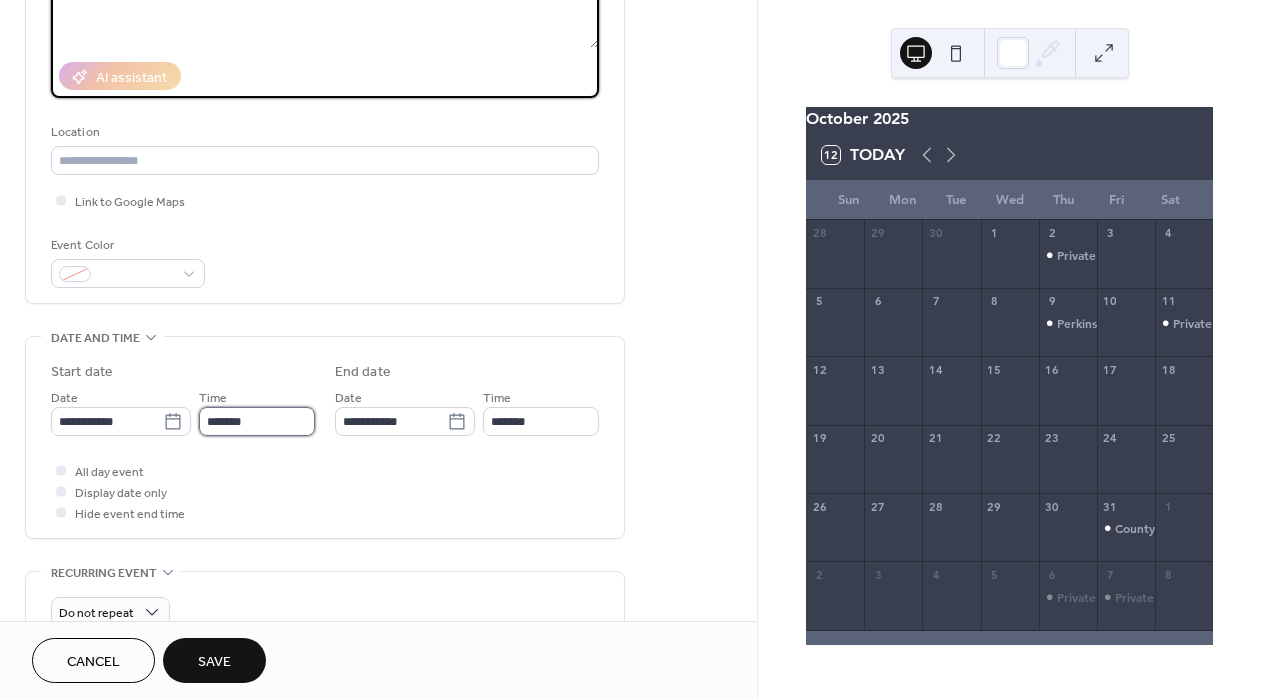 click on "*******" at bounding box center [257, 421] 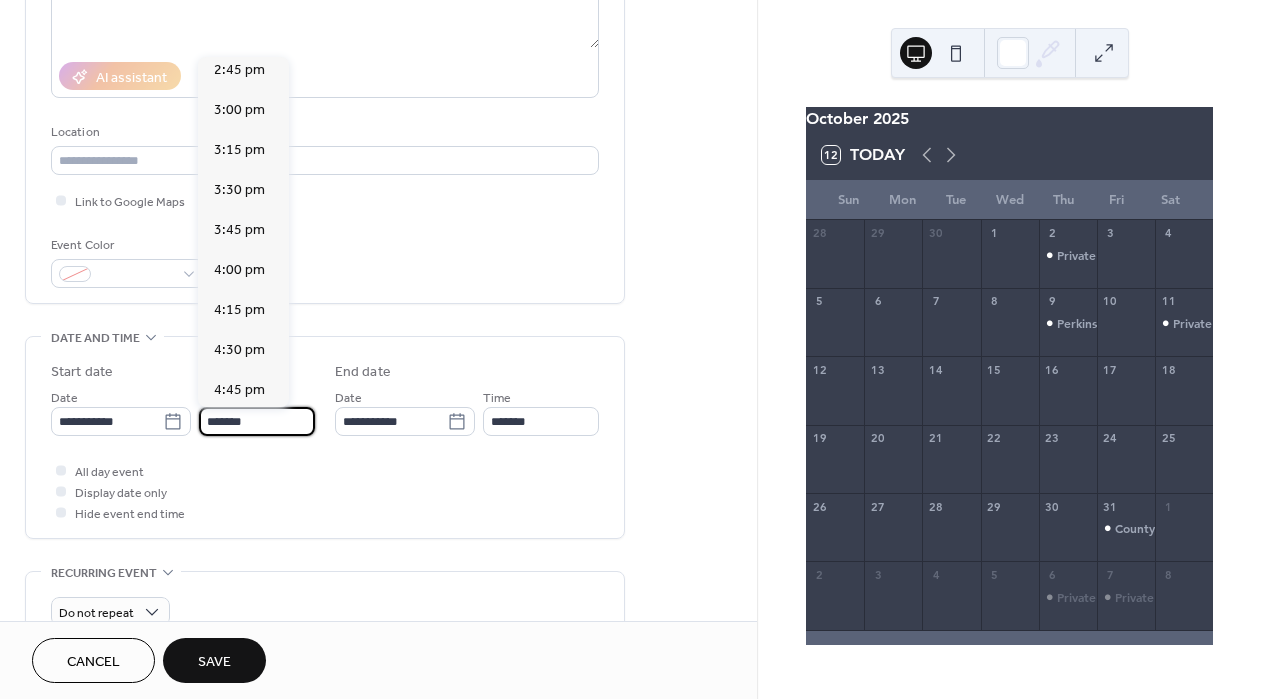 scroll, scrollTop: 2363, scrollLeft: 0, axis: vertical 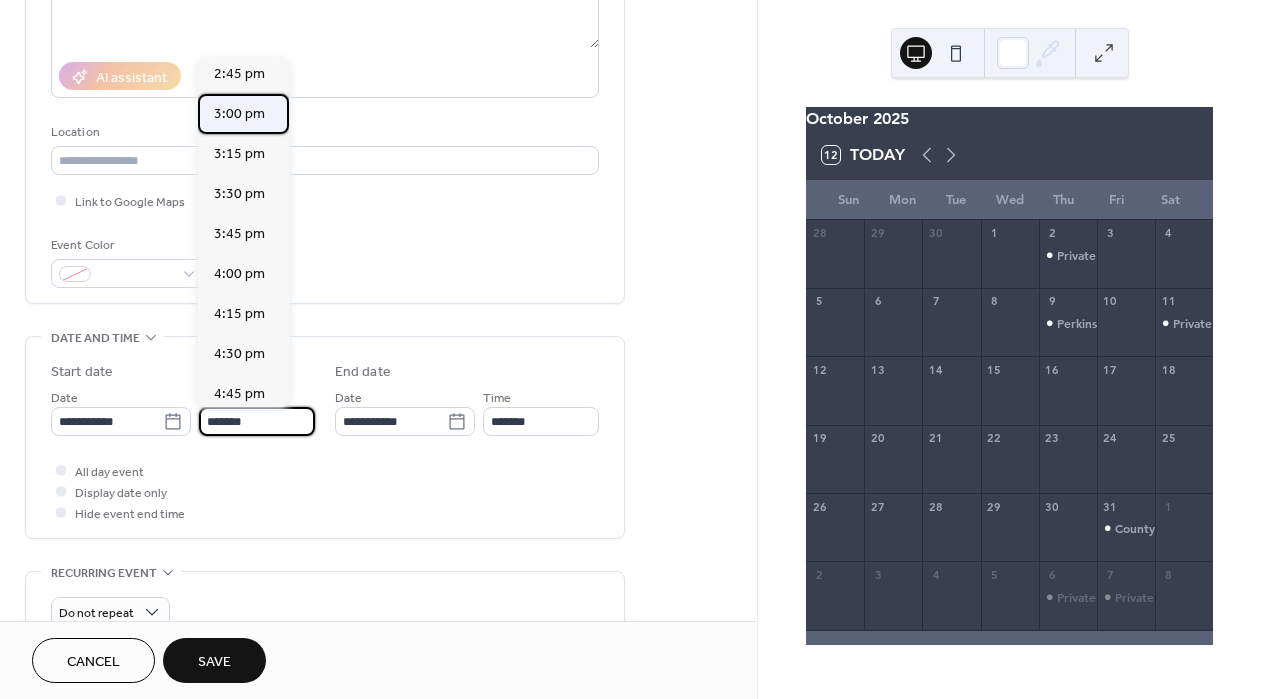 click on "3:00 pm" at bounding box center (239, 114) 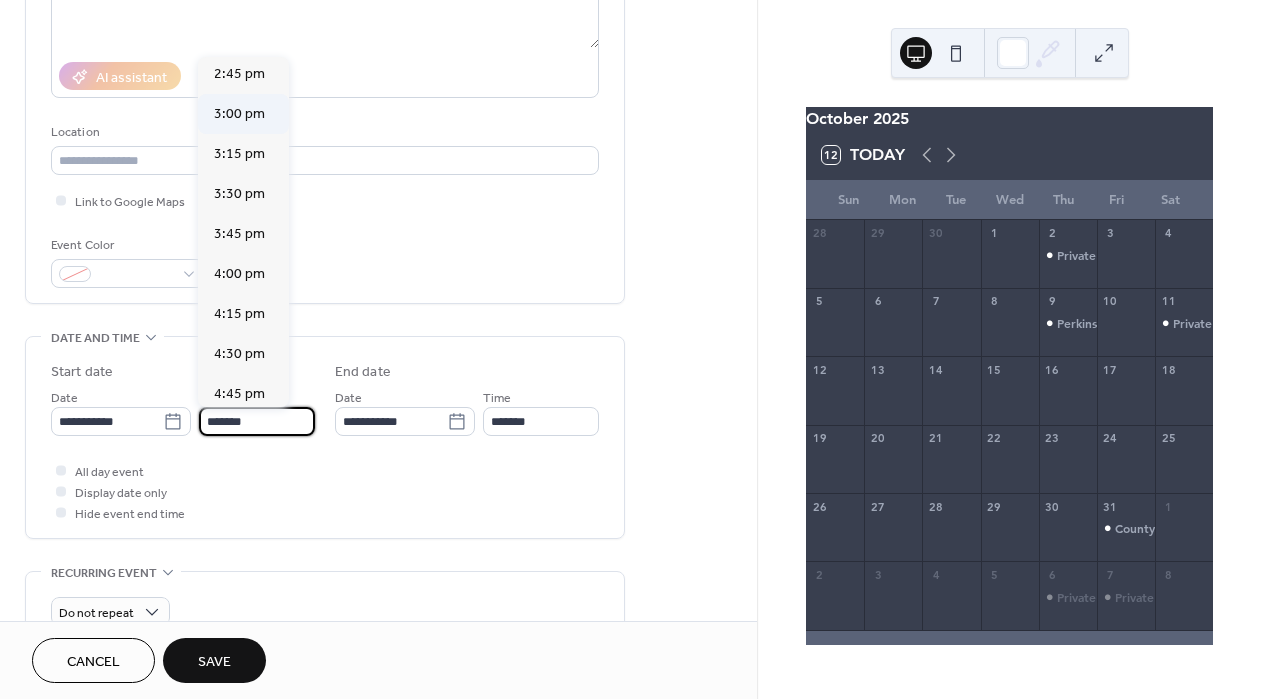 type on "*******" 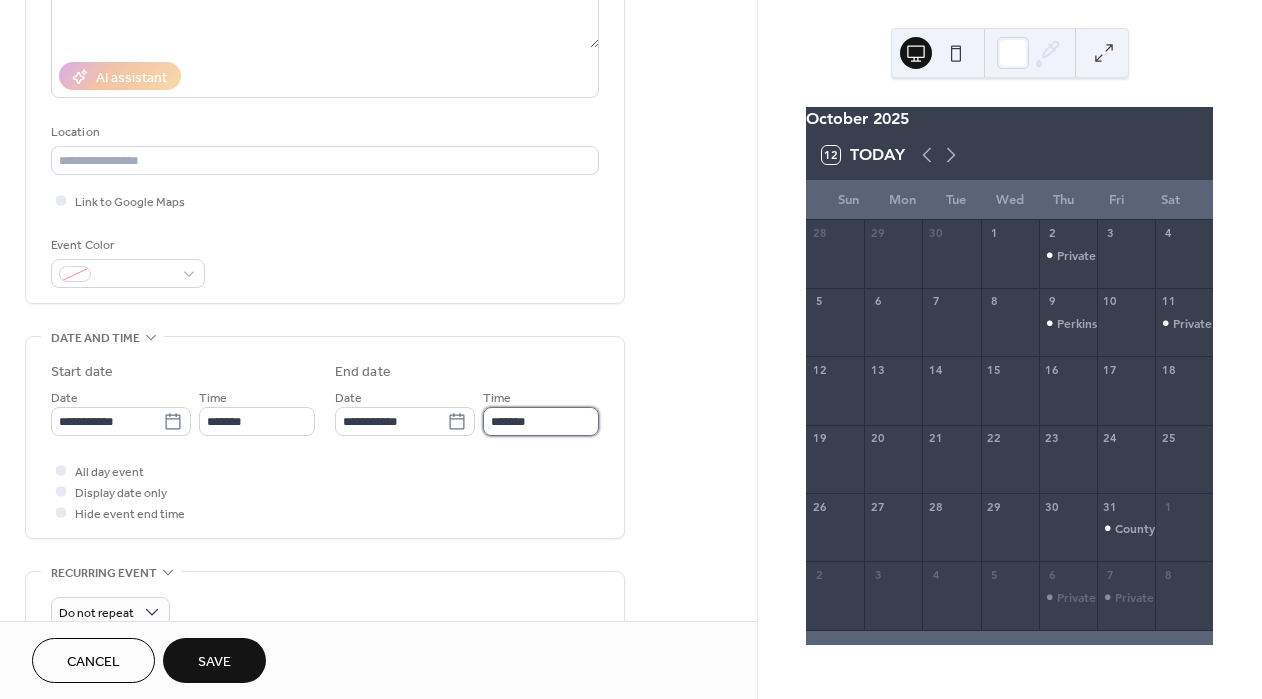 click on "*******" at bounding box center (541, 421) 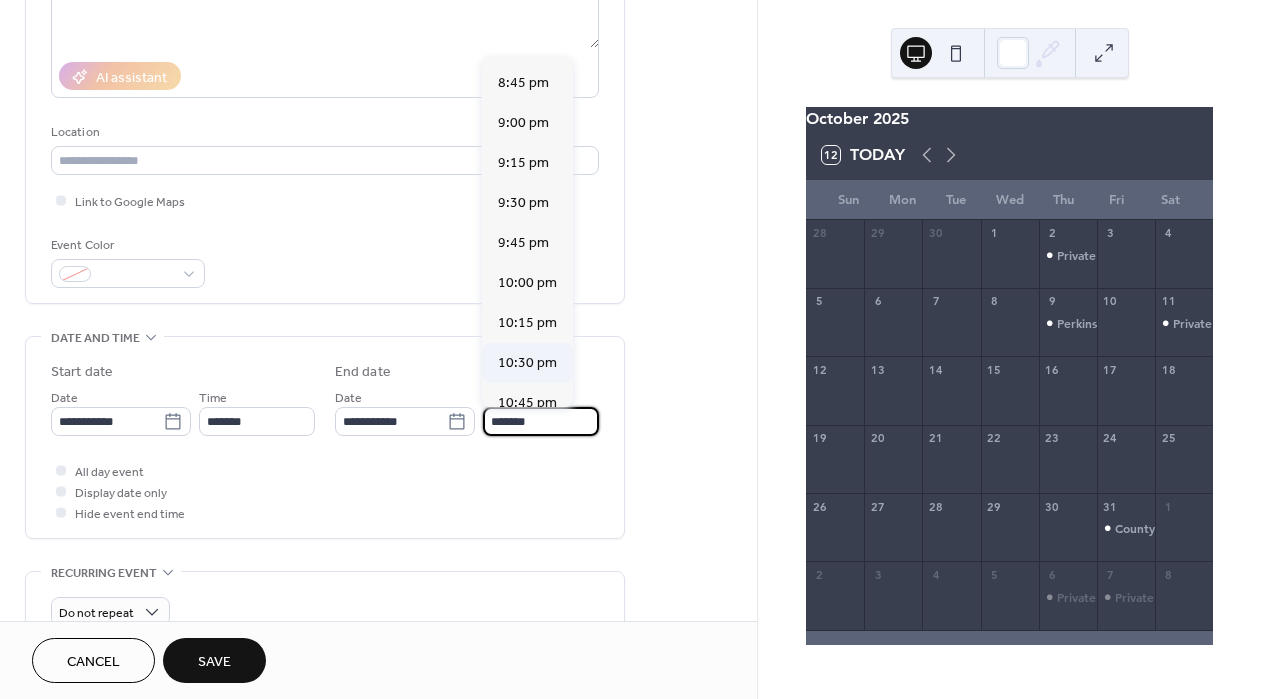 scroll, scrollTop: 871, scrollLeft: 0, axis: vertical 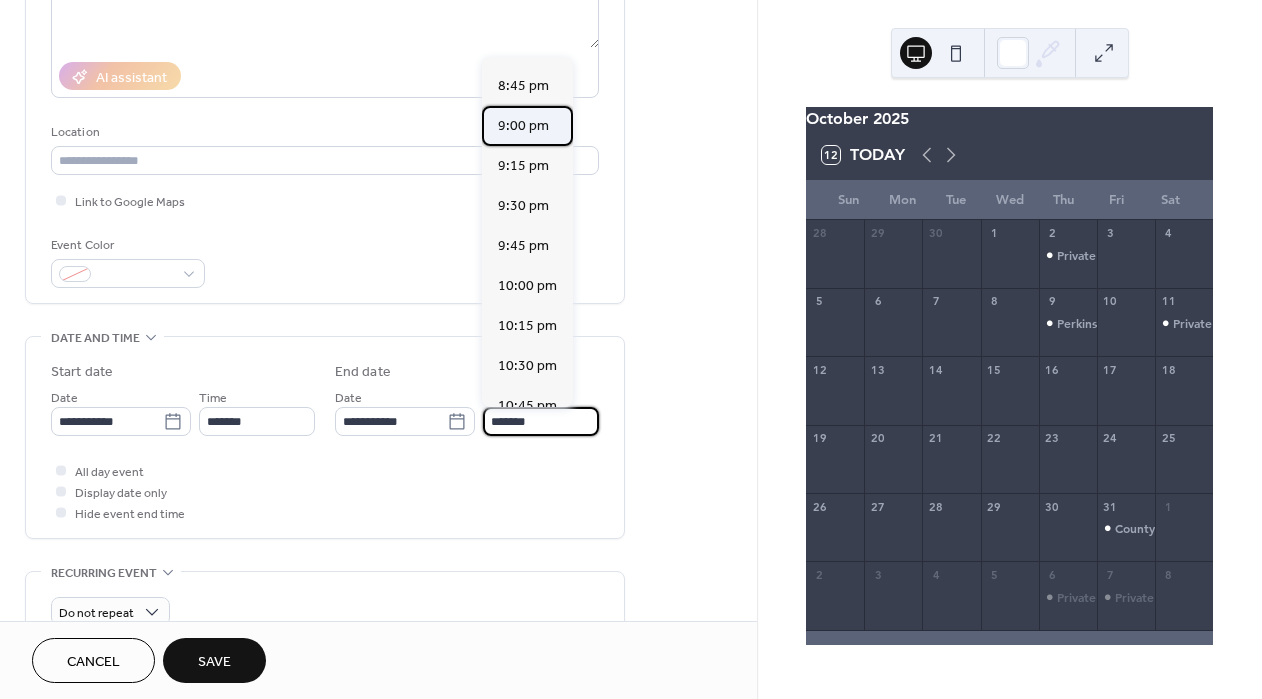 click on "9:00 pm" at bounding box center (523, 126) 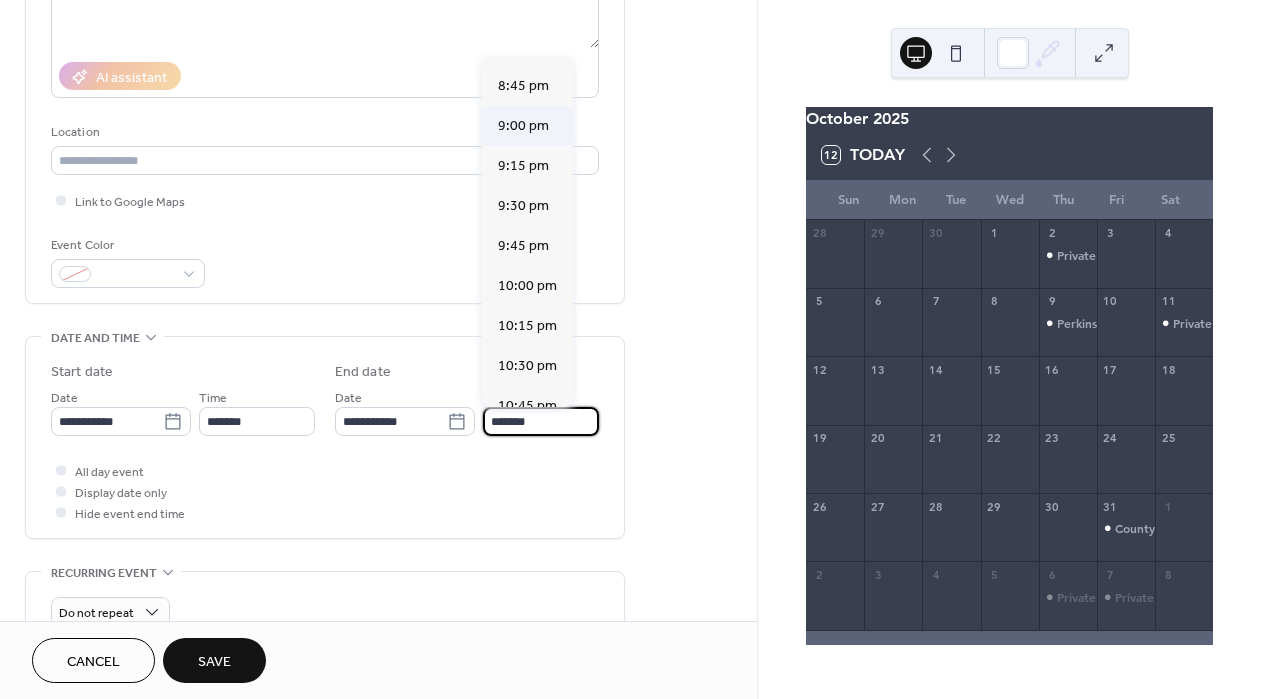 type on "*******" 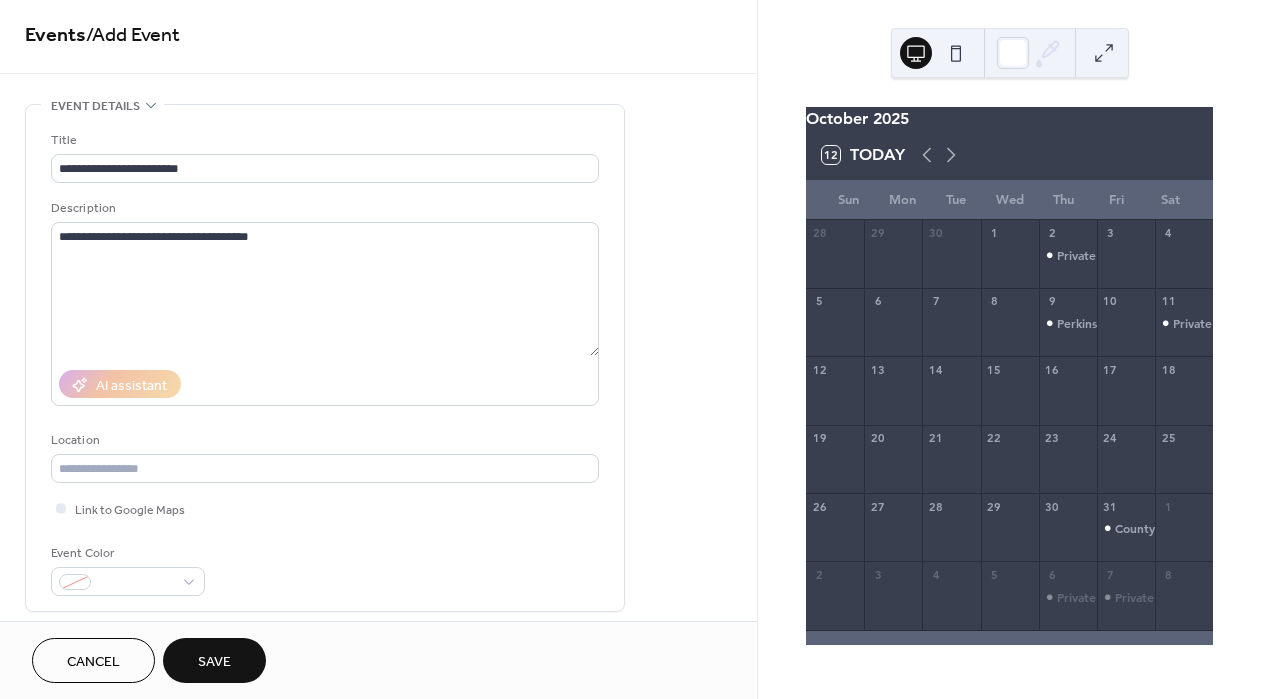 scroll, scrollTop: 0, scrollLeft: 0, axis: both 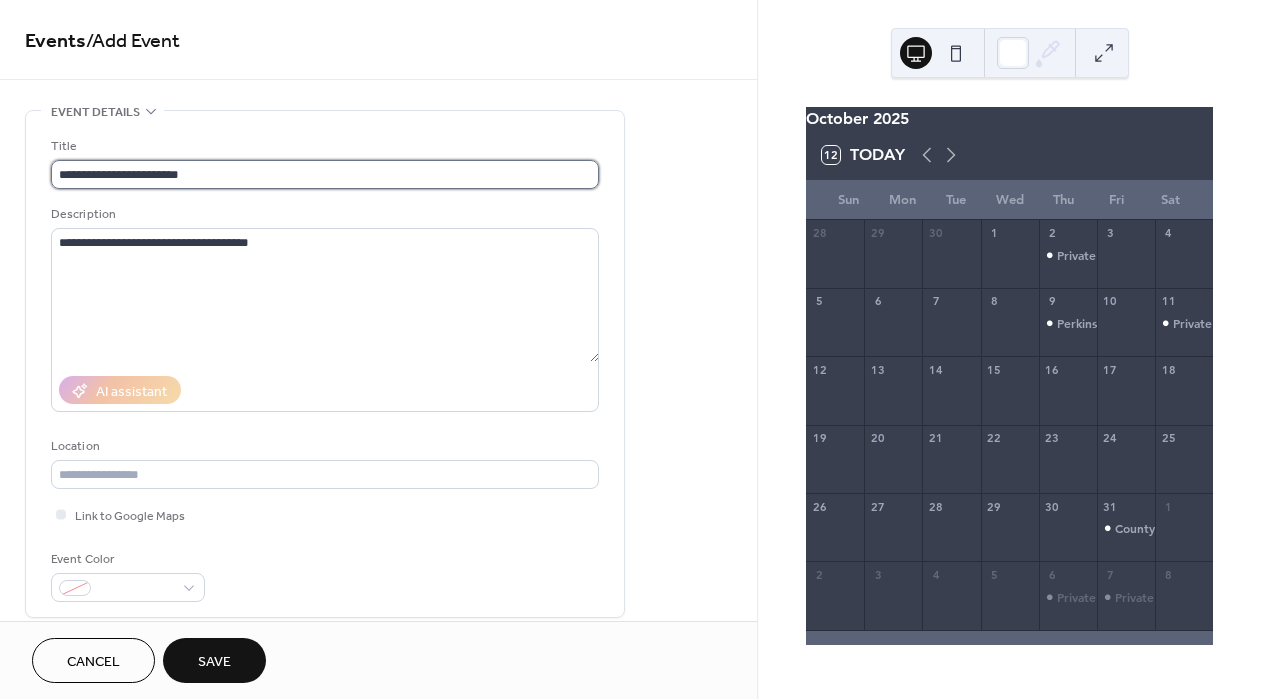 drag, startPoint x: 186, startPoint y: 172, endPoint x: 214, endPoint y: 182, distance: 29.732138 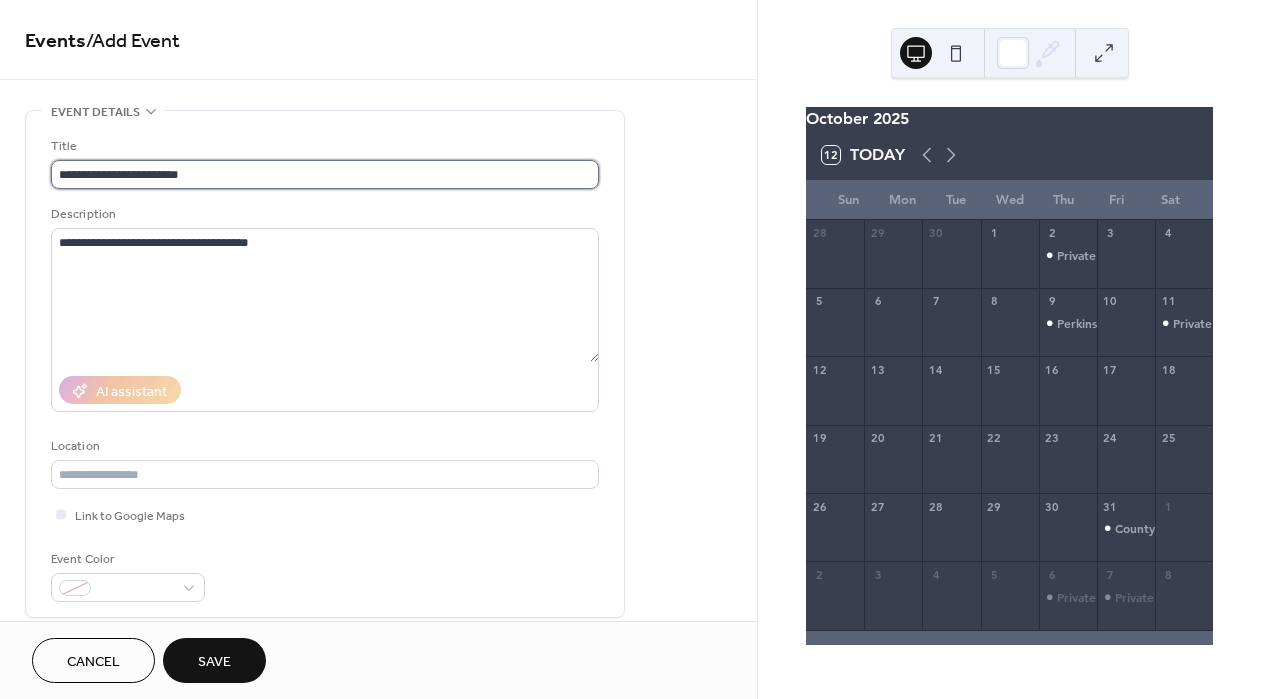 click on "**********" at bounding box center (325, 174) 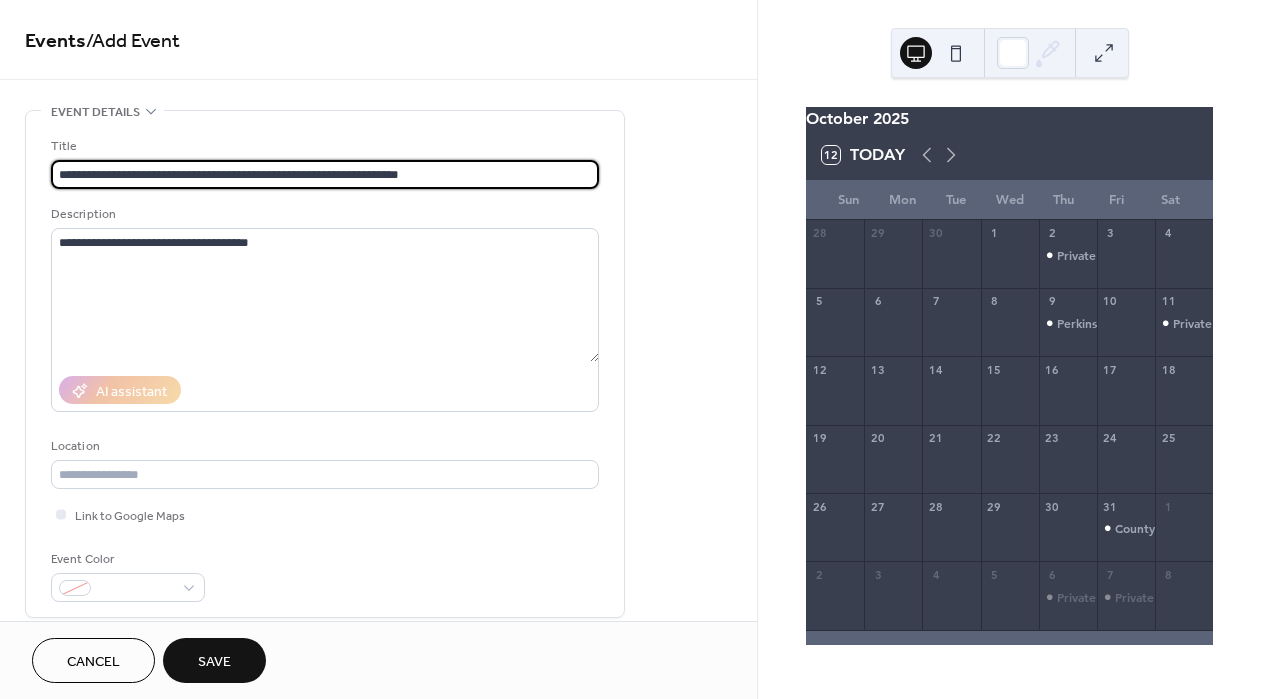 click on "**********" at bounding box center [325, 174] 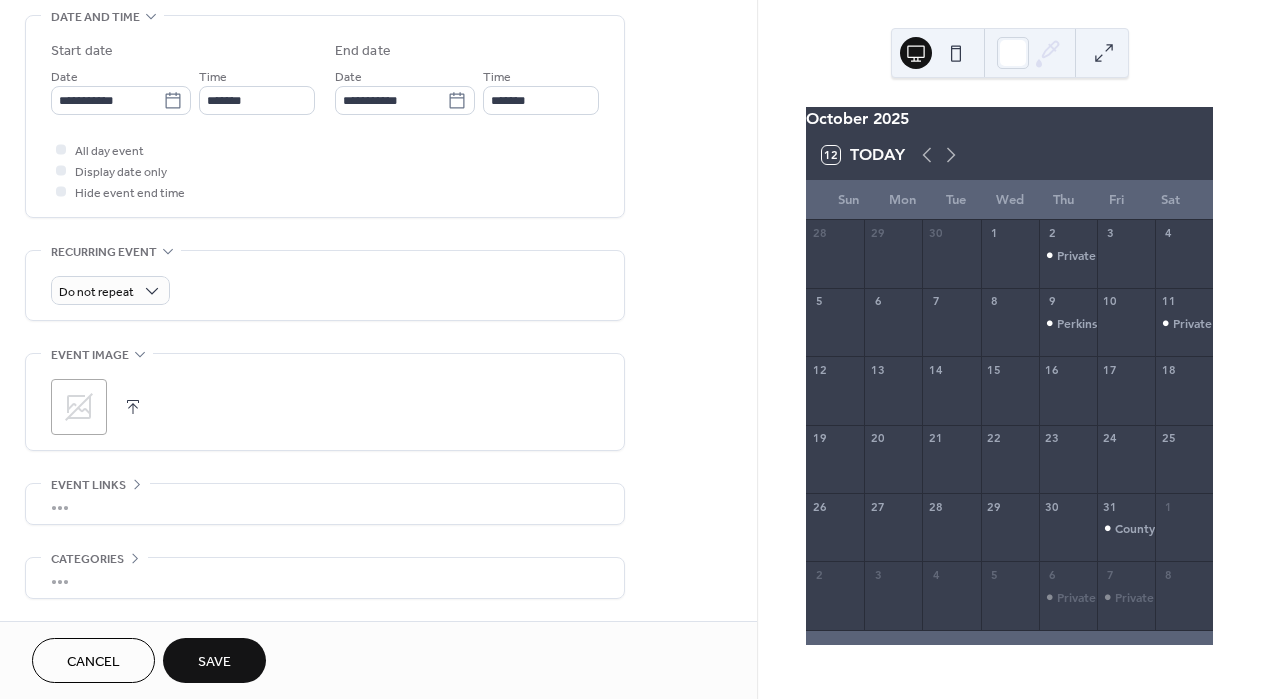 scroll, scrollTop: 707, scrollLeft: 0, axis: vertical 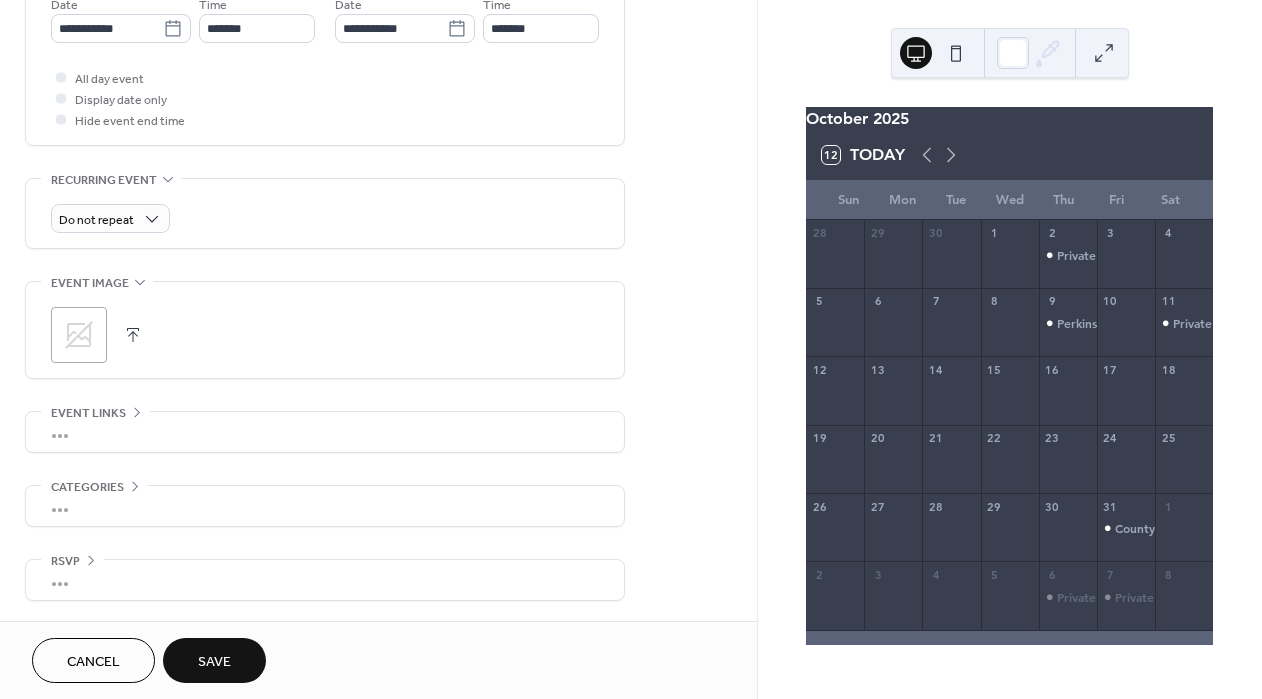 type on "**********" 